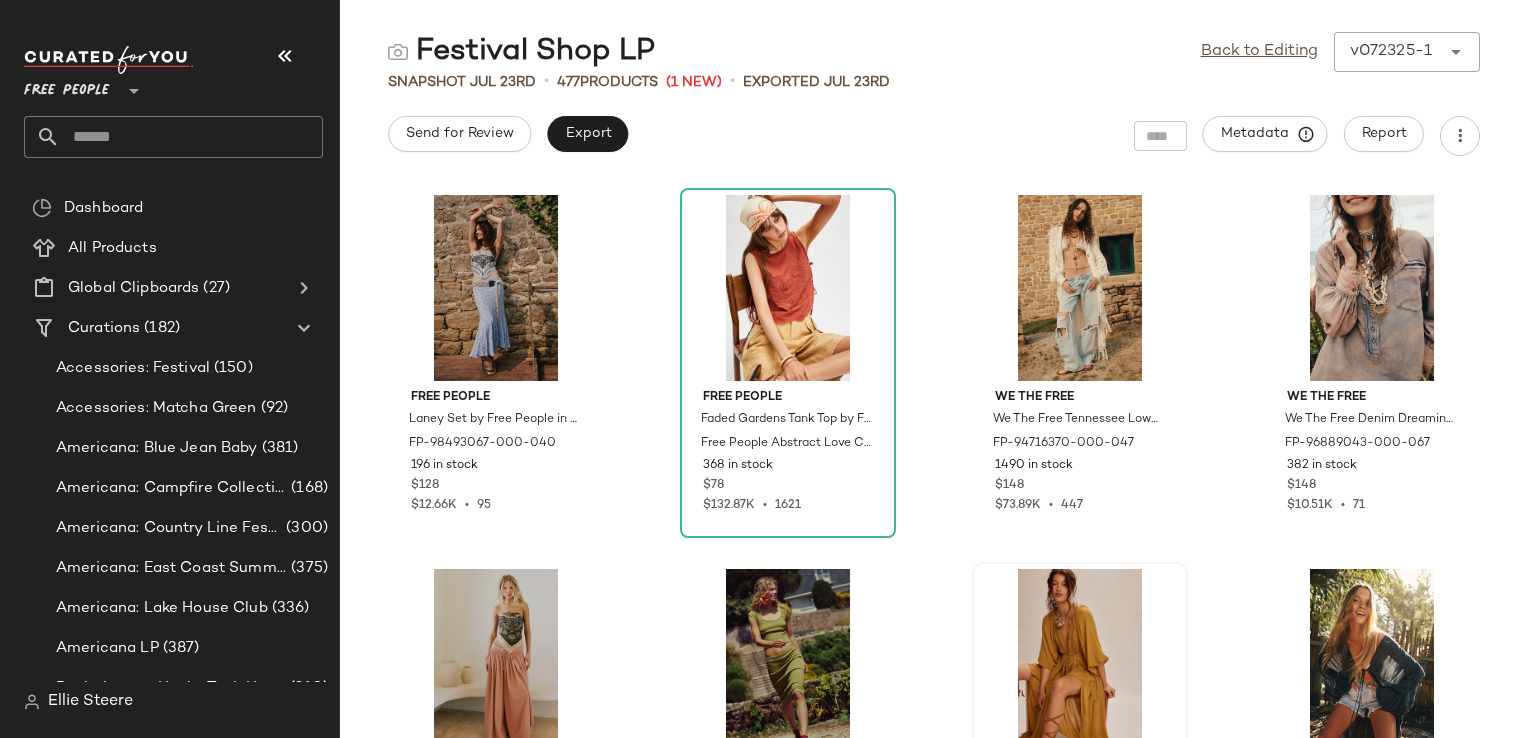 scroll, scrollTop: 0, scrollLeft: 0, axis: both 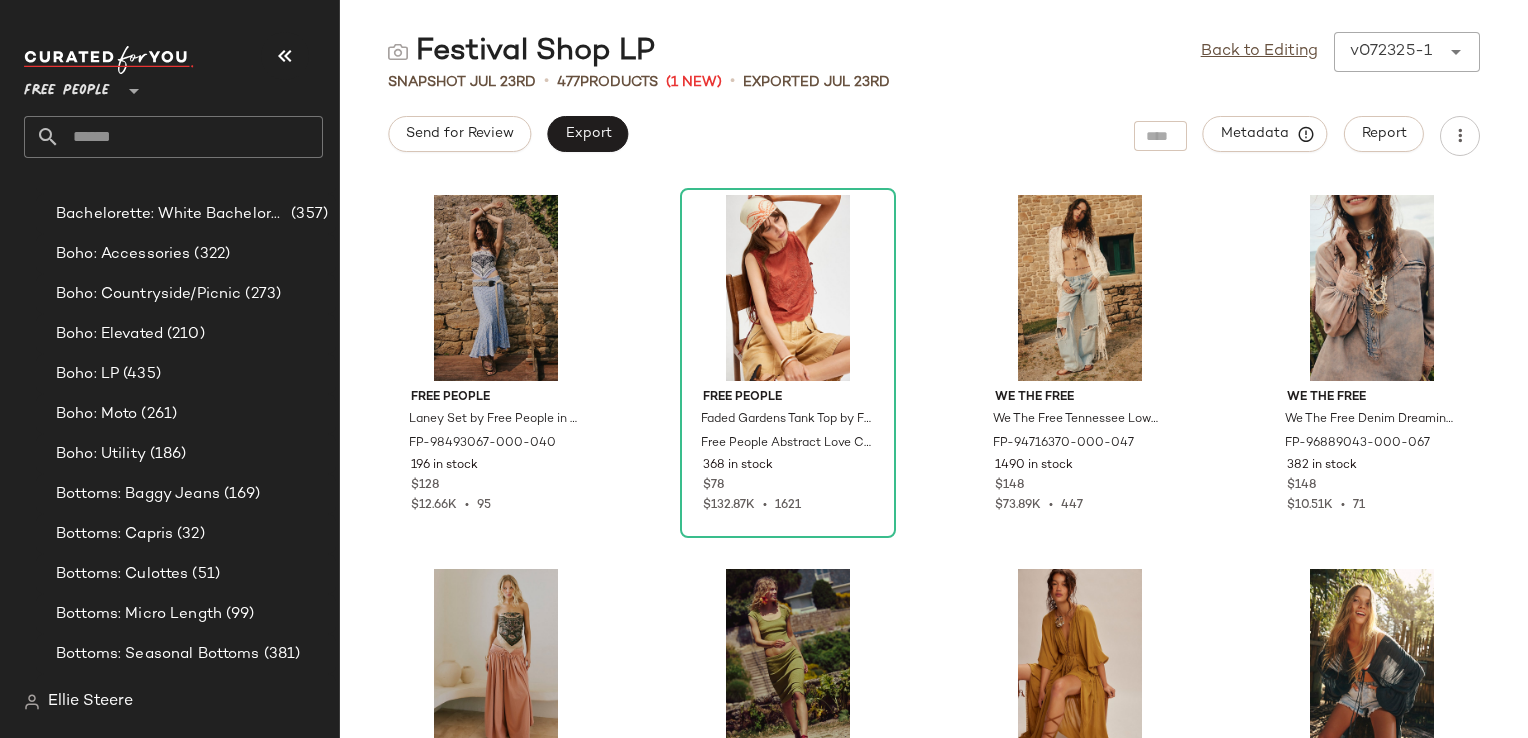 click on "Festival Shop LP  Back to Editing  v[DATE]-1 ******" 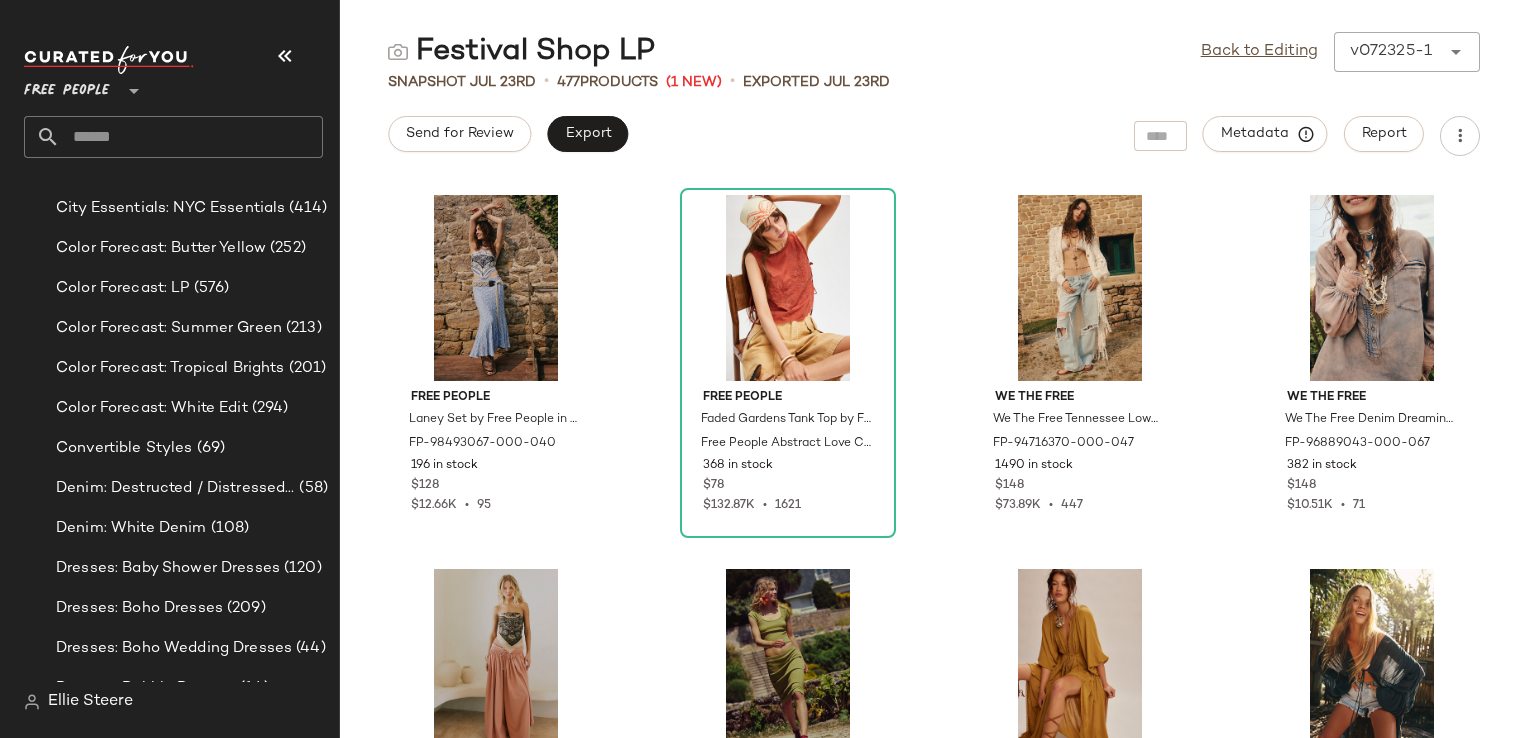 scroll, scrollTop: 1372, scrollLeft: 0, axis: vertical 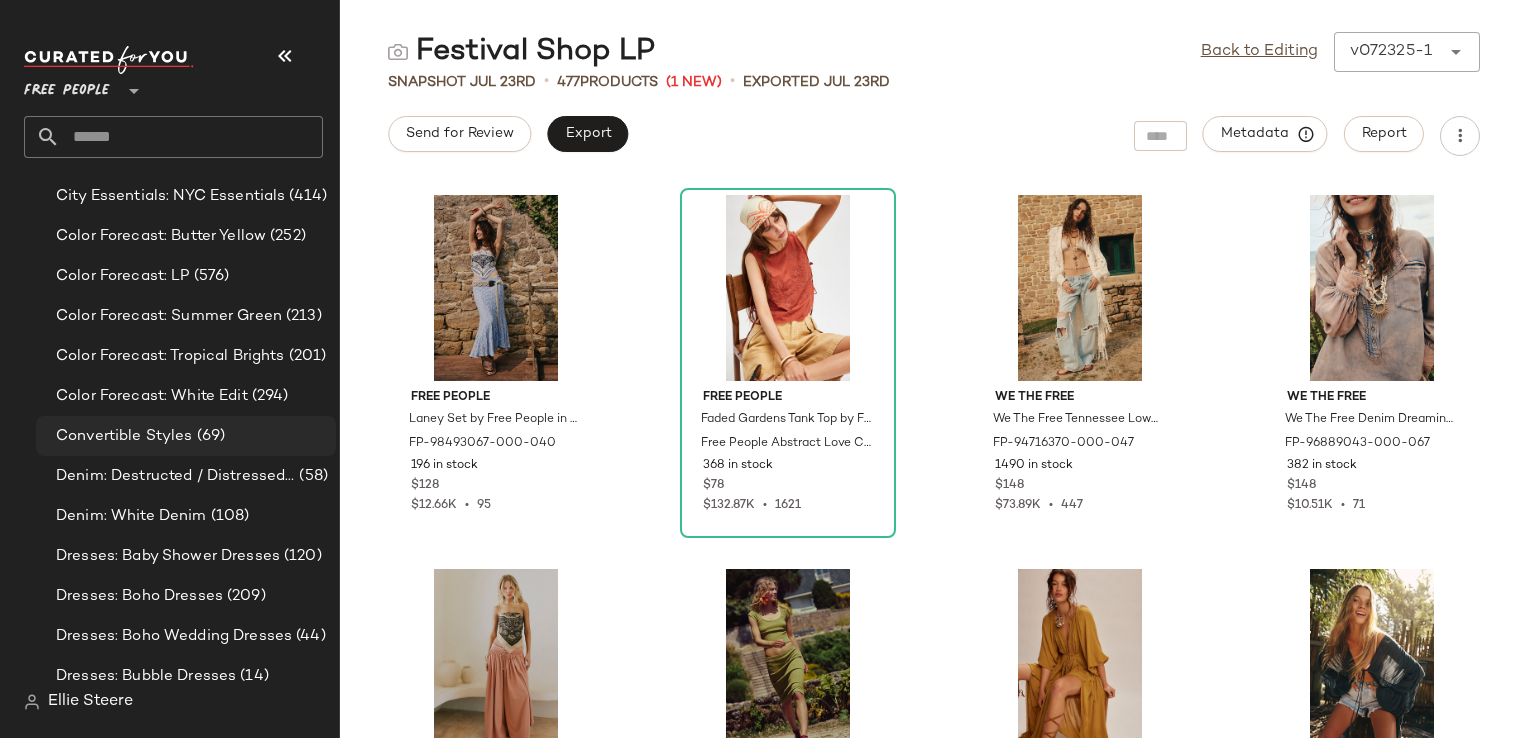 click on "Convertible Styles (69)" 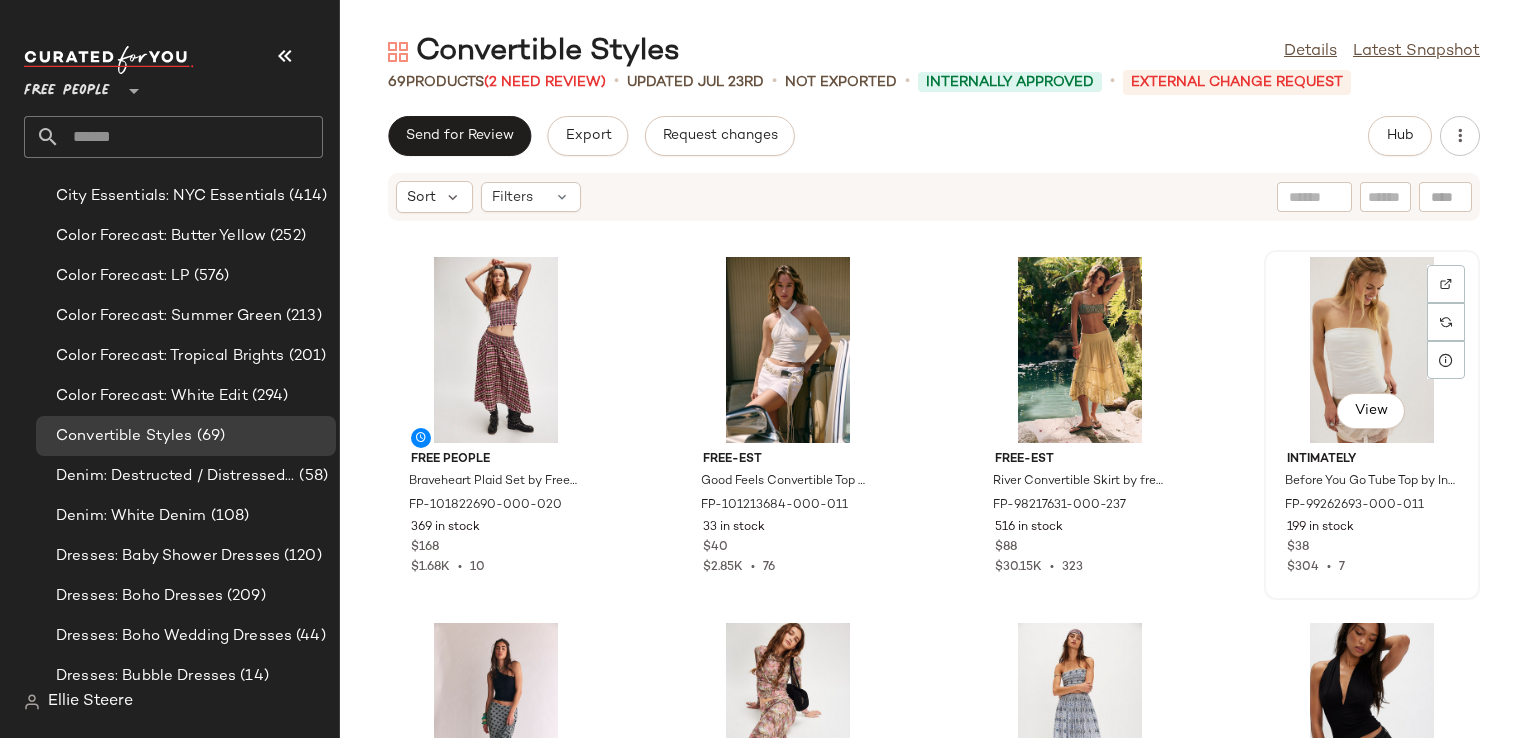 click on "View" 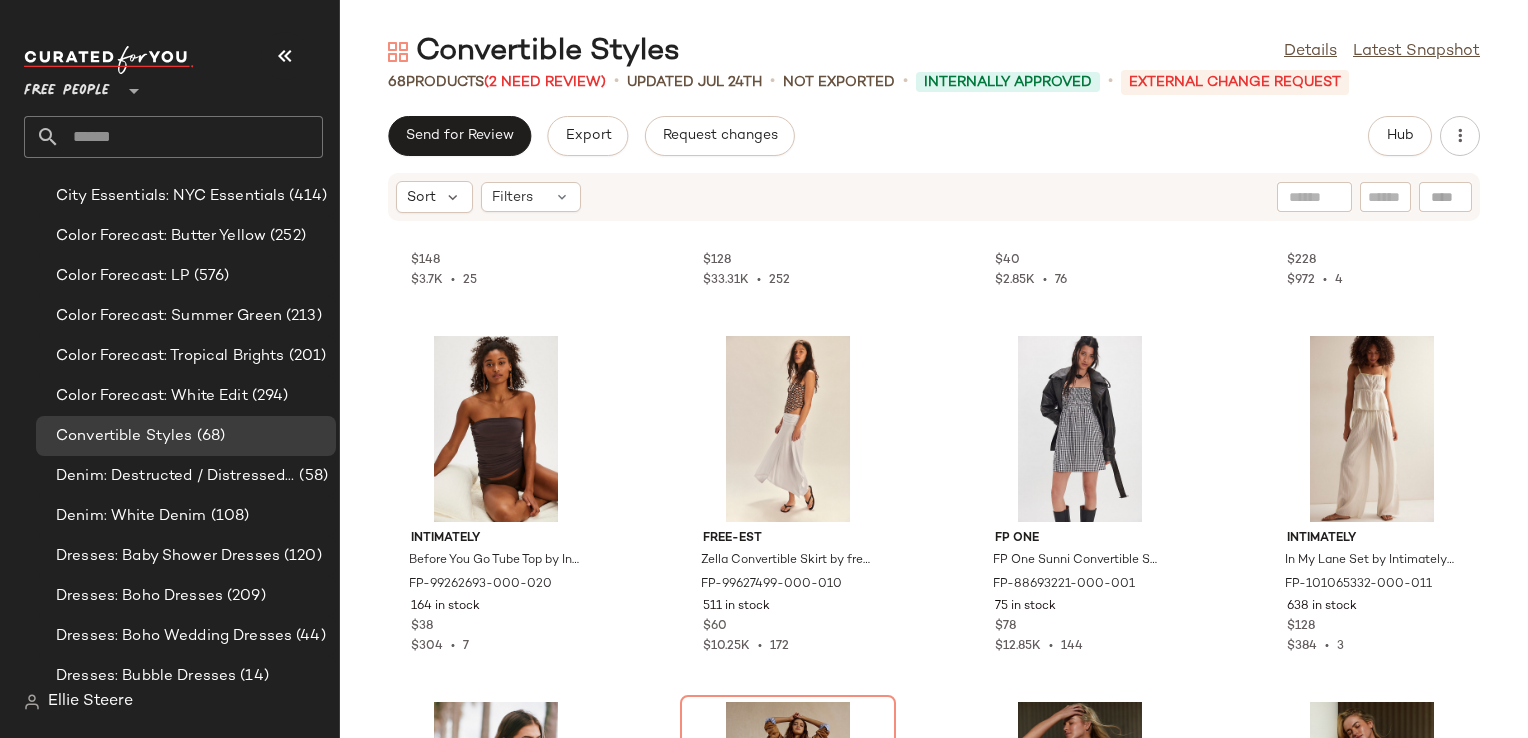 scroll, scrollTop: 736, scrollLeft: 0, axis: vertical 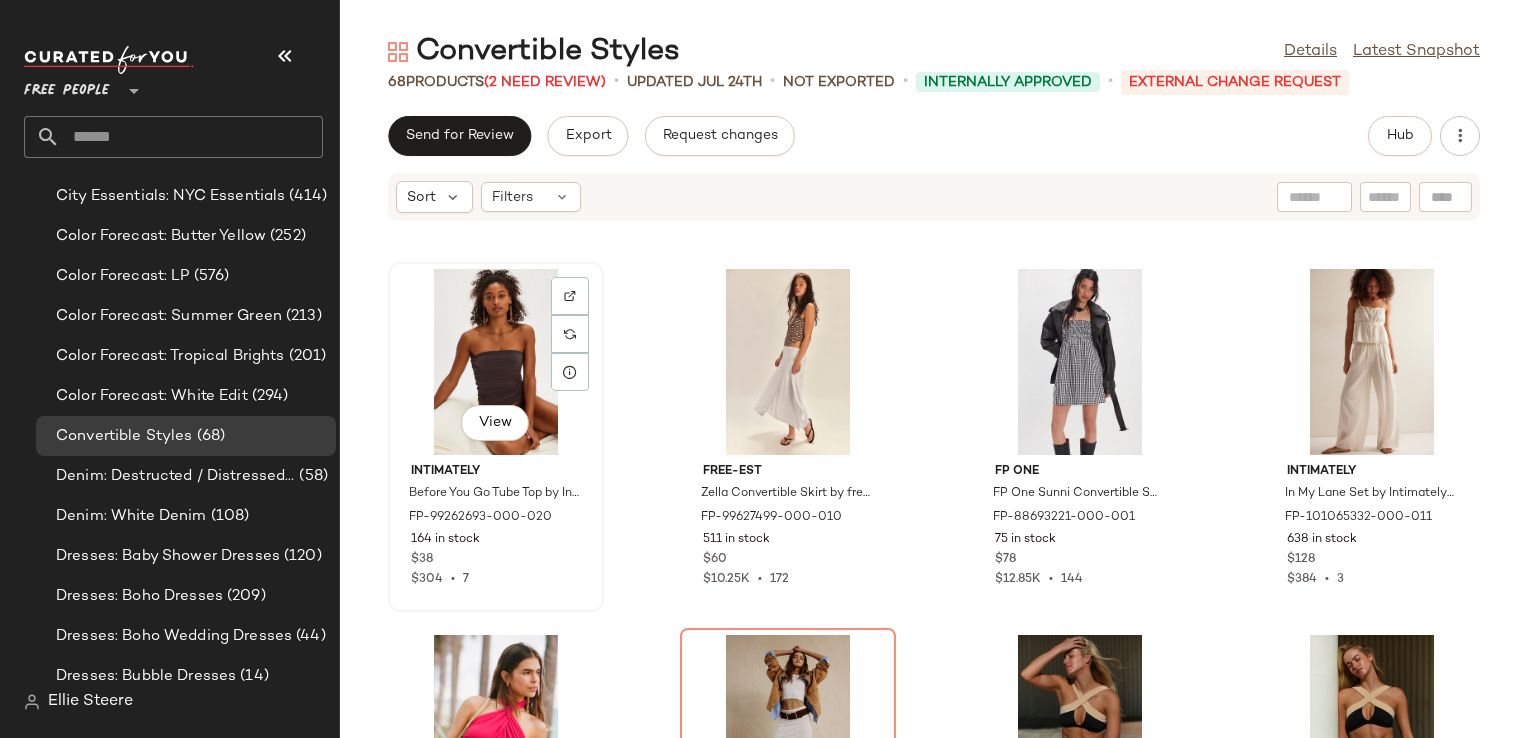 click on "View" 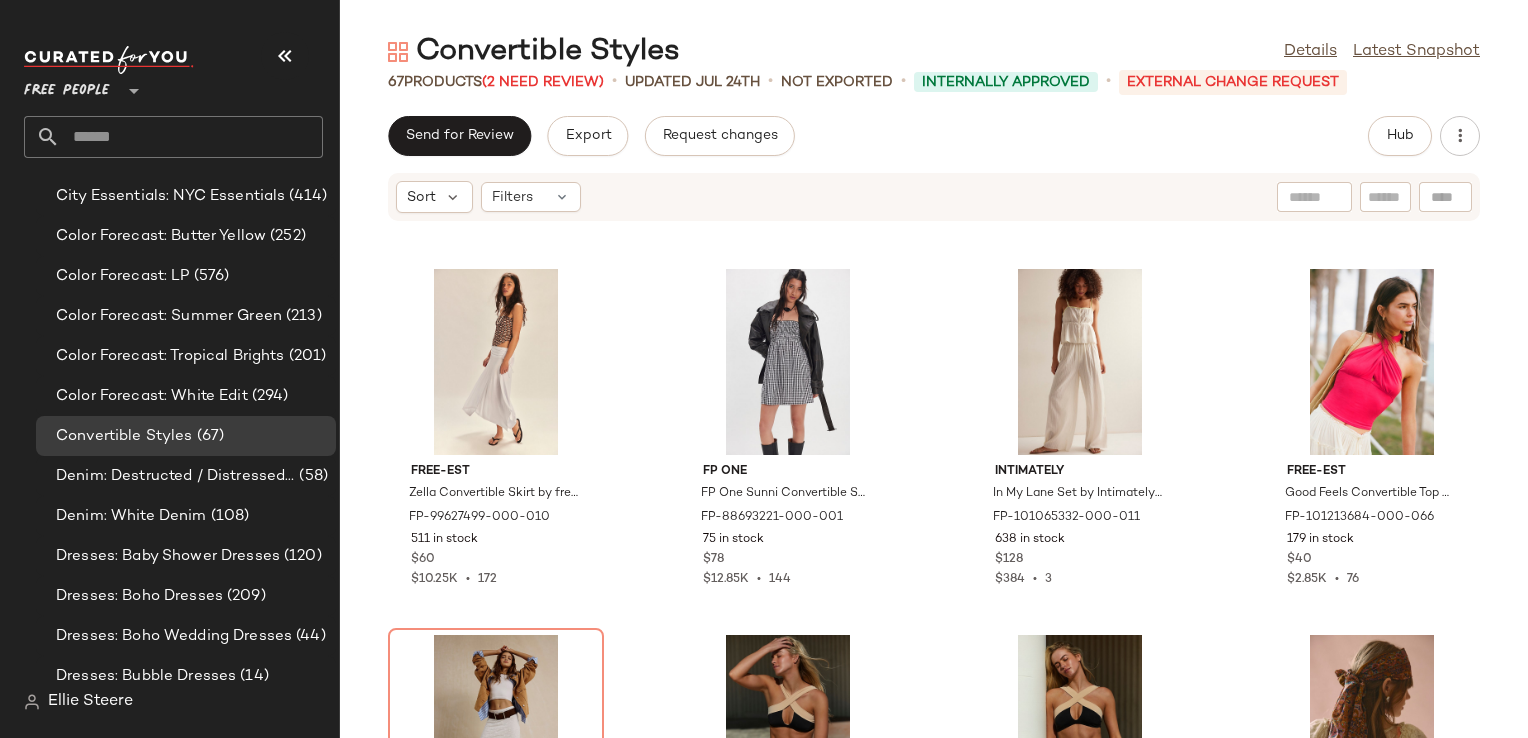 click 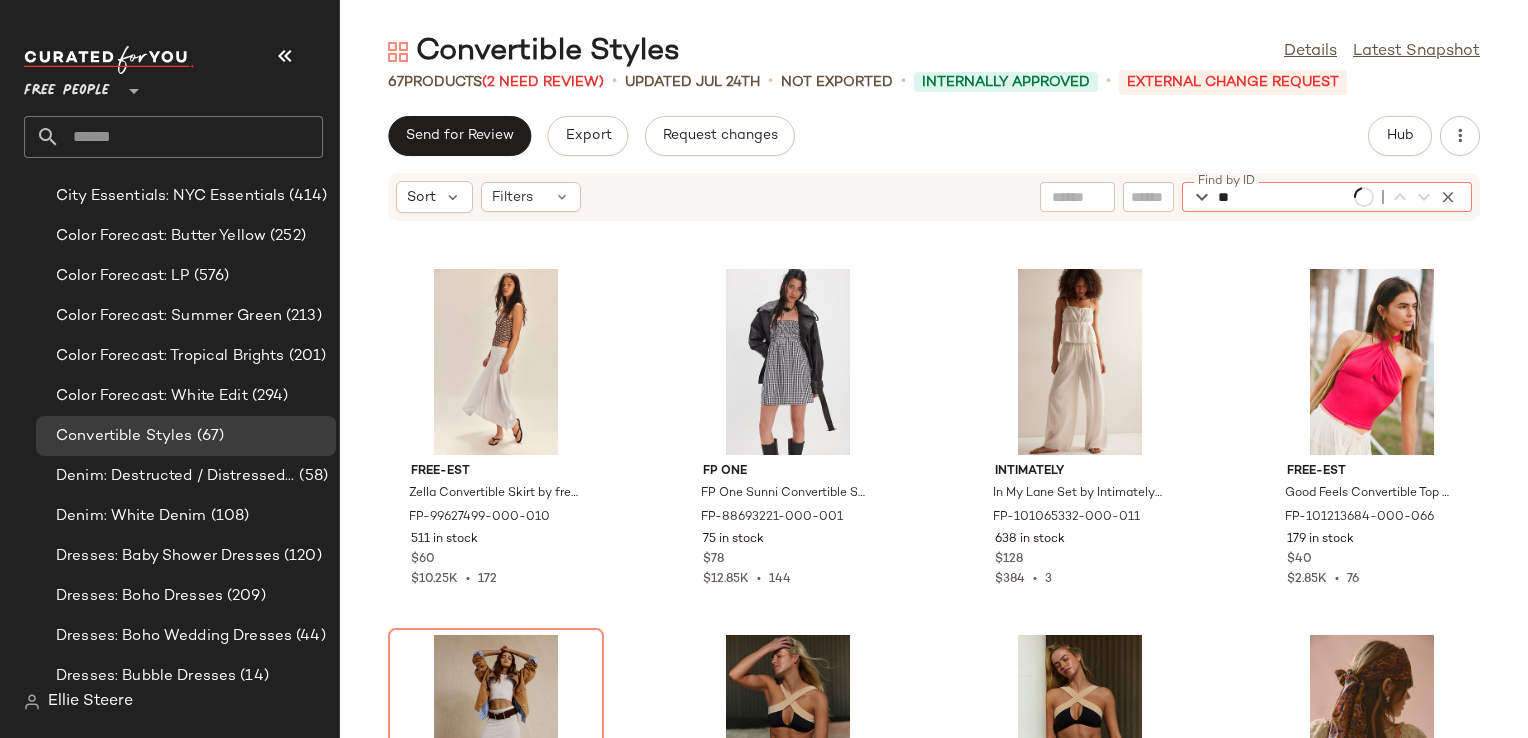 type on "*" 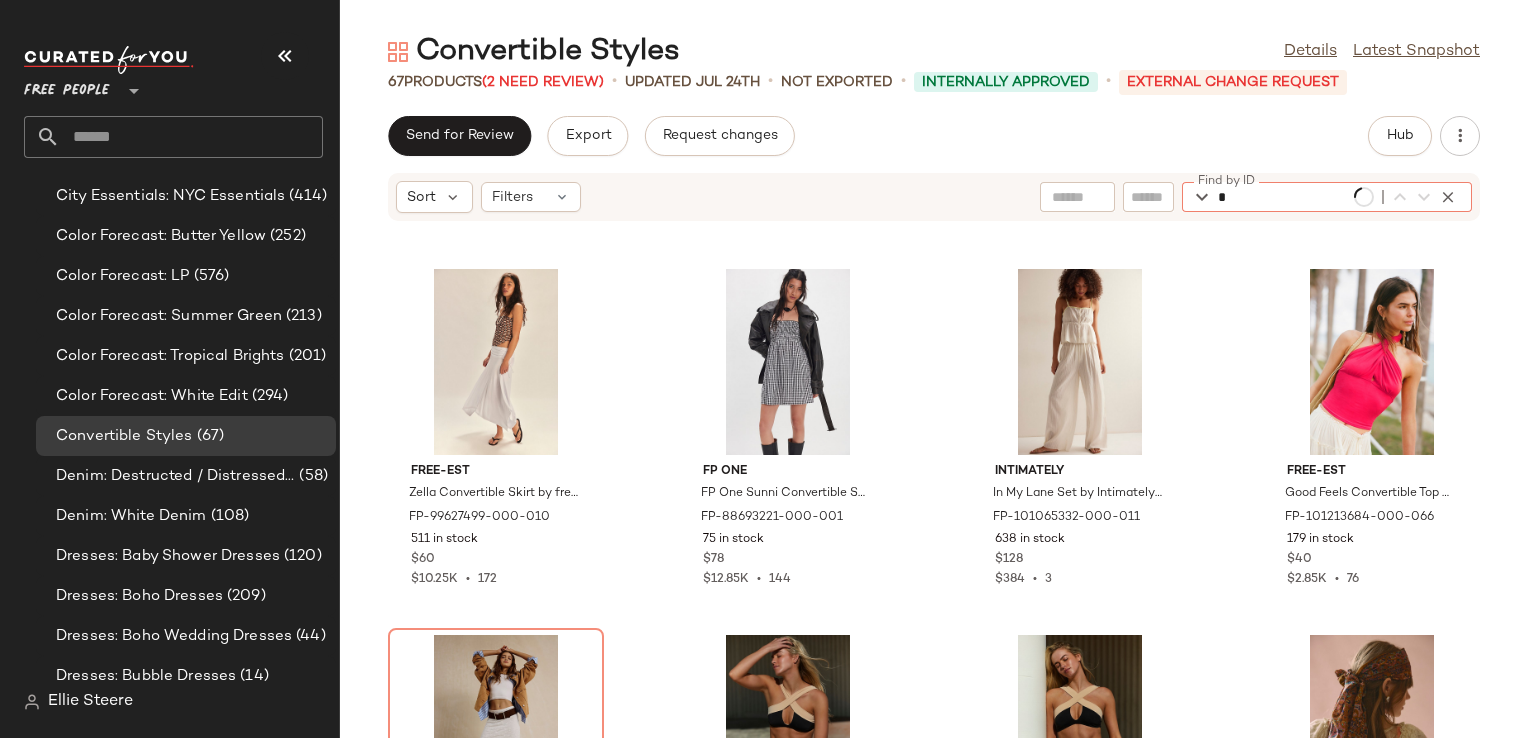 type 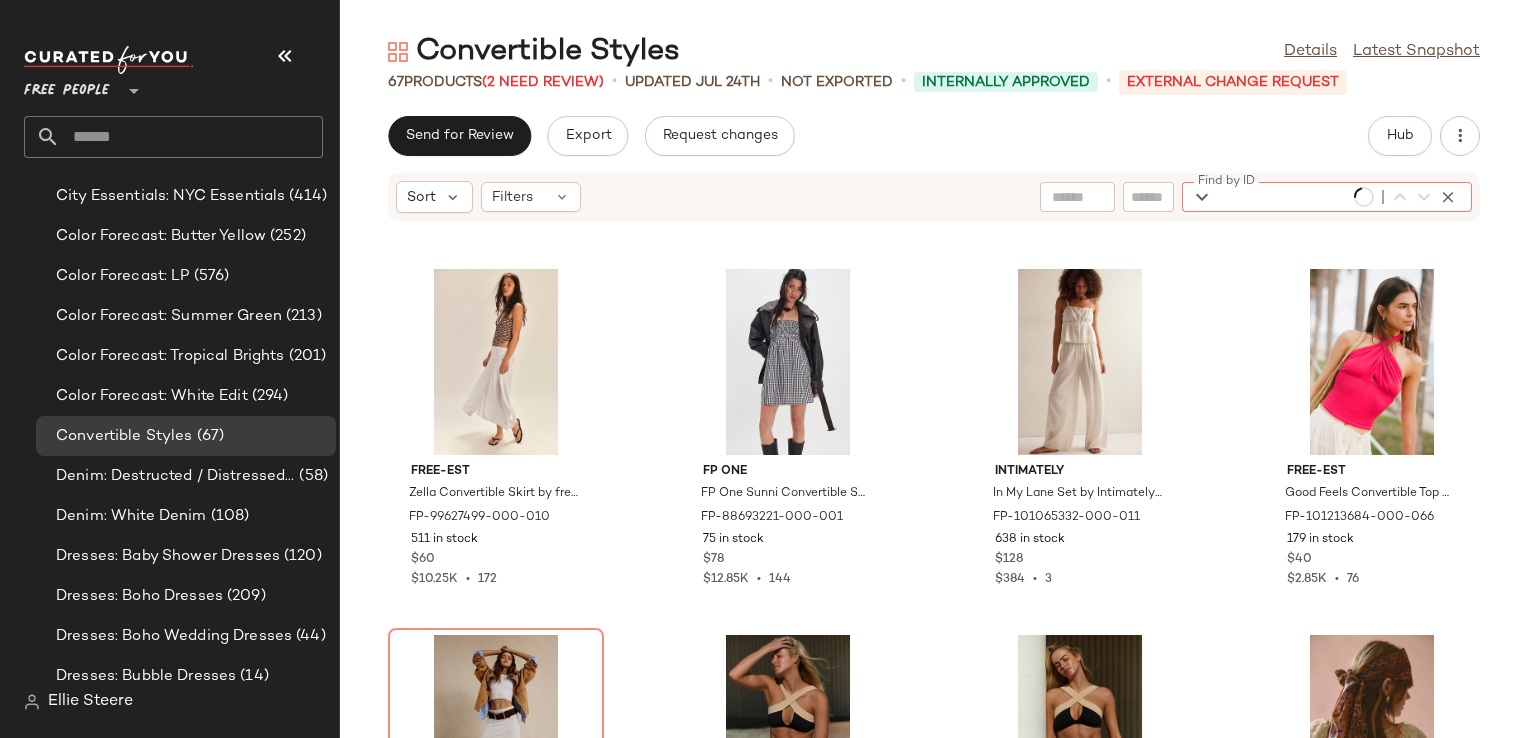 click on "Send for Review   Export   Request changes   Hub" 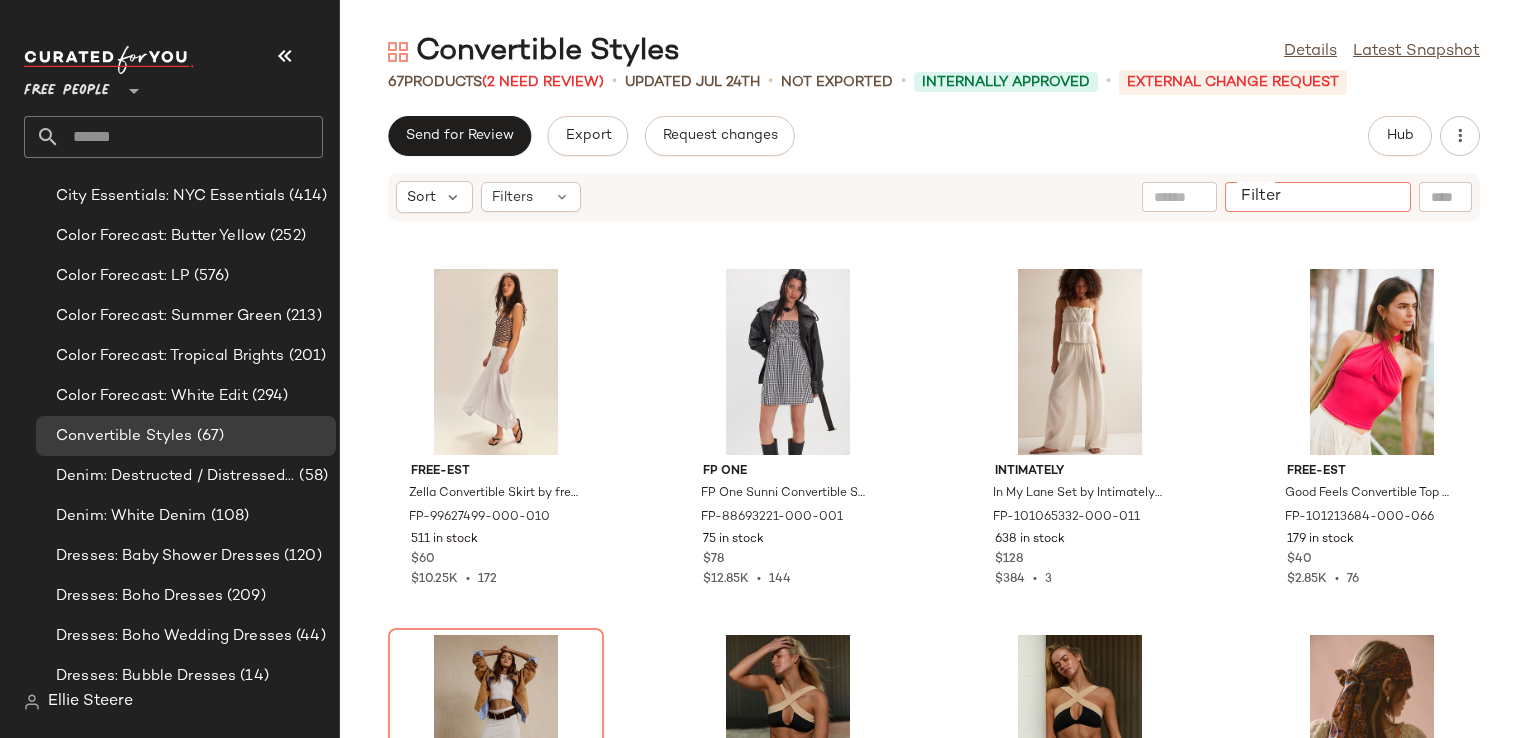 click on "Filter" 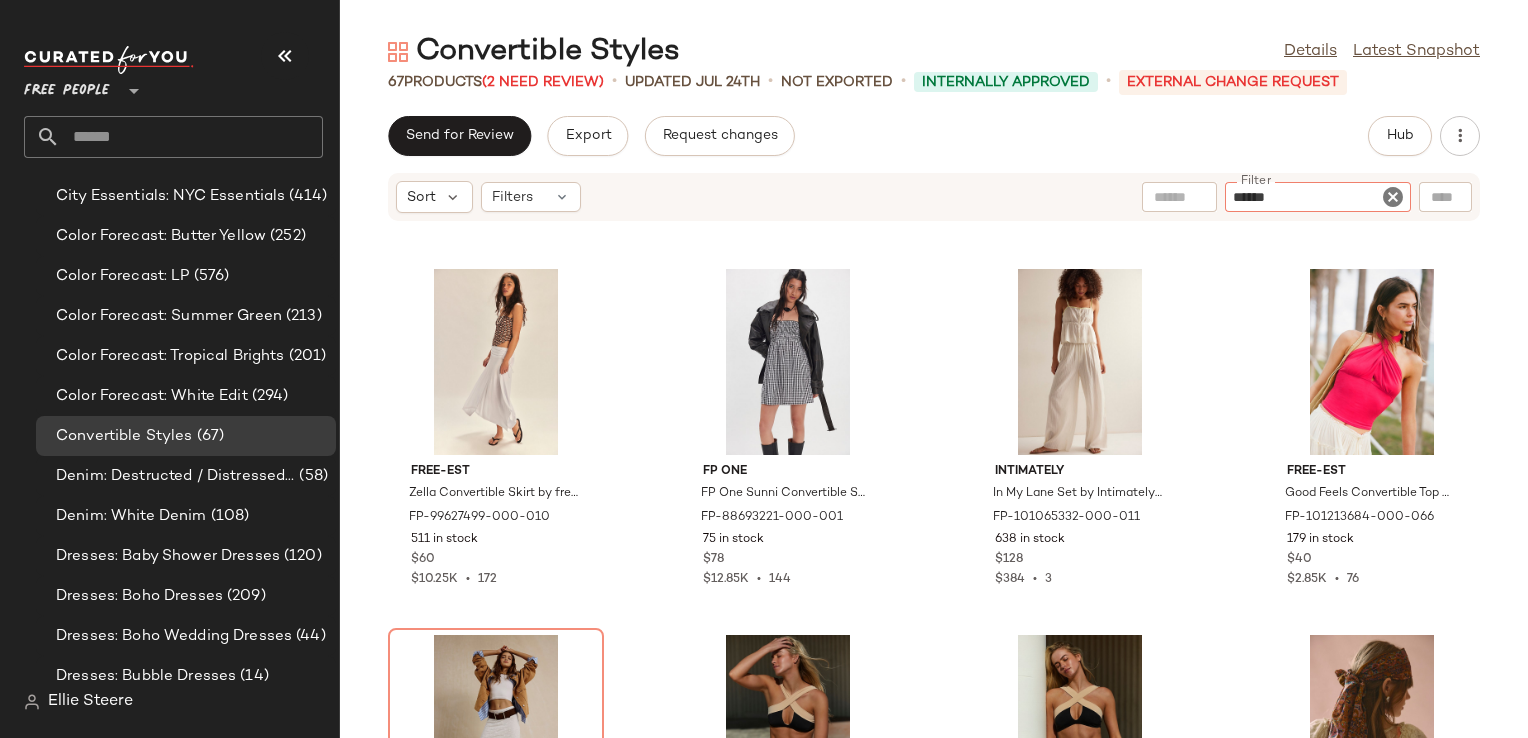 type on "*******" 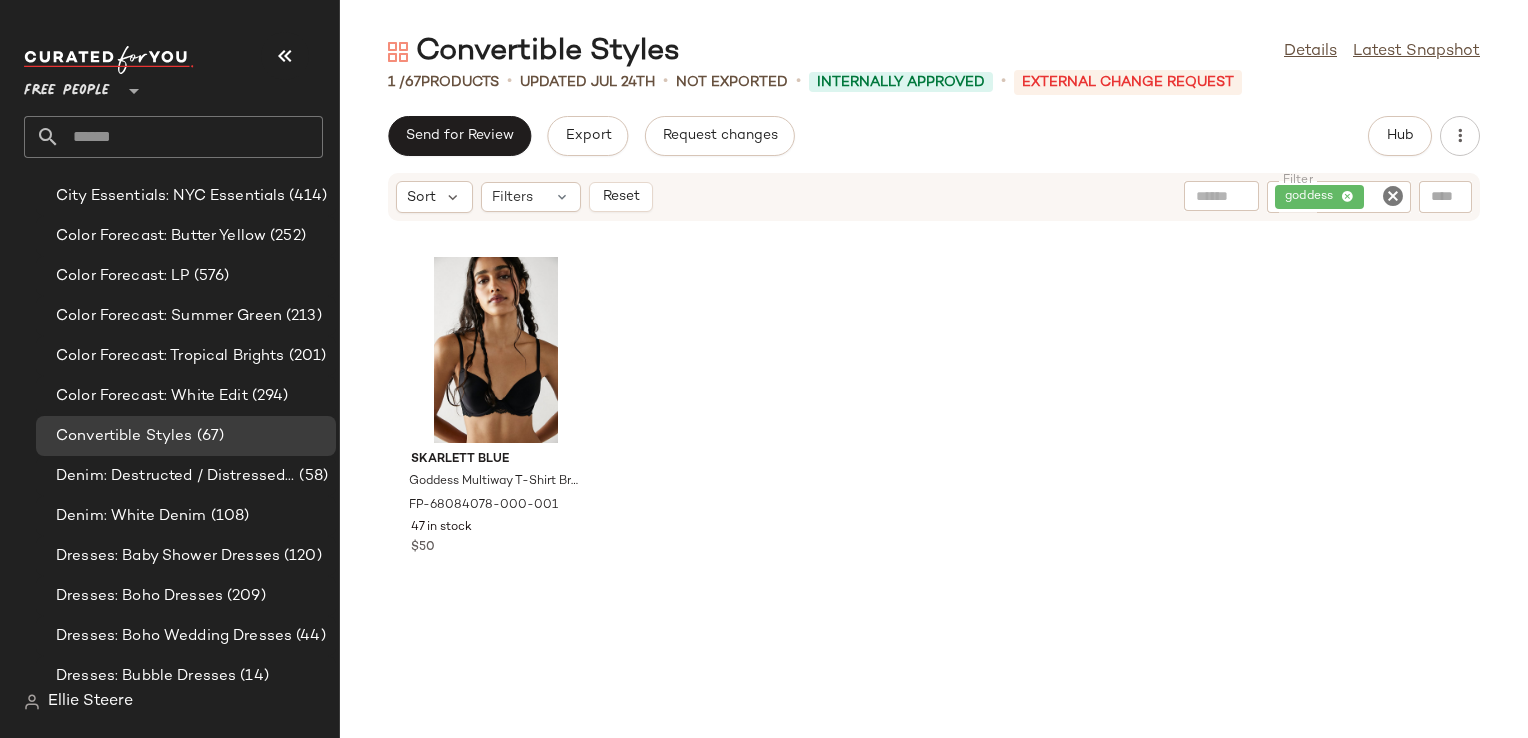 click on "Skarlett Blue Goddess Multiway T-Shirt Bra by Skarlett Blue at Free People in Black, Size: 32 B FP-68084078-000-001 47 in stock $50" 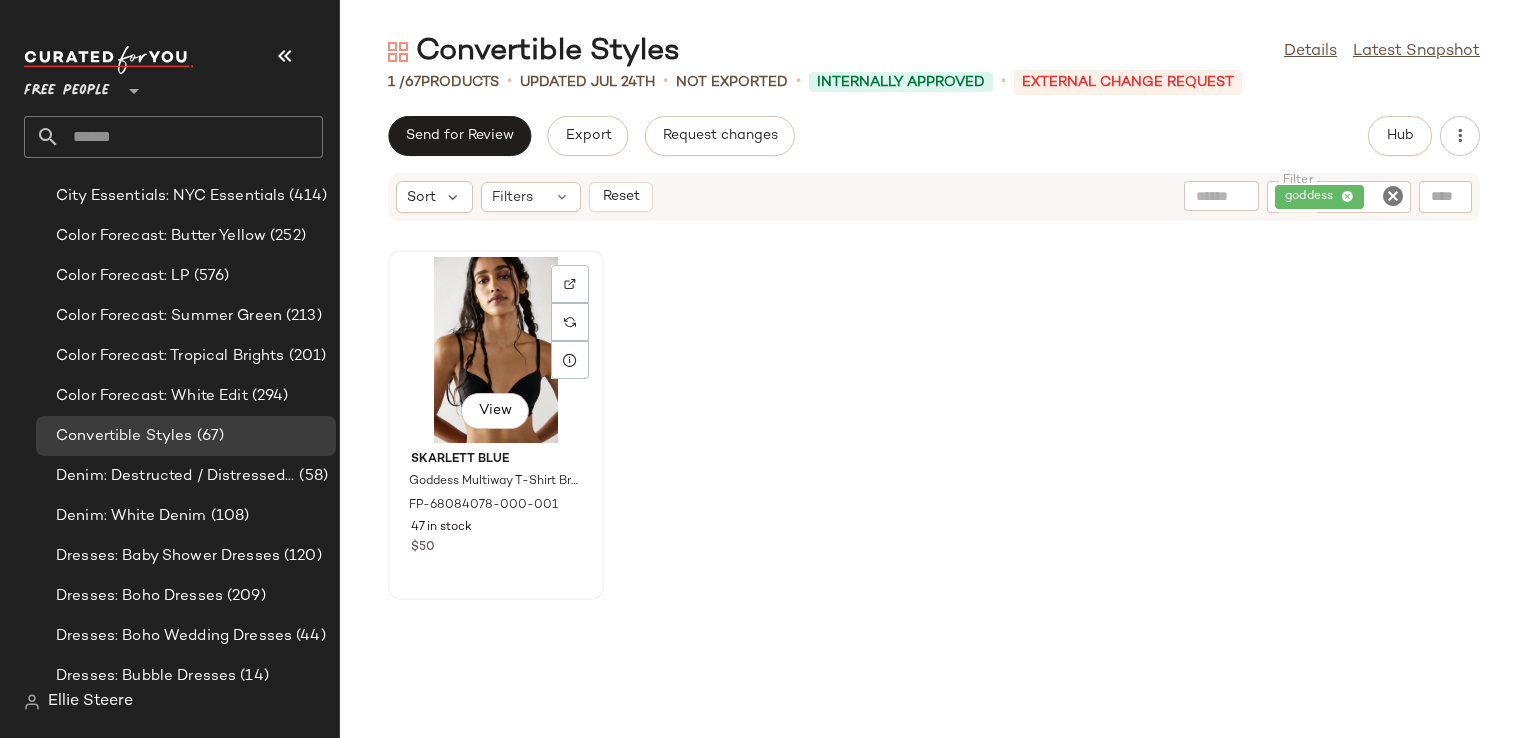 click on "View" 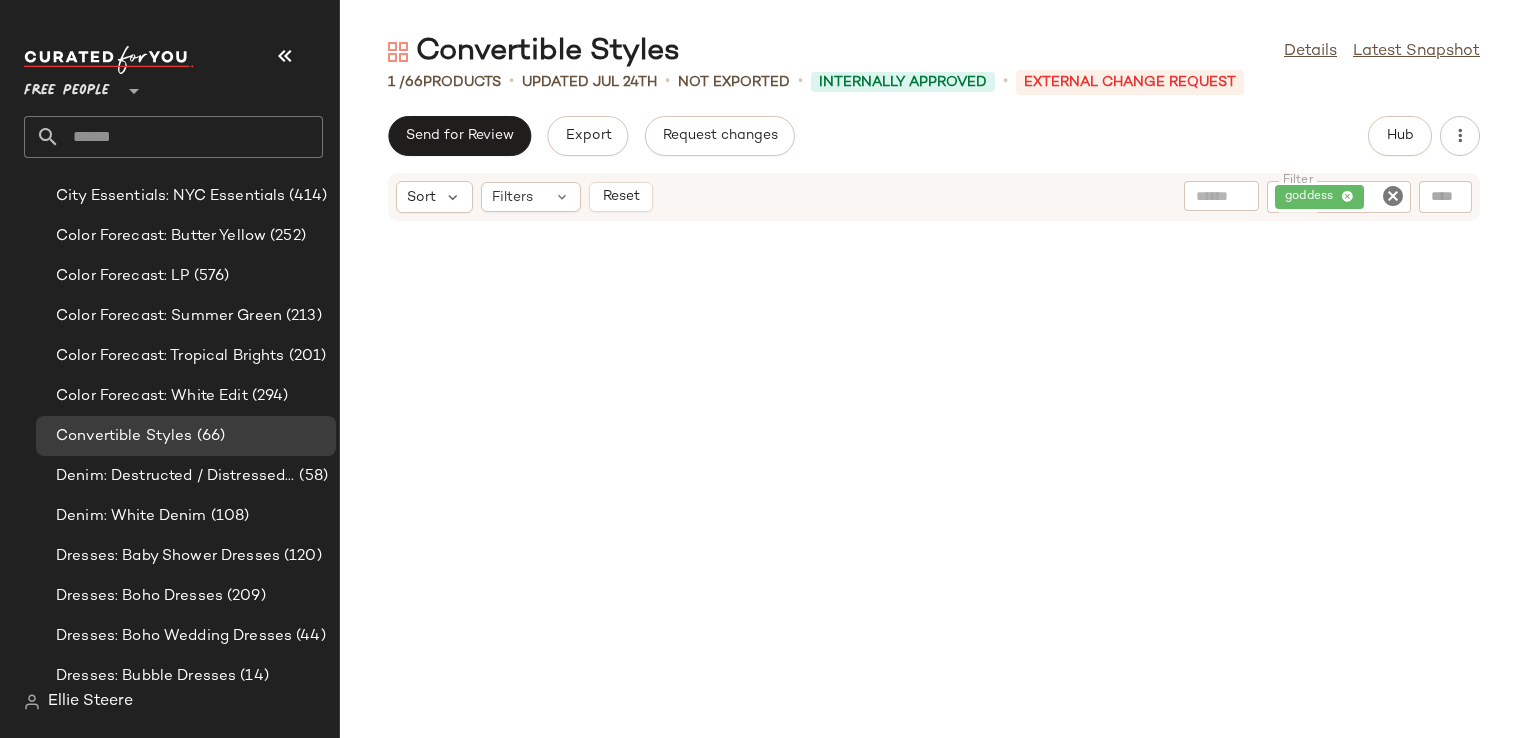 click 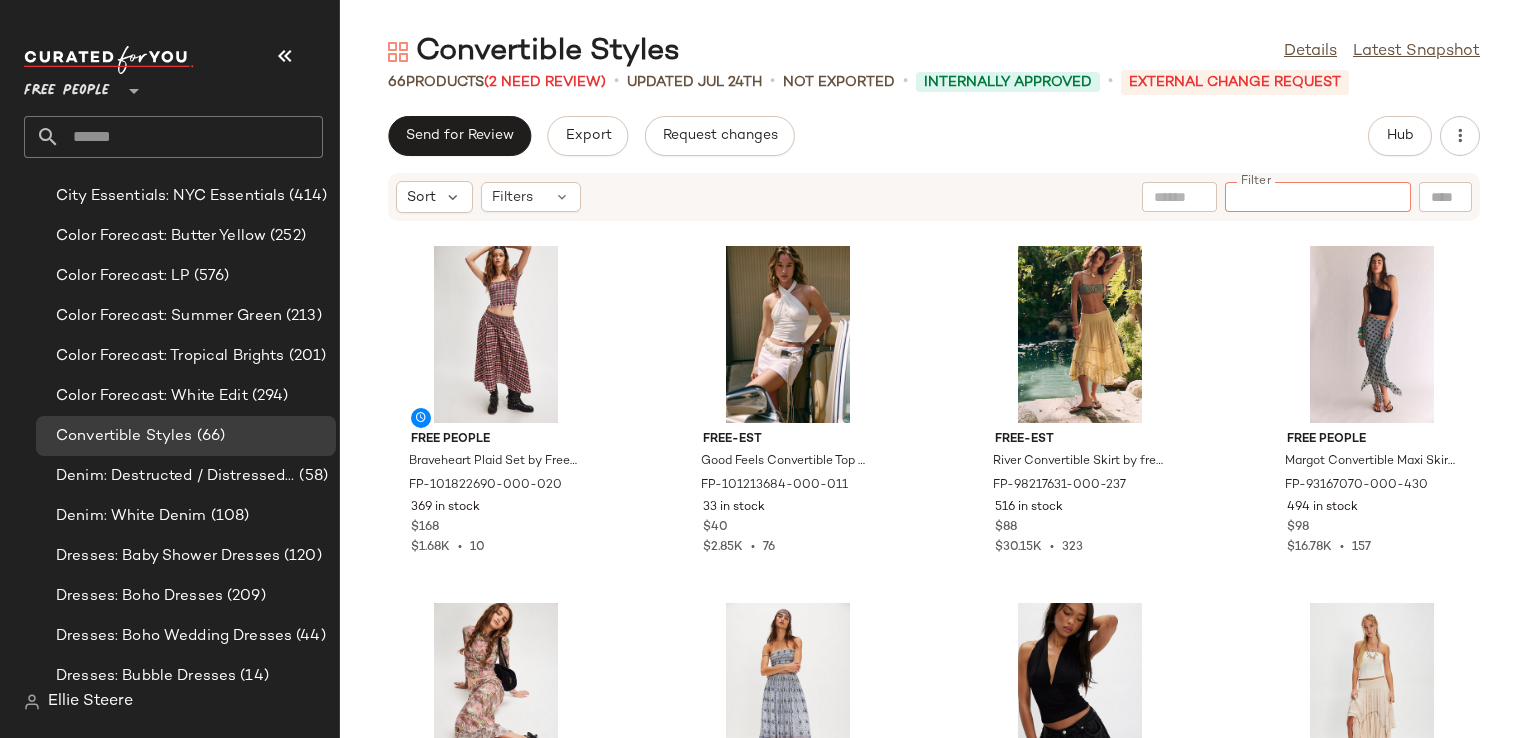 scroll, scrollTop: 0, scrollLeft: 0, axis: both 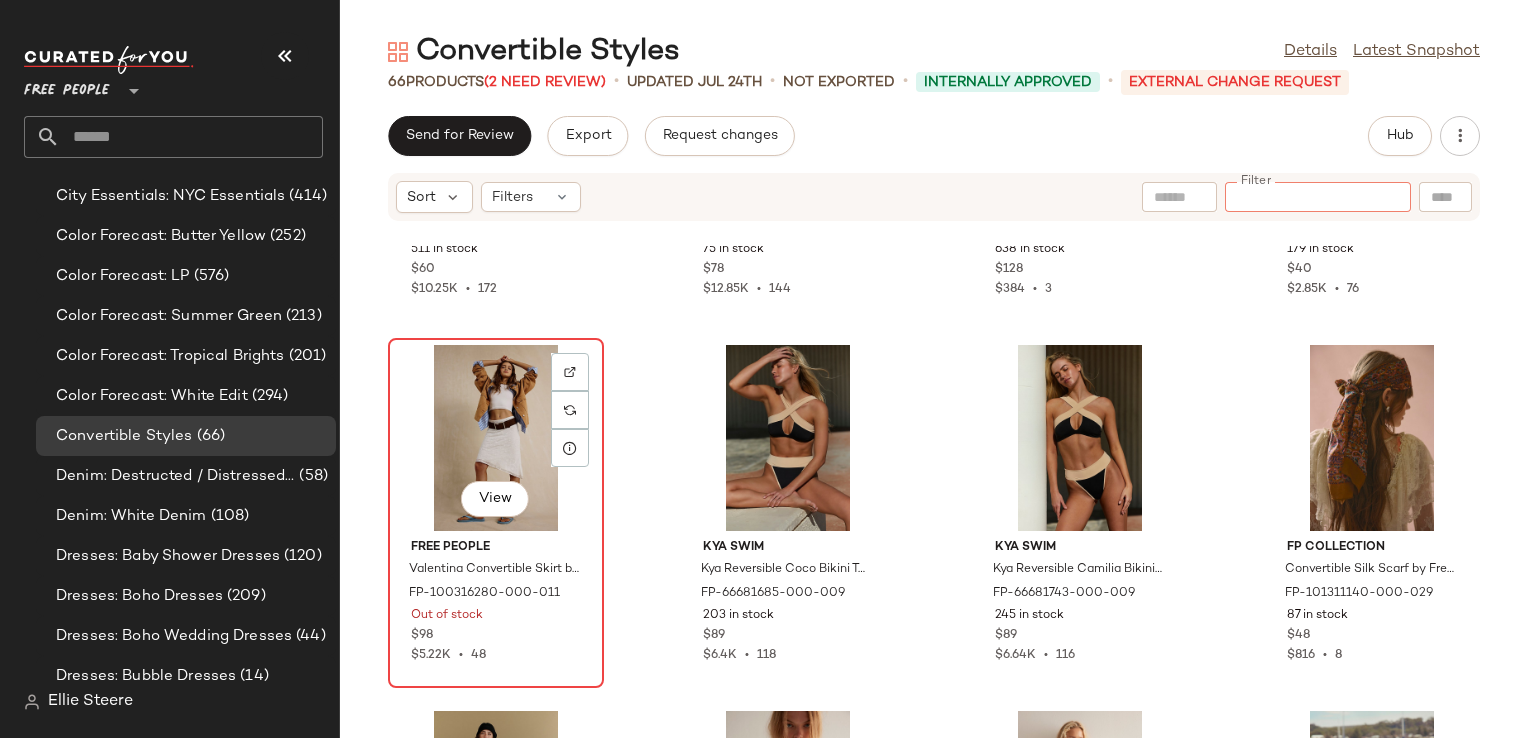 click on "View" 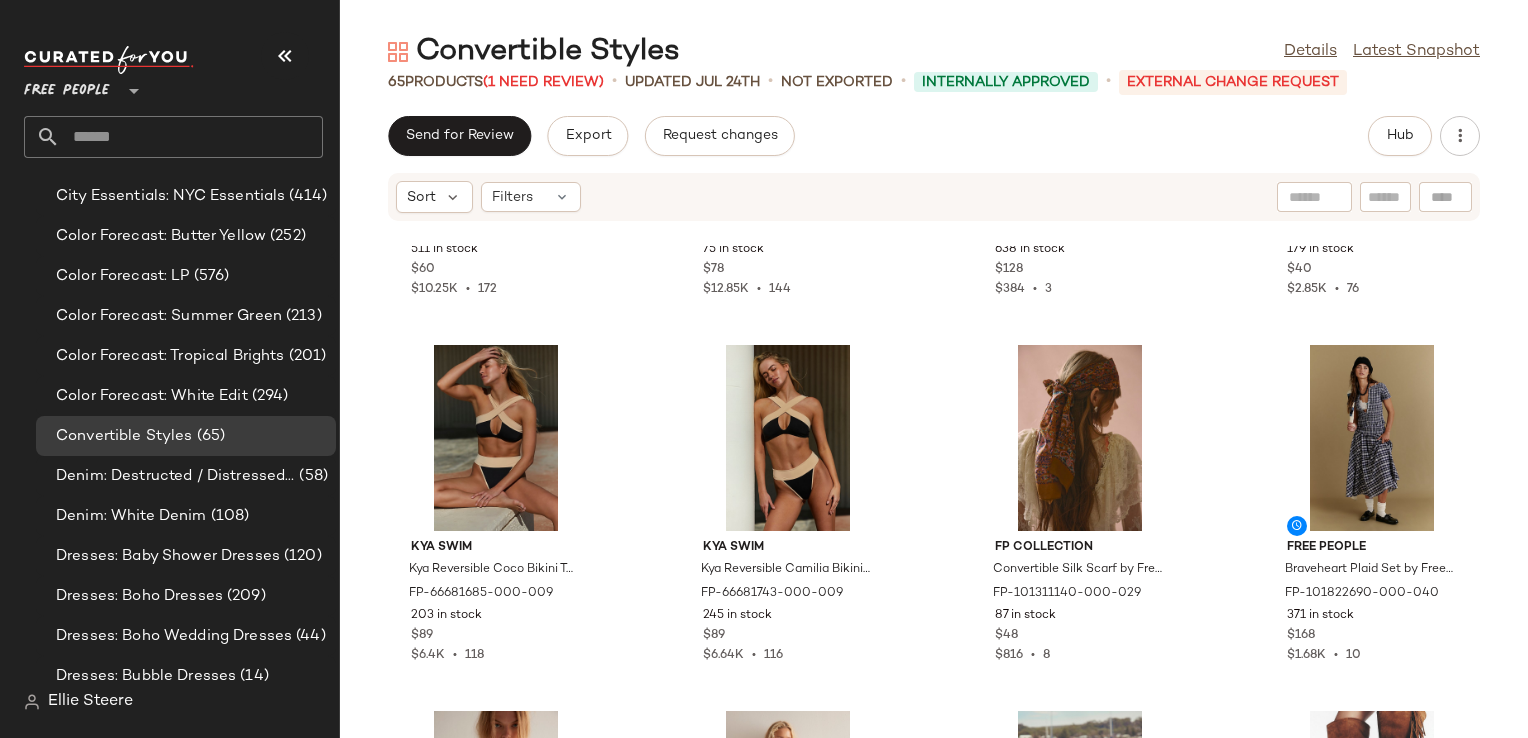 click 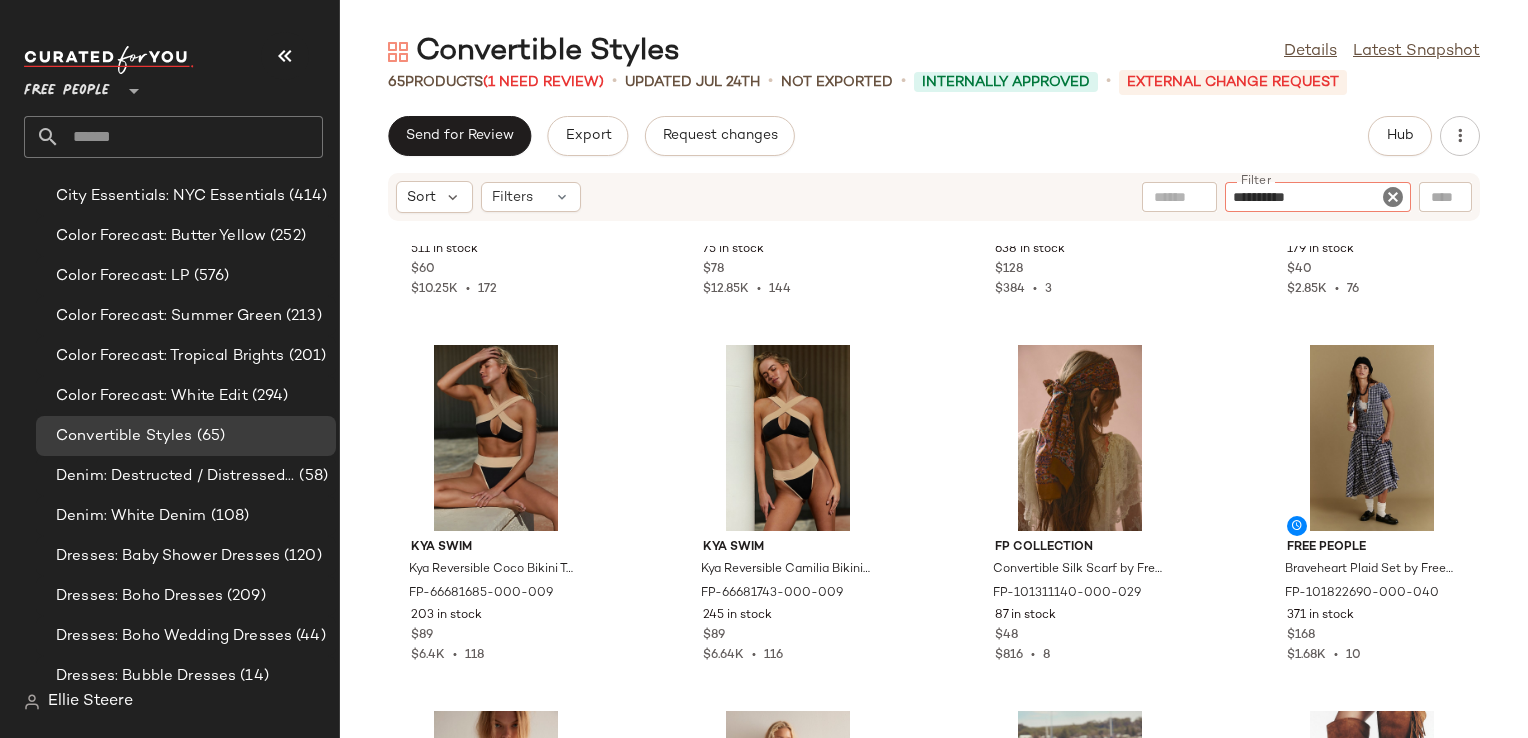 type on "**********" 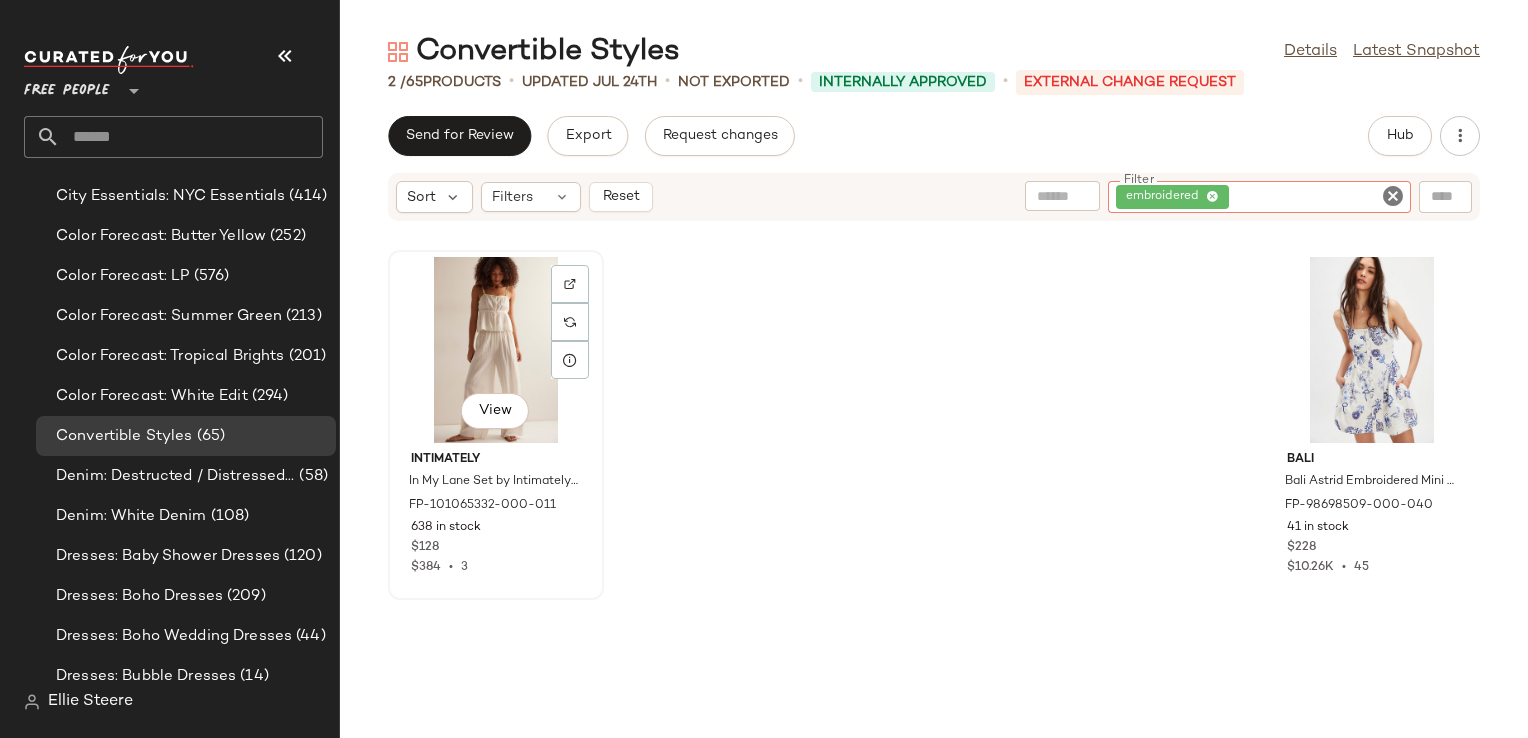 click on "View" 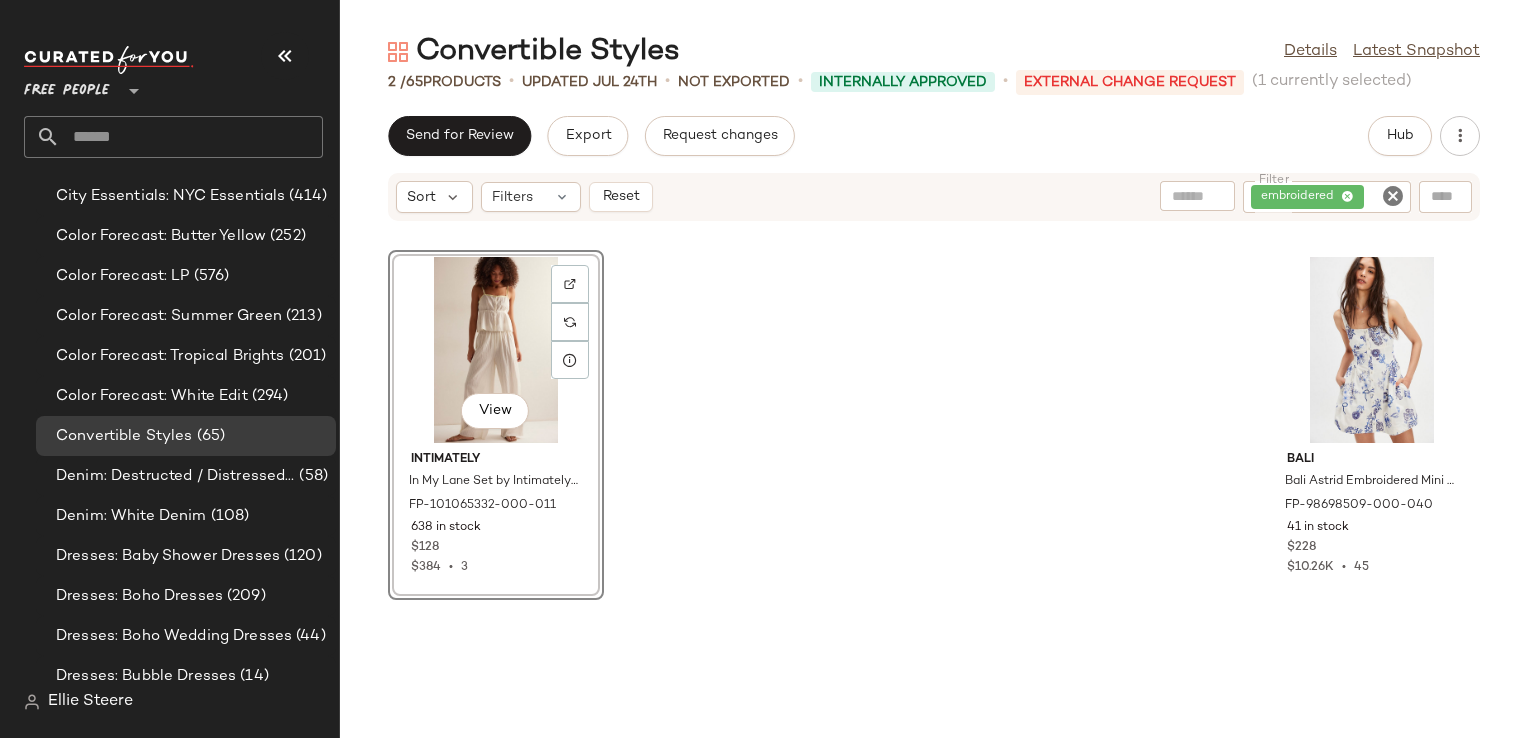click on "View  Intimately In My Lane Set by Intimately at Free People in White, Size: S FP-101065332-000-011 638 in stock $128 $384  •  3 Bali Bali Astrid Embroidered Mini Dress at Free People in Blue, Size: S FP-98698509-000-040 41 in stock $228 $10.26K  •  45" 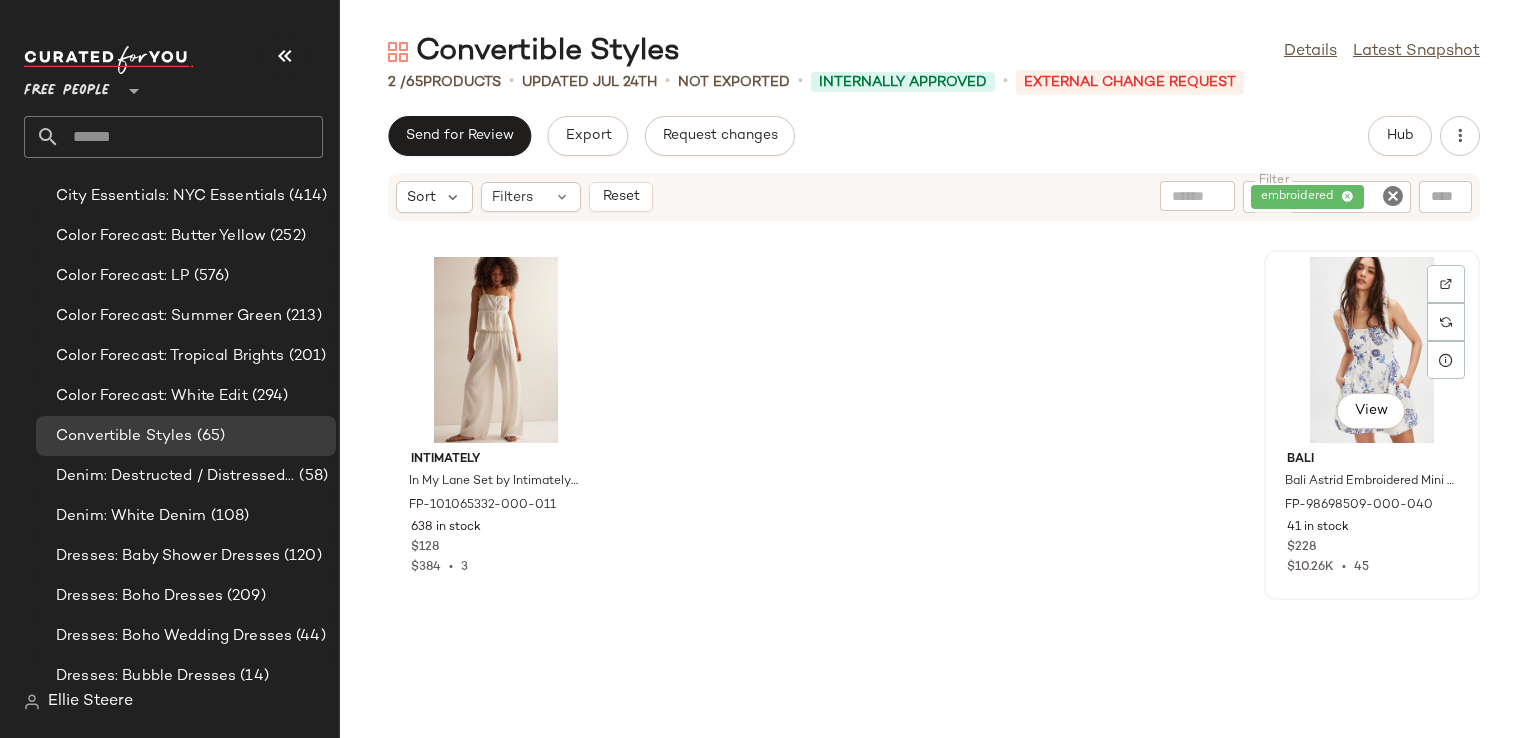 click on "View" 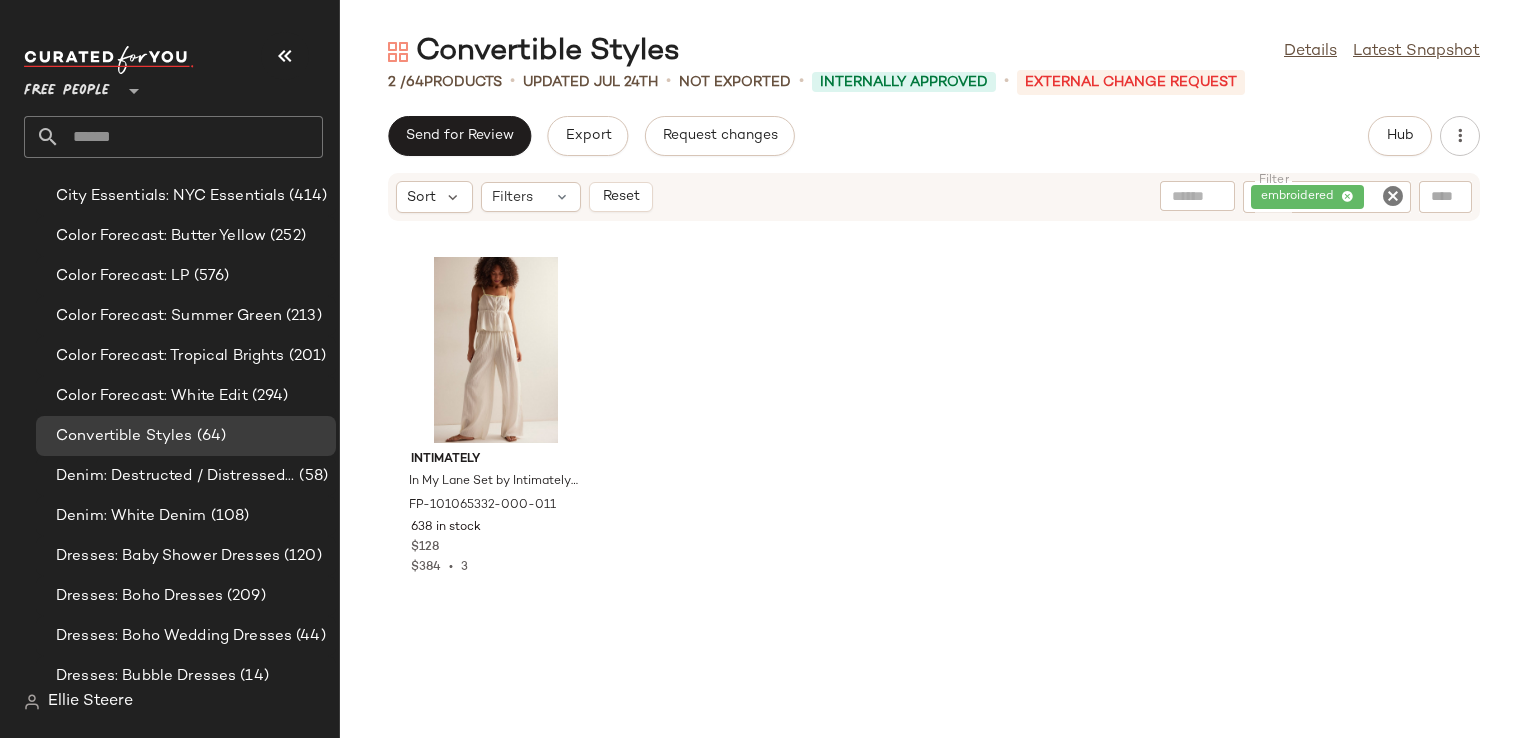 click on "Intimately In My Lane Set by Intimately at Free People in White, Size: S FP-101065332-000-011 638 in stock $128 $384  •  3" 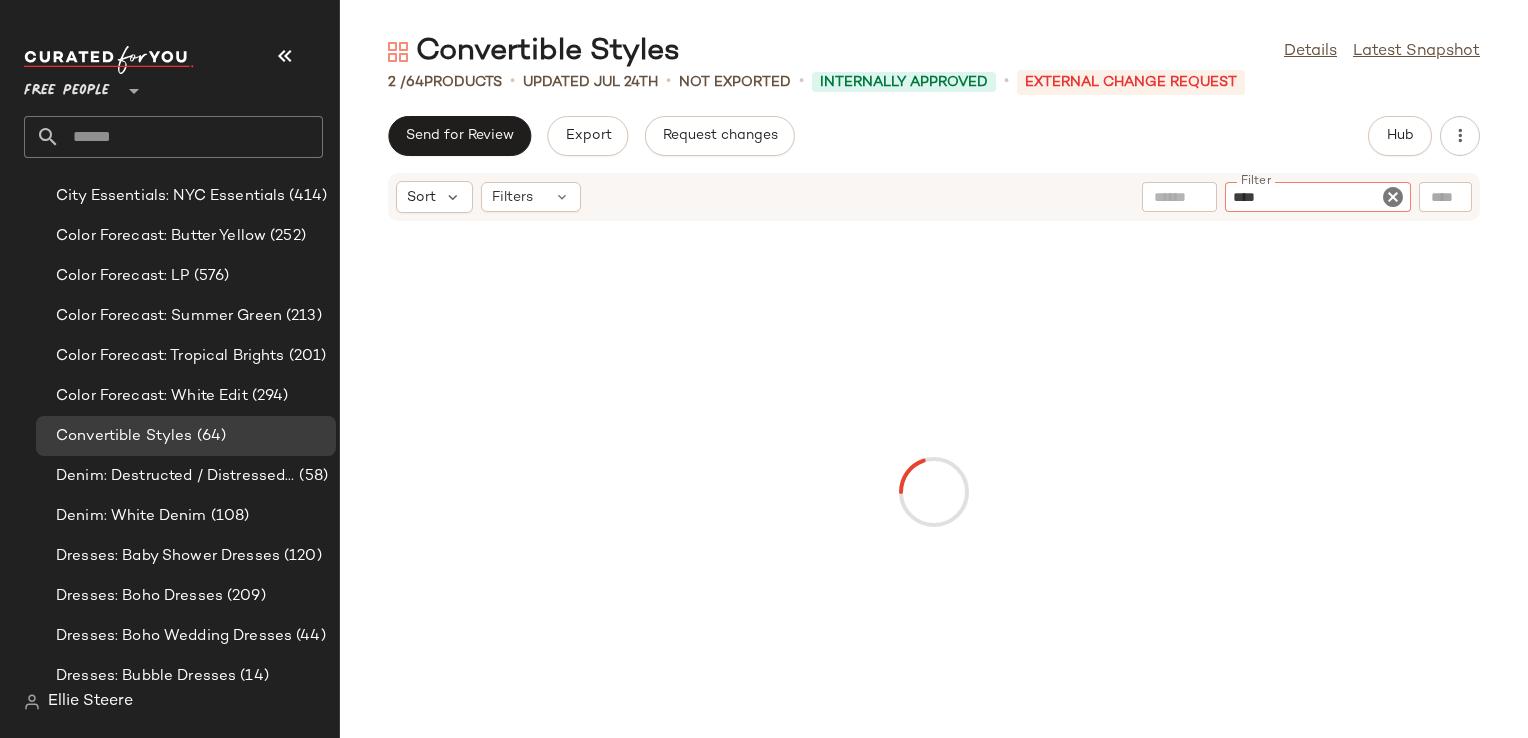 type on "*****" 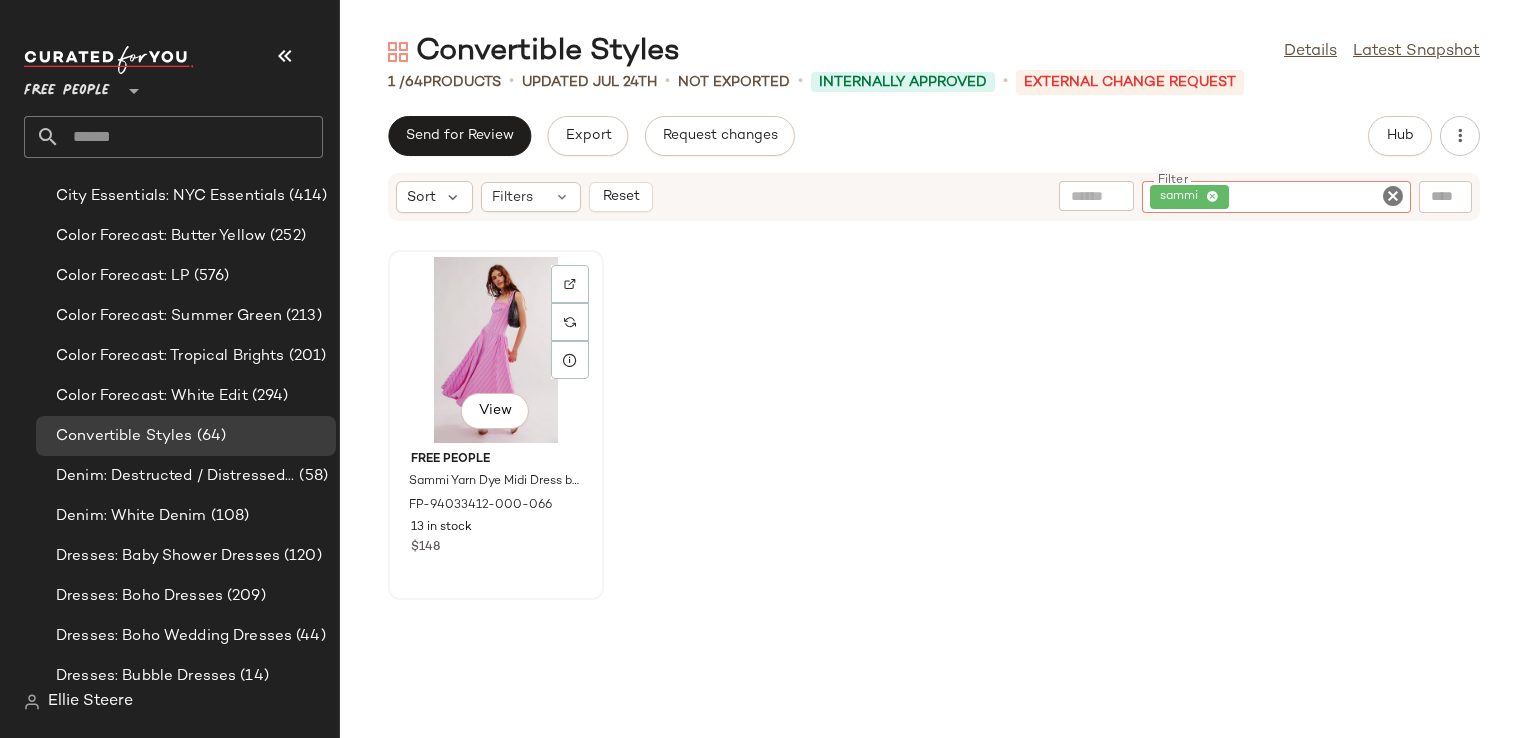 click on "View" 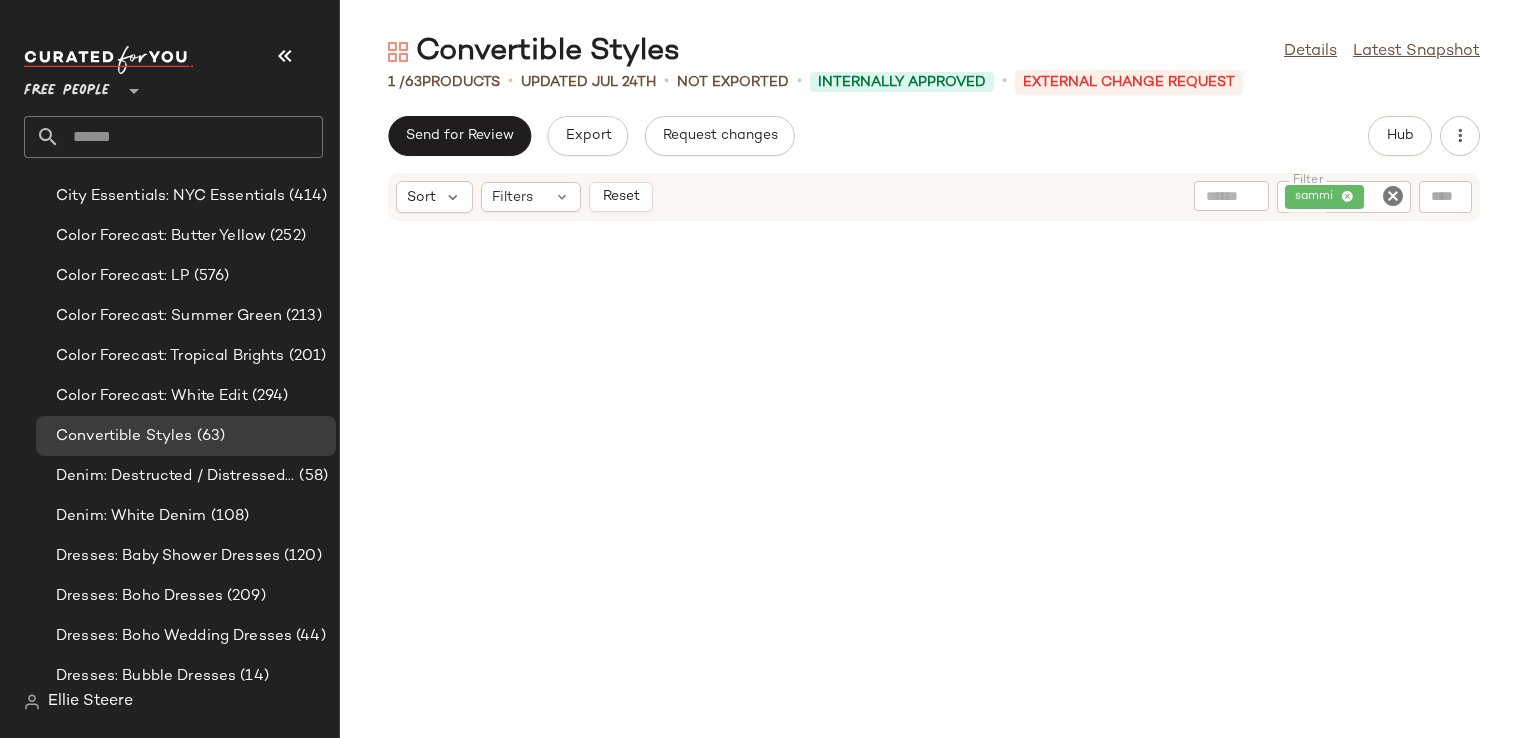 click 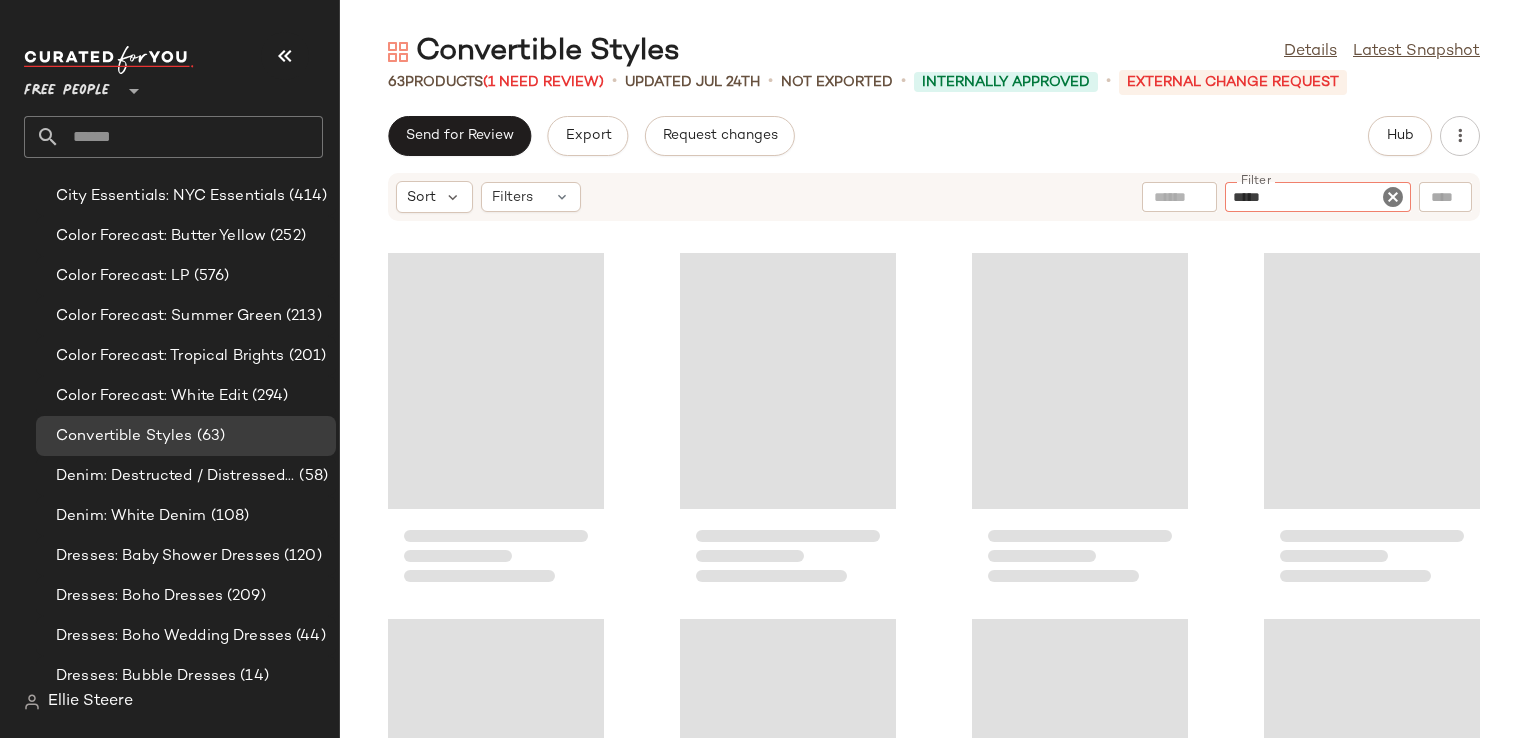 type on "******" 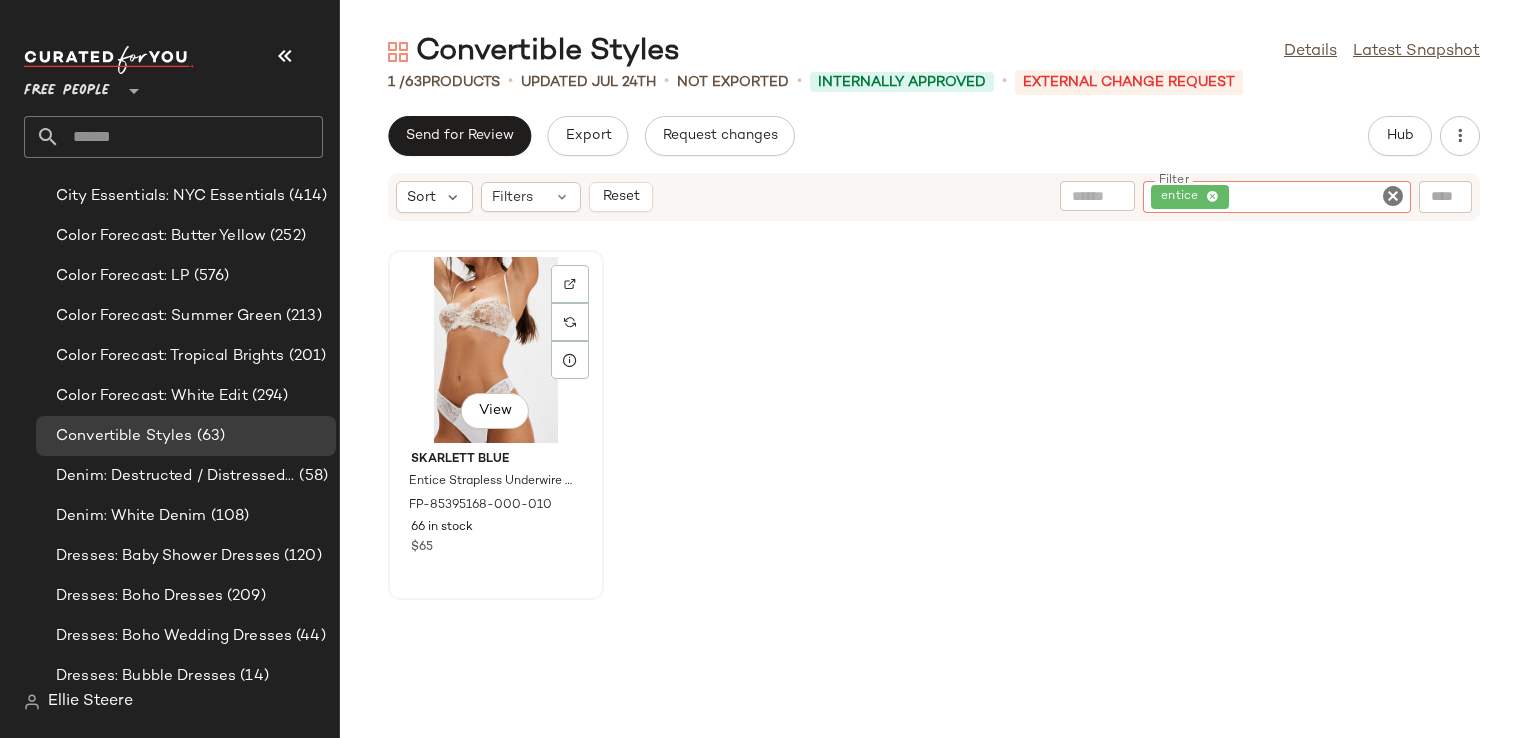click on "View" 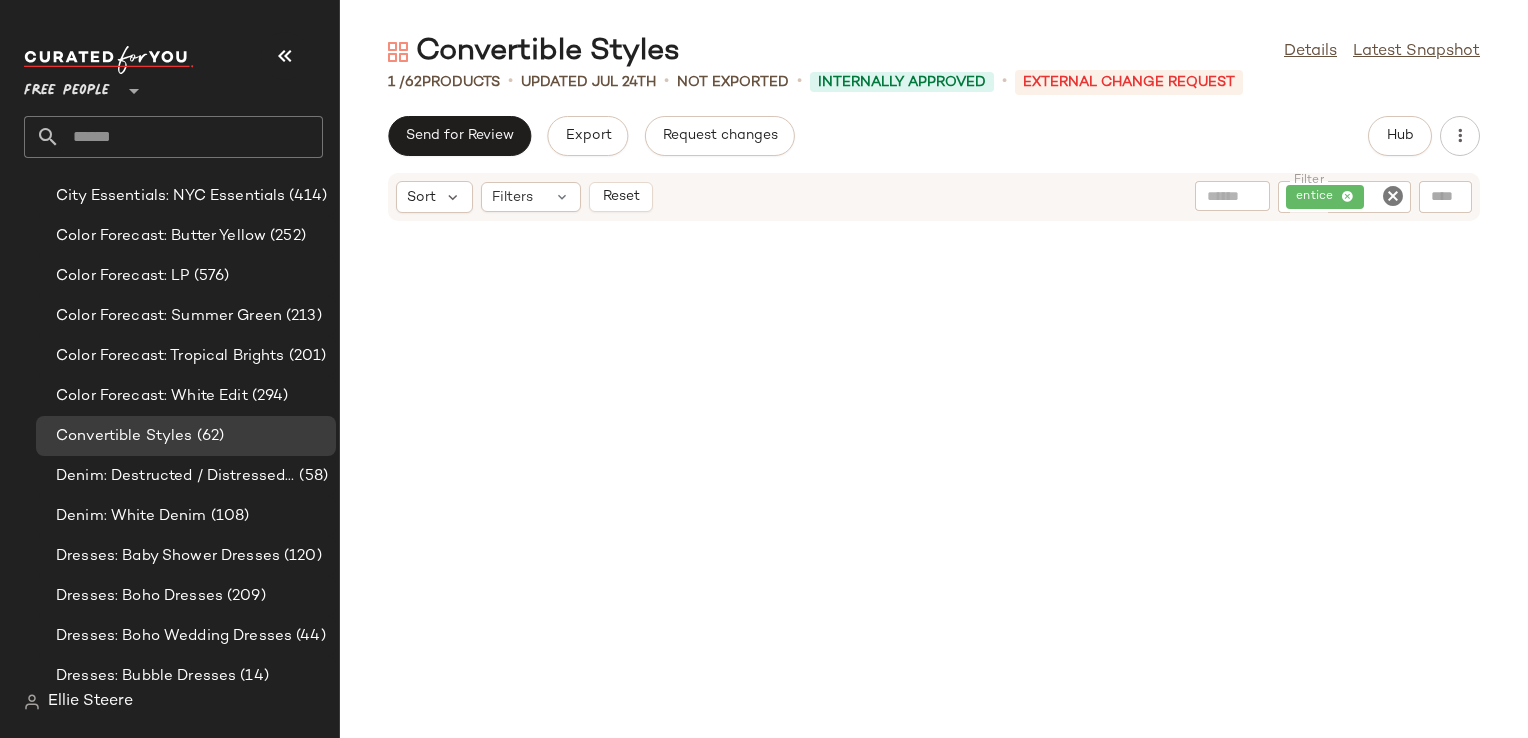 click 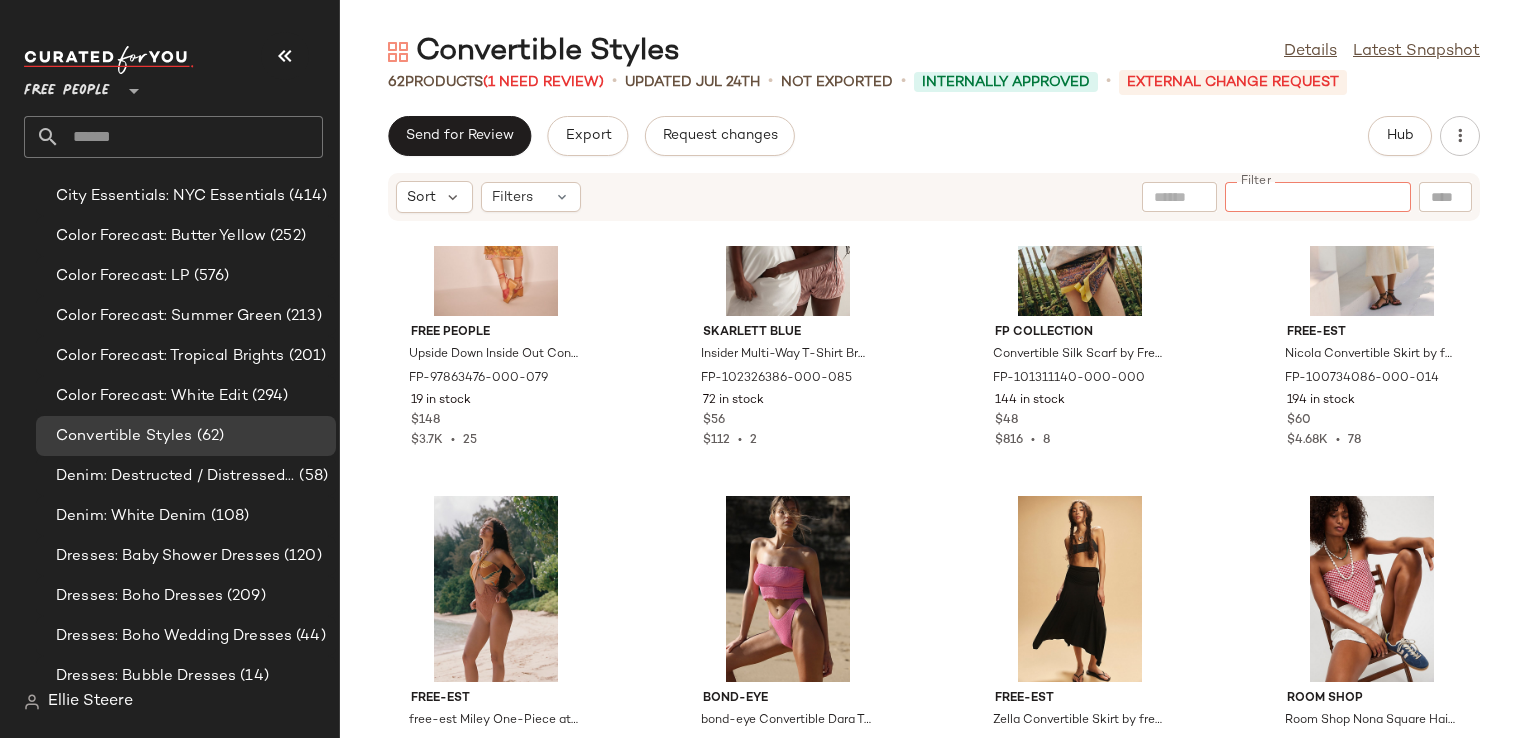scroll, scrollTop: 2667, scrollLeft: 0, axis: vertical 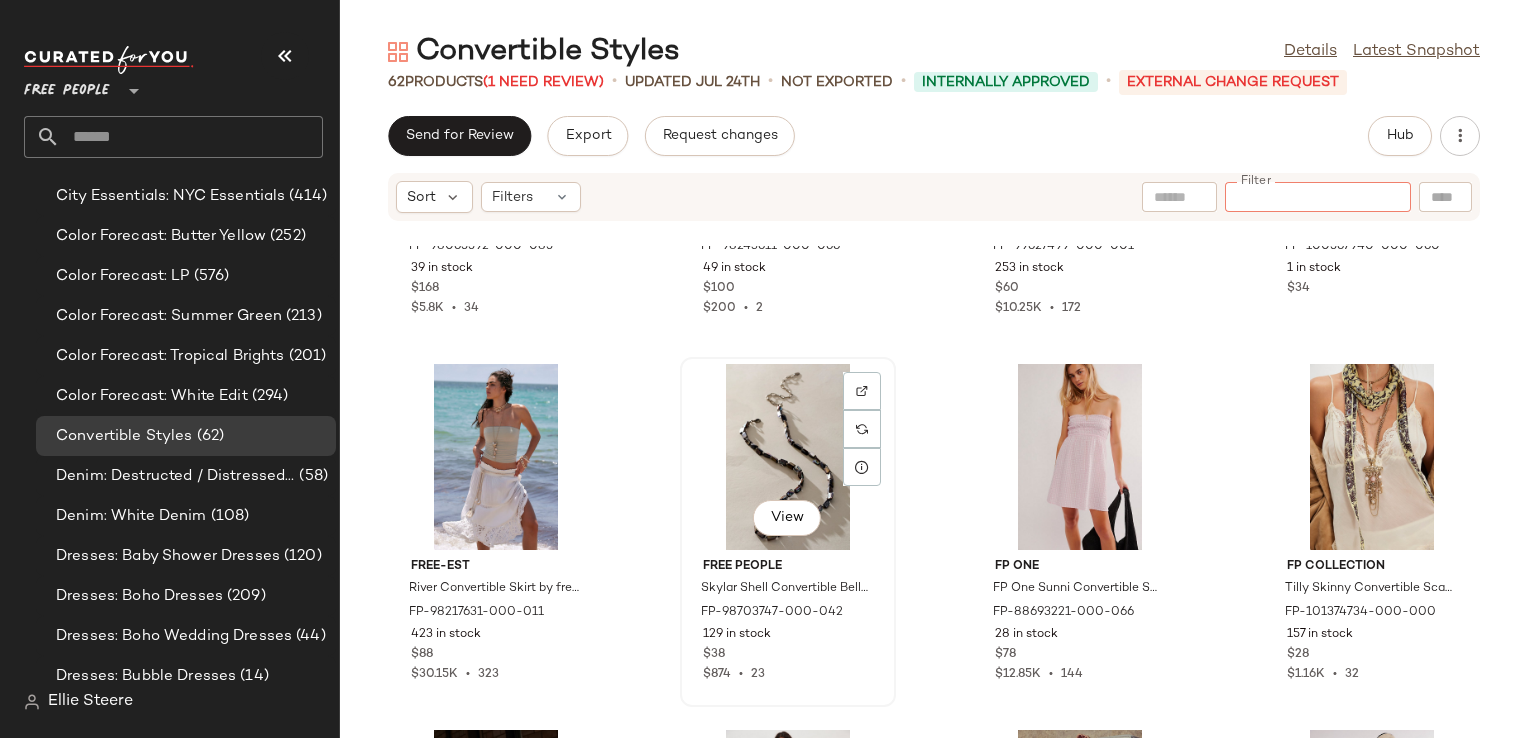 click on "View" 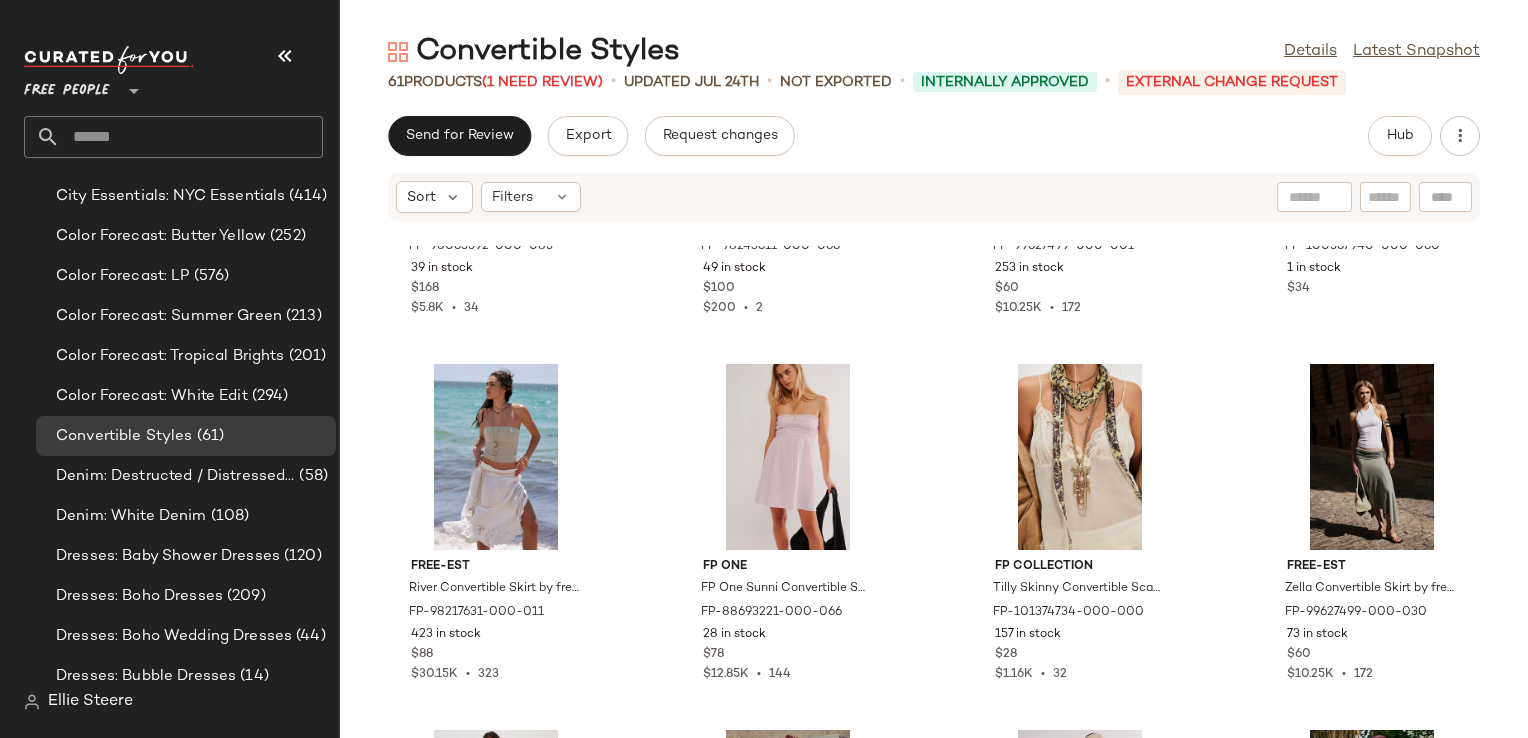 click 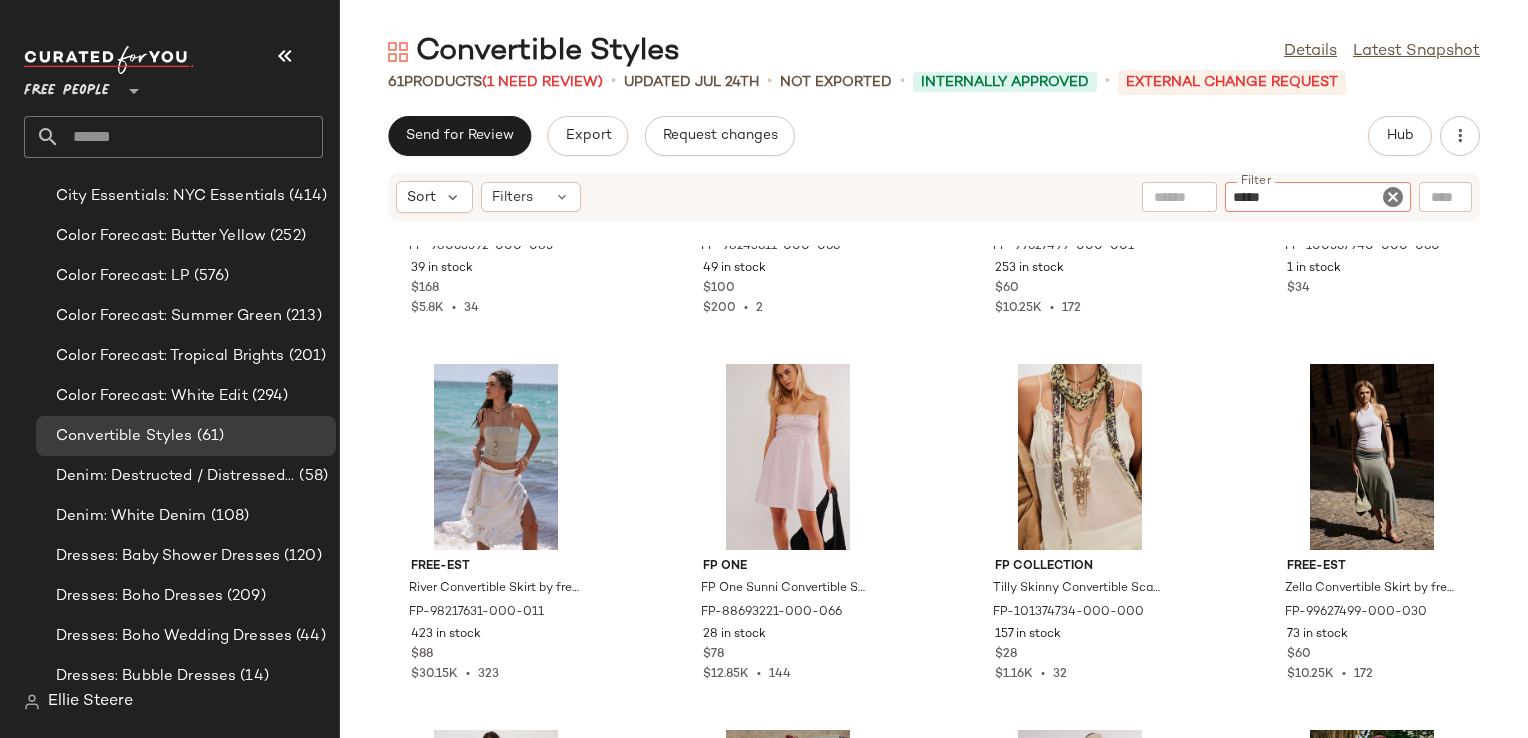 type on "******" 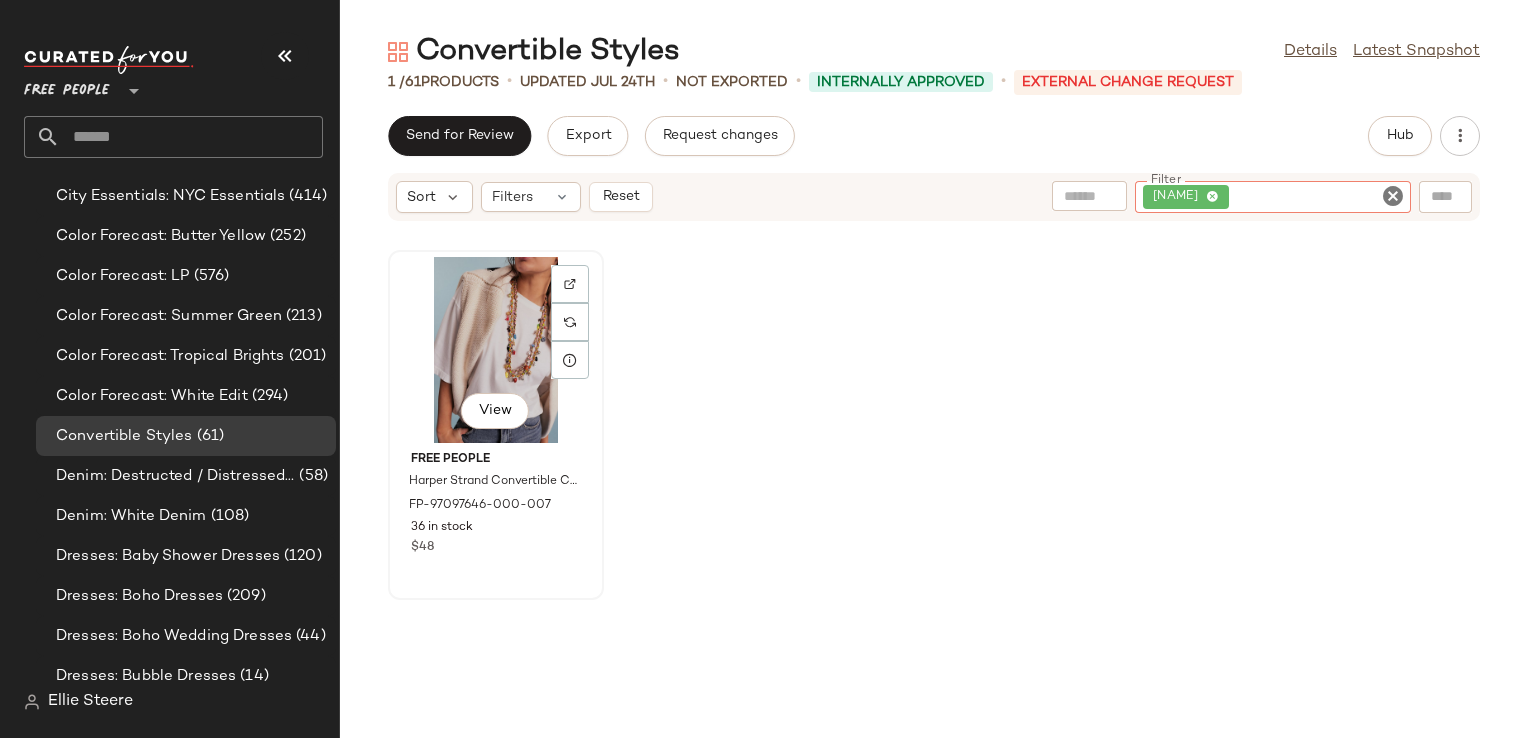 click on "View" 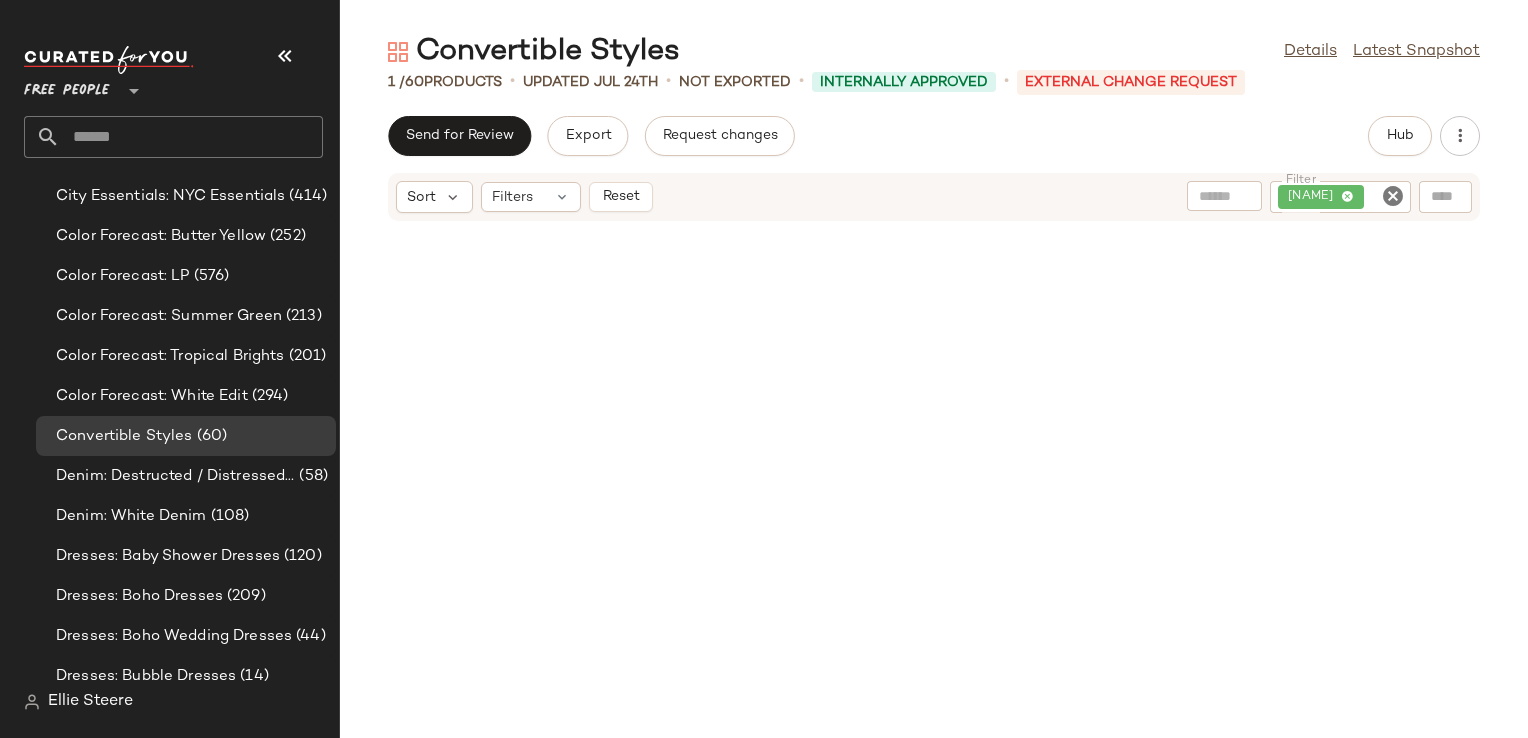 click 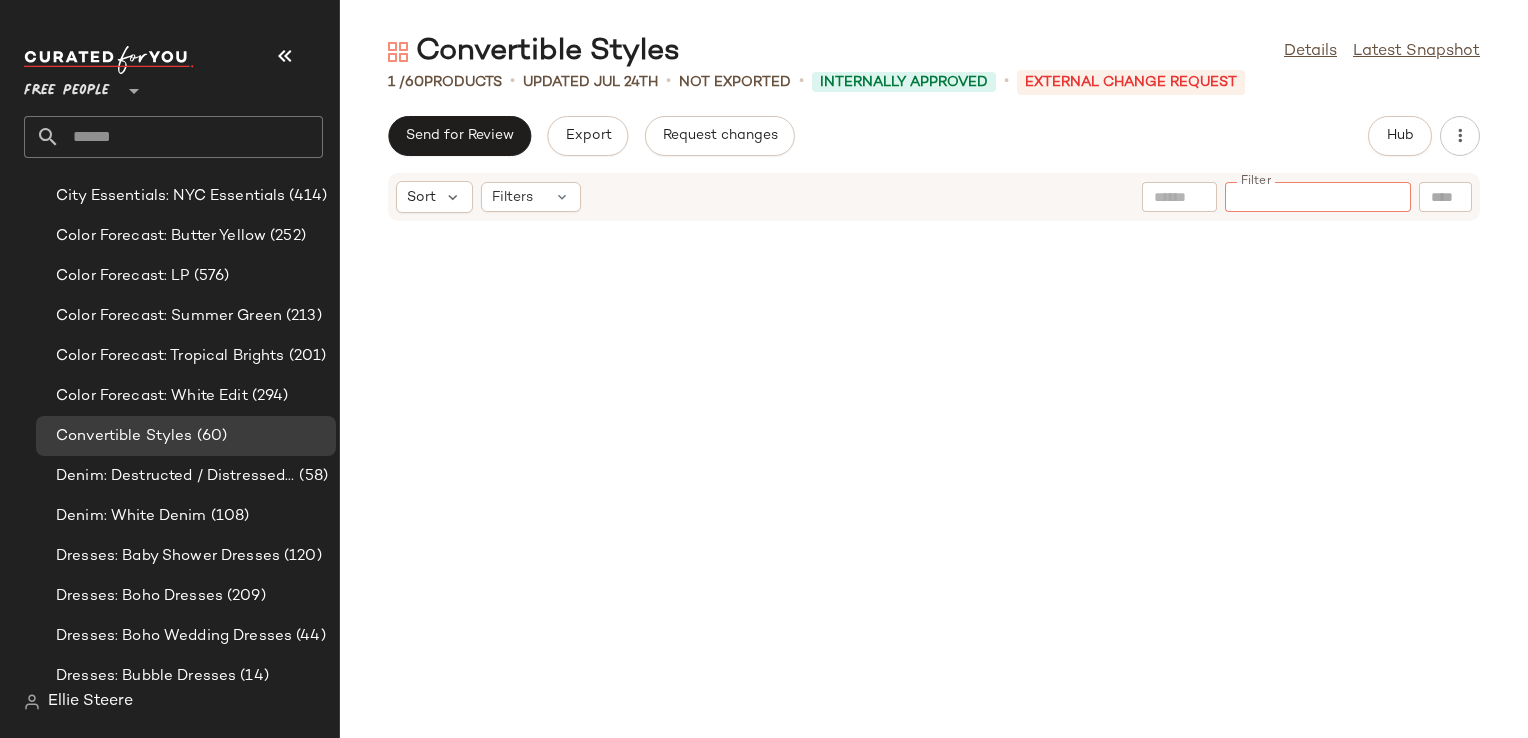 click on "Send for Review   Export   Request changes   Hub" 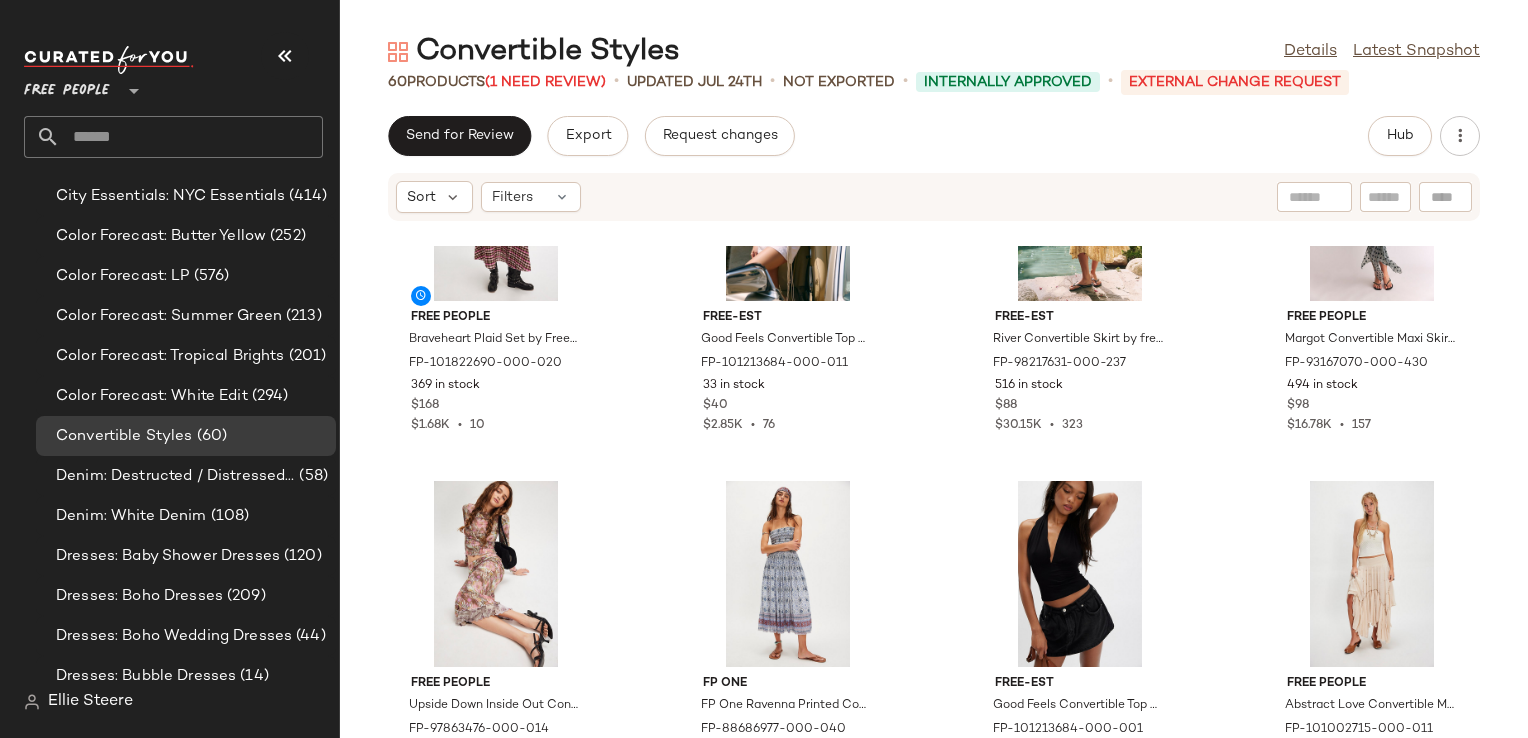 scroll, scrollTop: 152, scrollLeft: 0, axis: vertical 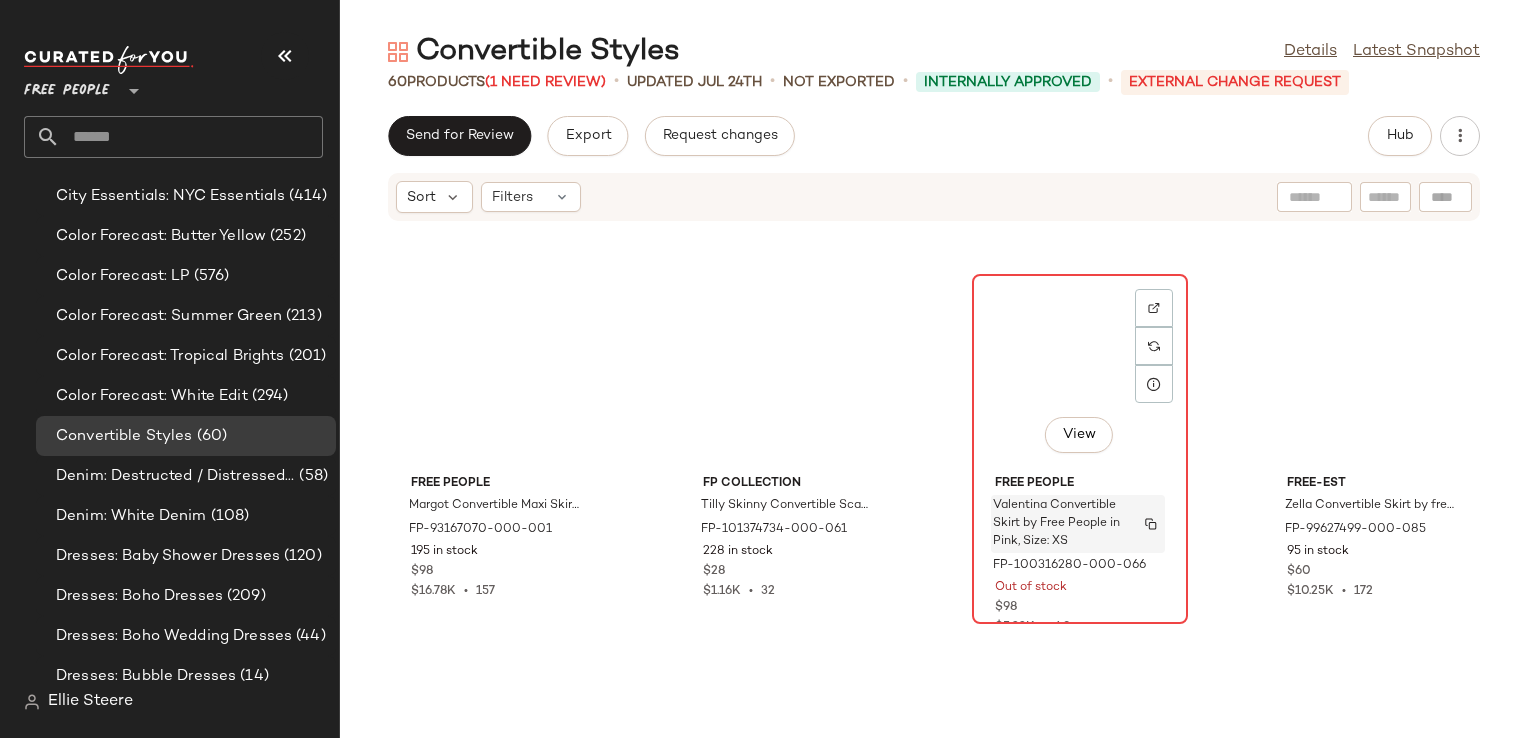 click on "Valentina Convertible Skirt by Free People in Pink, Size: XS" at bounding box center [1078, 524] 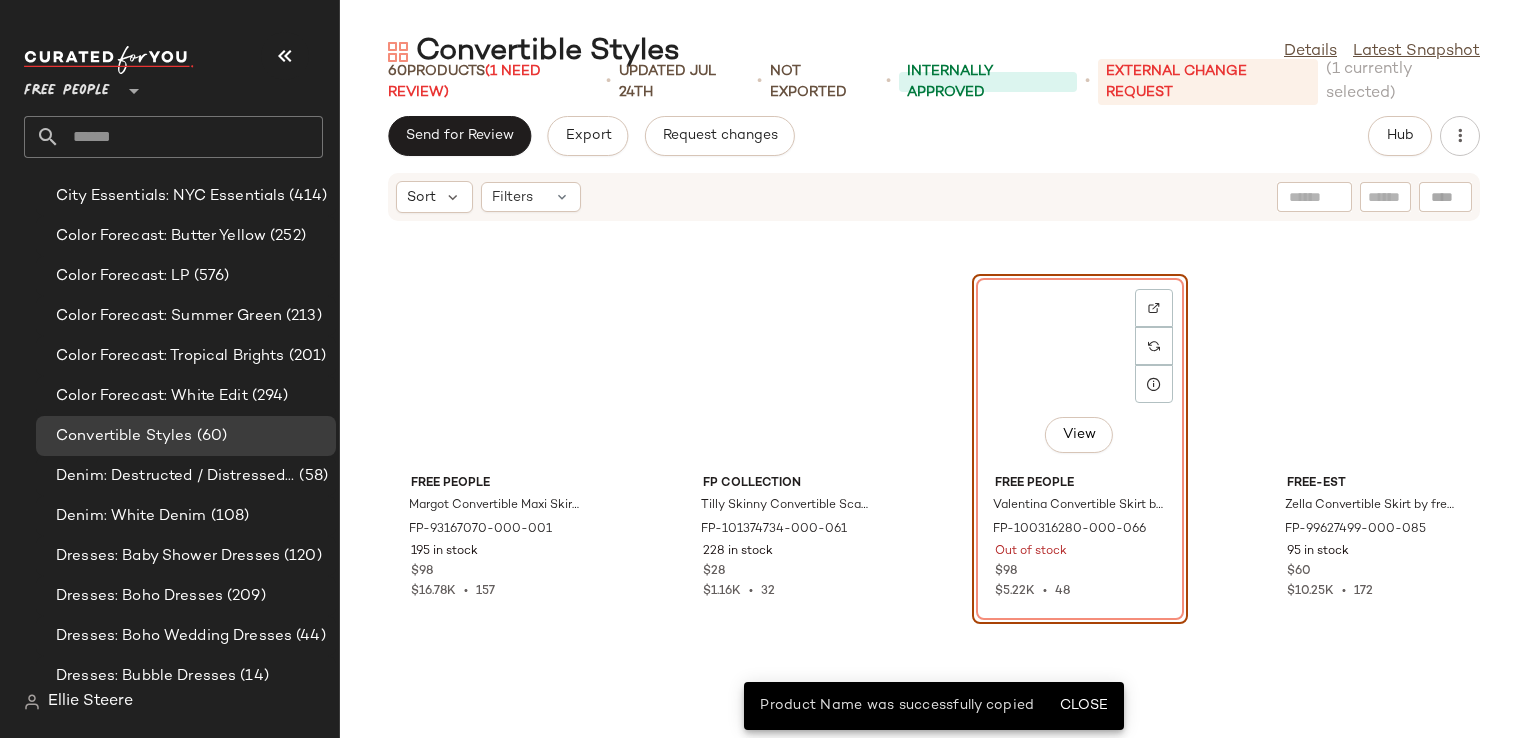 click on "free-est The Convertible Skirt by free-est at Free People in Purple, Size: M FP-50737592-000-051 61 in stock $88 $12.07K  •  191 Norma Kamali Norma Kamali Convertible Mini Dress at Free People in White, Size: XL FP-99538639-000-011 3 in stock $195 $8.19K  •  42 free-est free-est Donna Convertible Bandeau Bikini Top at Free People in Orange, Size: XL FP-101082170-000-089 18 in stock $108 $1.19K  •  11 Free People Upside Down Inside Out Convertible Set by Free People in Brown, Size: XL FP-97863476-000-029 2 in stock $148 $3.7K  •  25 Free People Margot Convertible Maxi Skirt by Free People in Black, Size: M FP-93167070-000-001 195 in stock $98 $16.78K  •  157 FP Collection Tilly Skinny Convertible Scarf by Free People in Red FP-101374734-000-061 228 in stock $28 $1.16K  •  32  View  Free People Valentina Convertible Skirt by Free People in Pink, Size: XS FP-100316280-000-066 Out of stock $98 $5.22K  •  48 free-est Zella Convertible Skirt by free-est at Free People in Orange, Size: M 95 in stock 7" 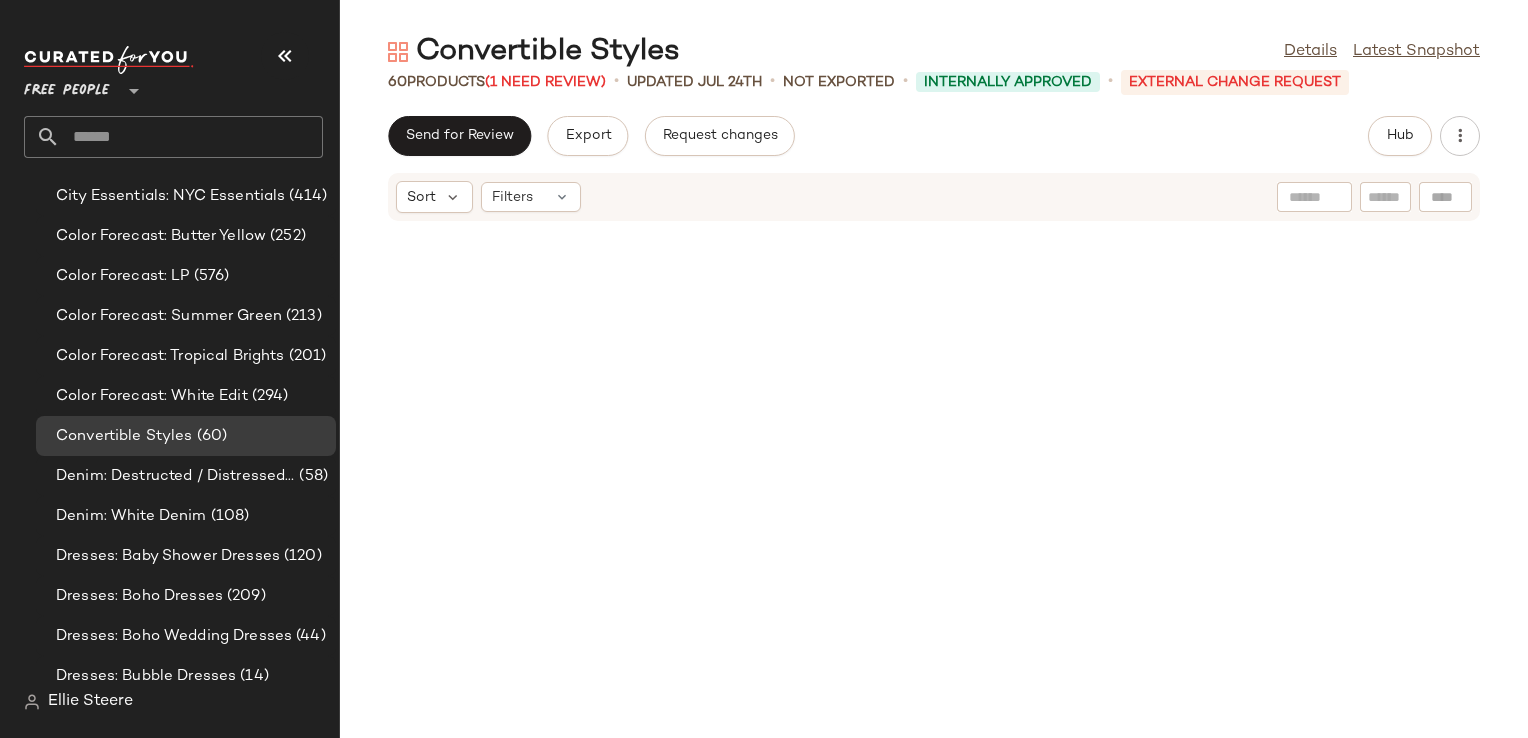 scroll, scrollTop: 0, scrollLeft: 0, axis: both 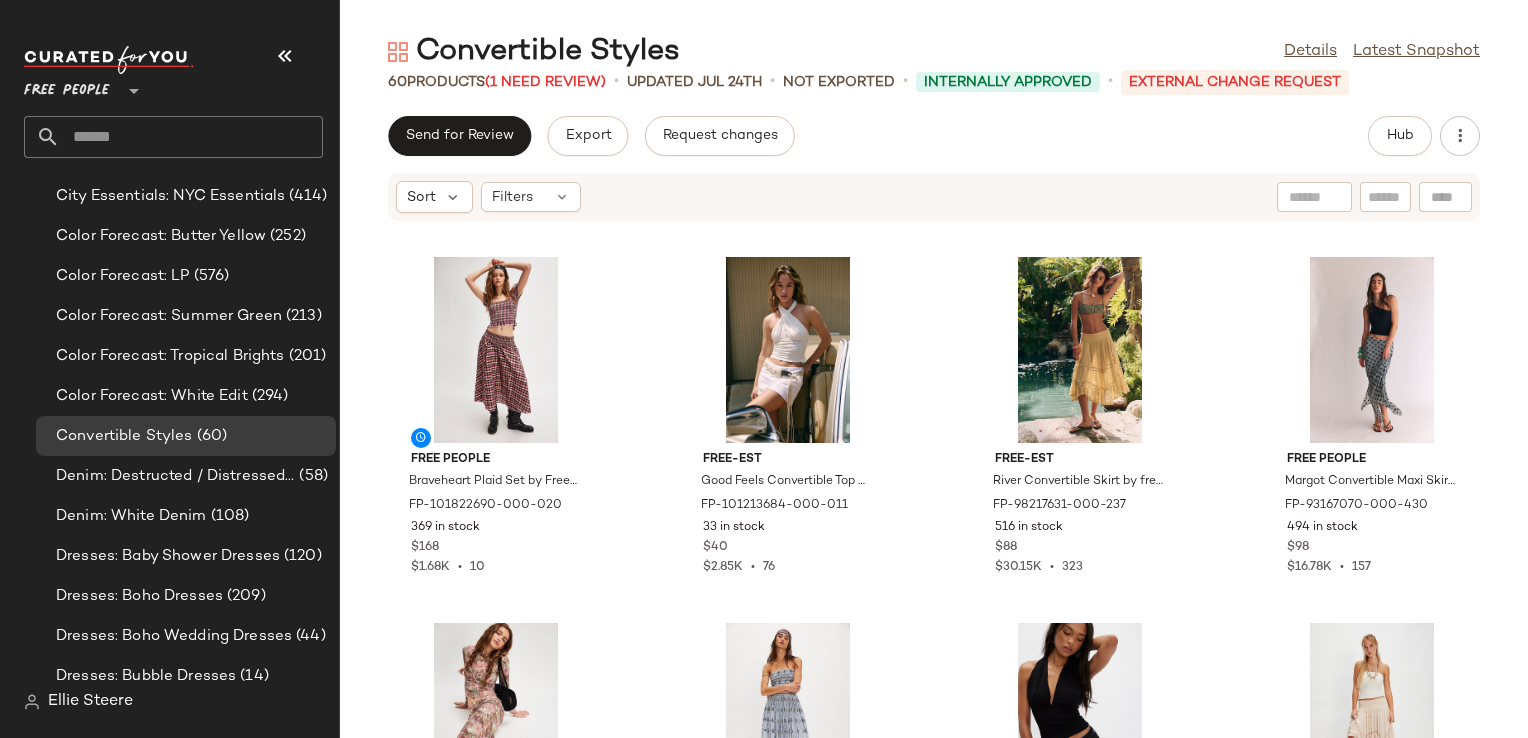 click 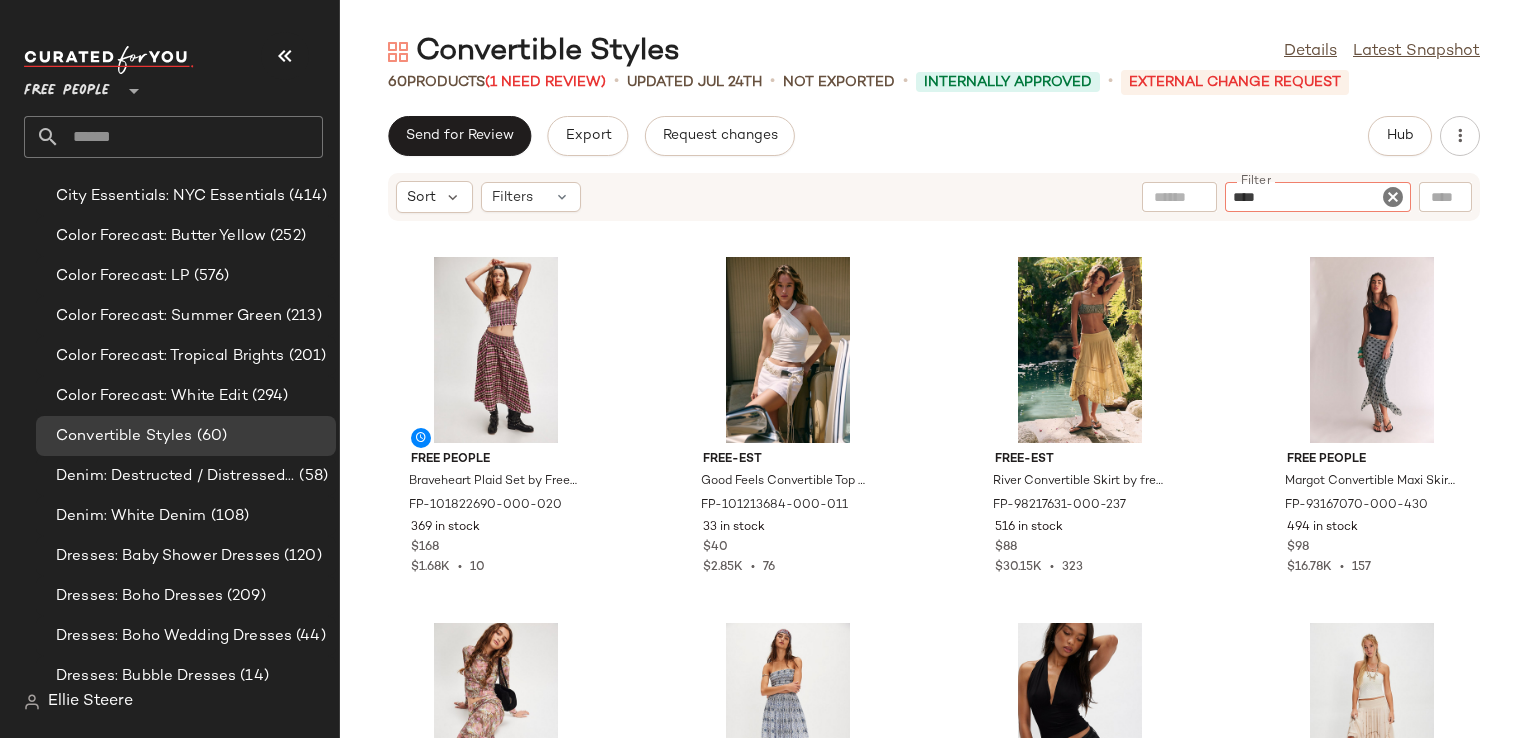 type on "*****" 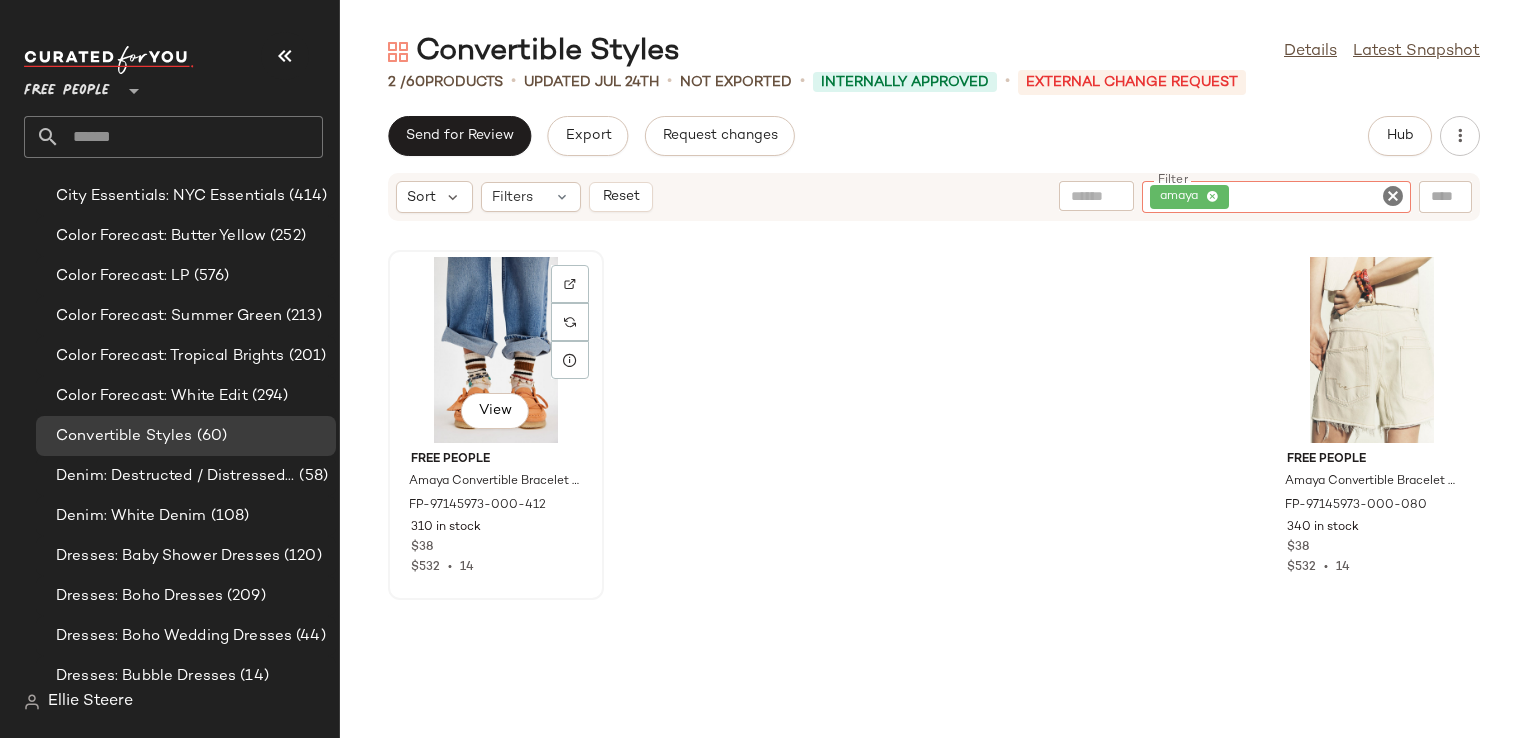 click on "View" 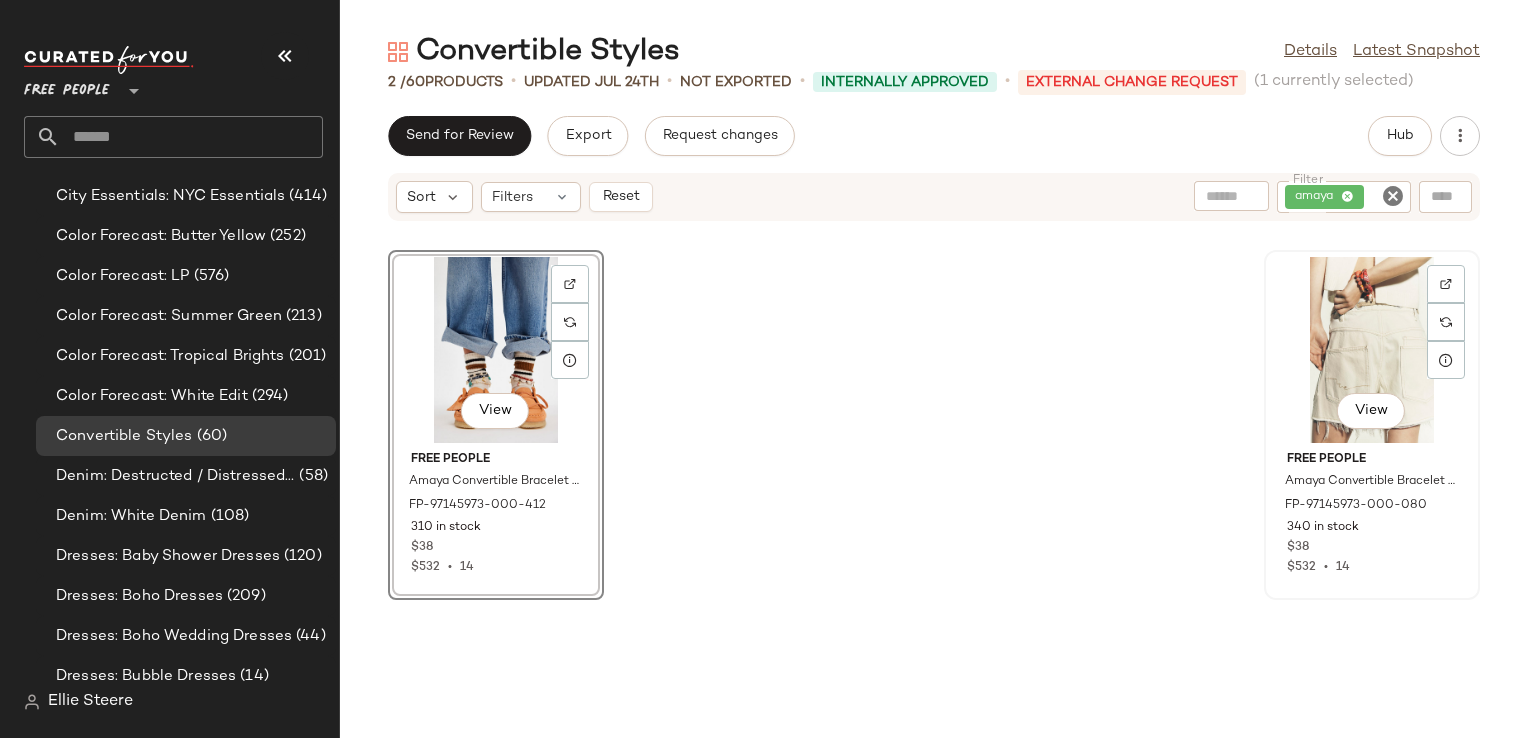 click on "View" 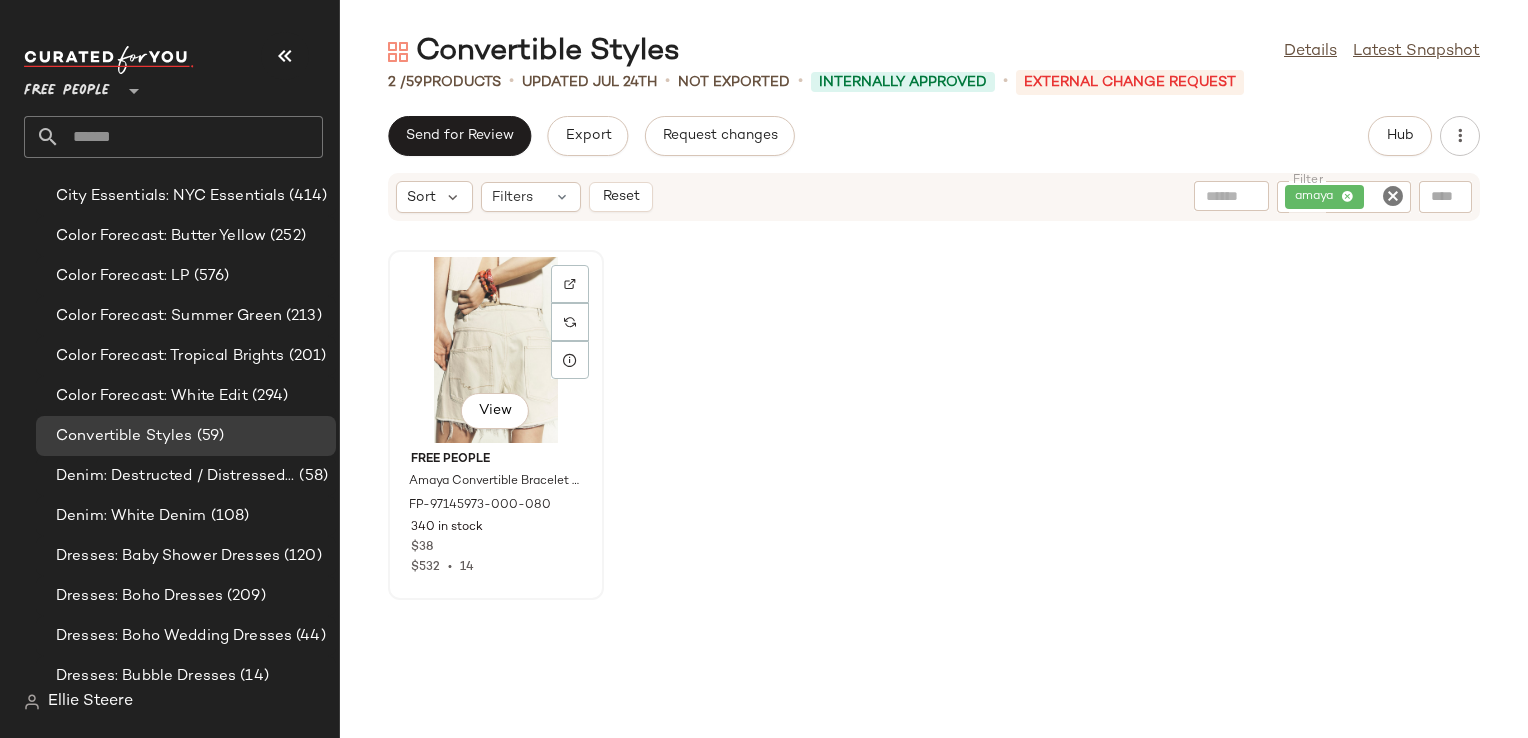 click on "View" 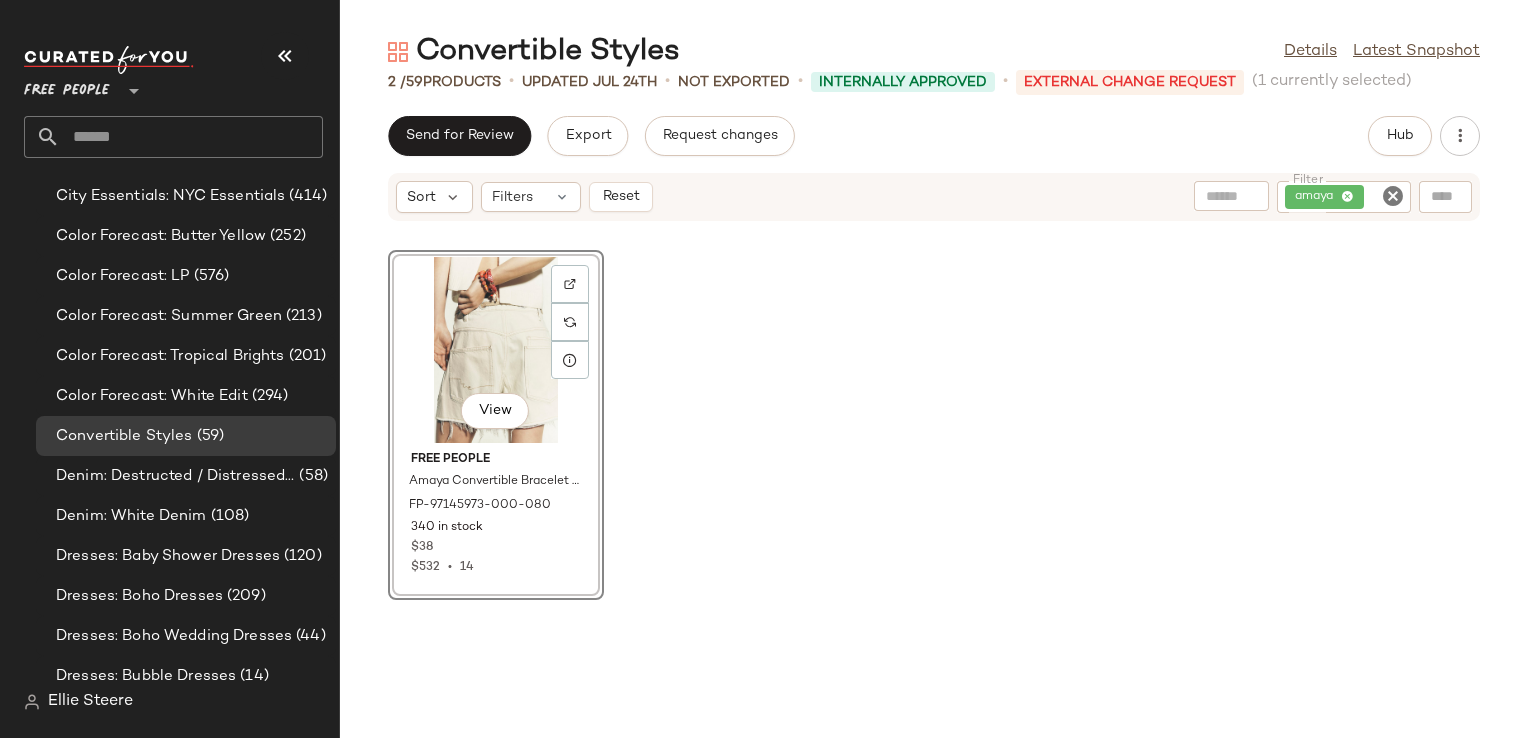 click on "View" 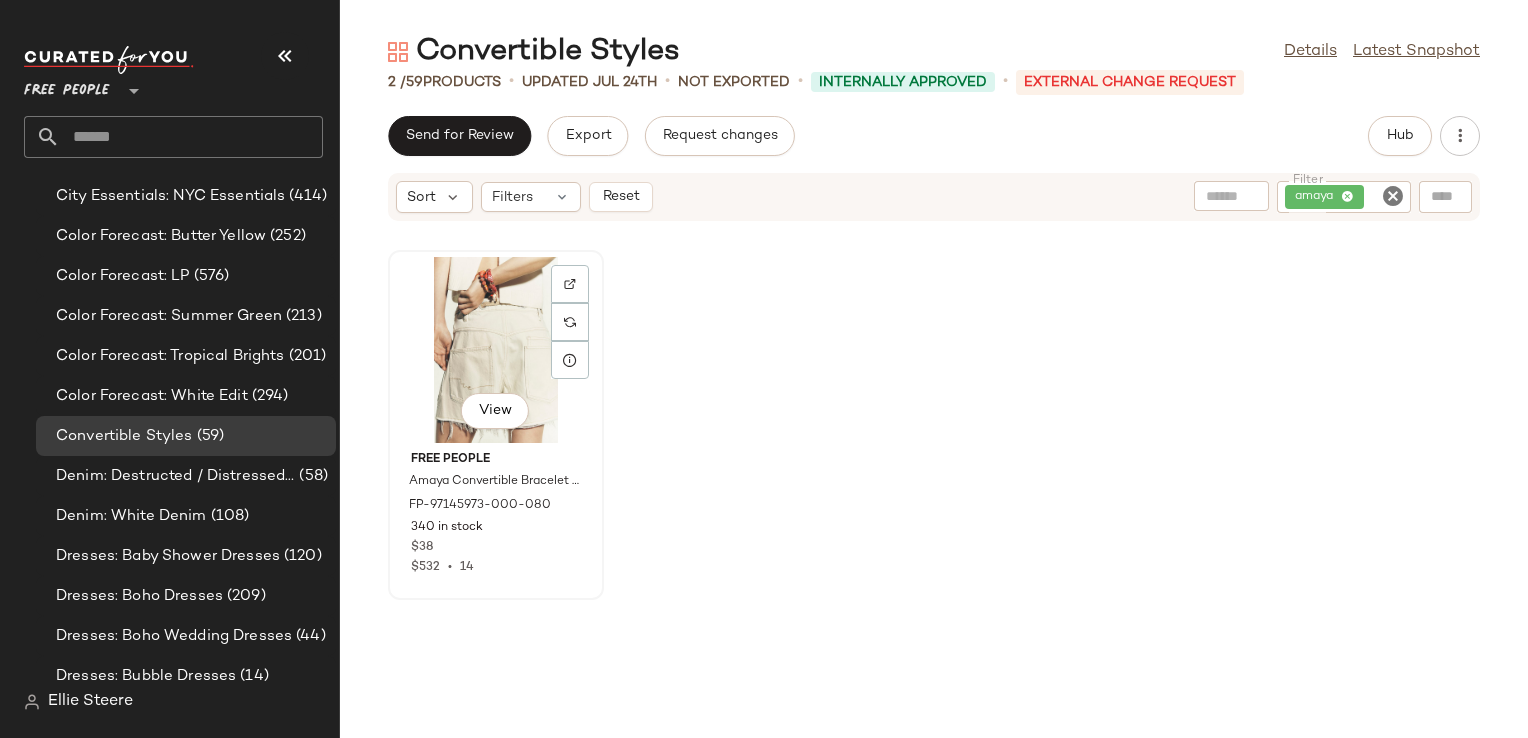 click on "View" 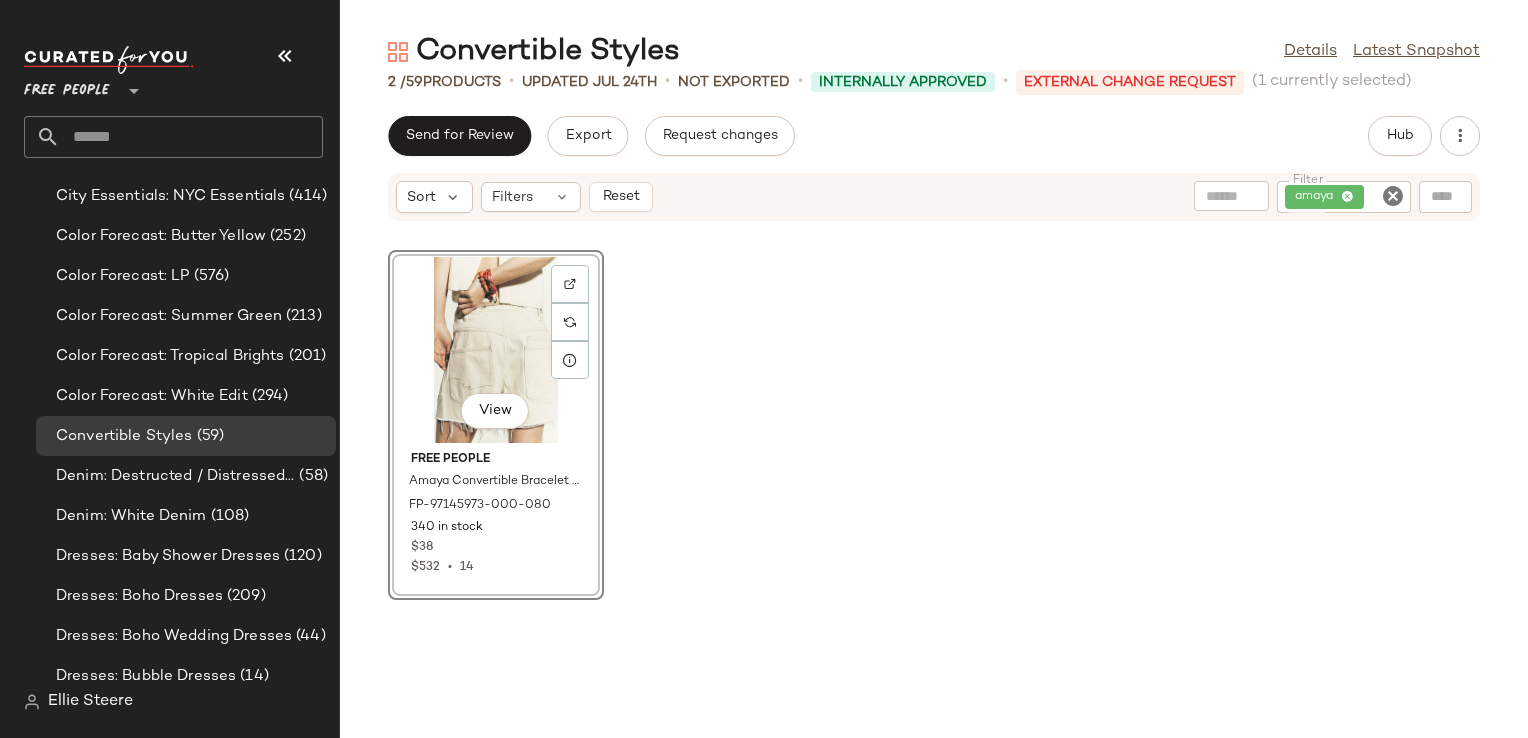 click 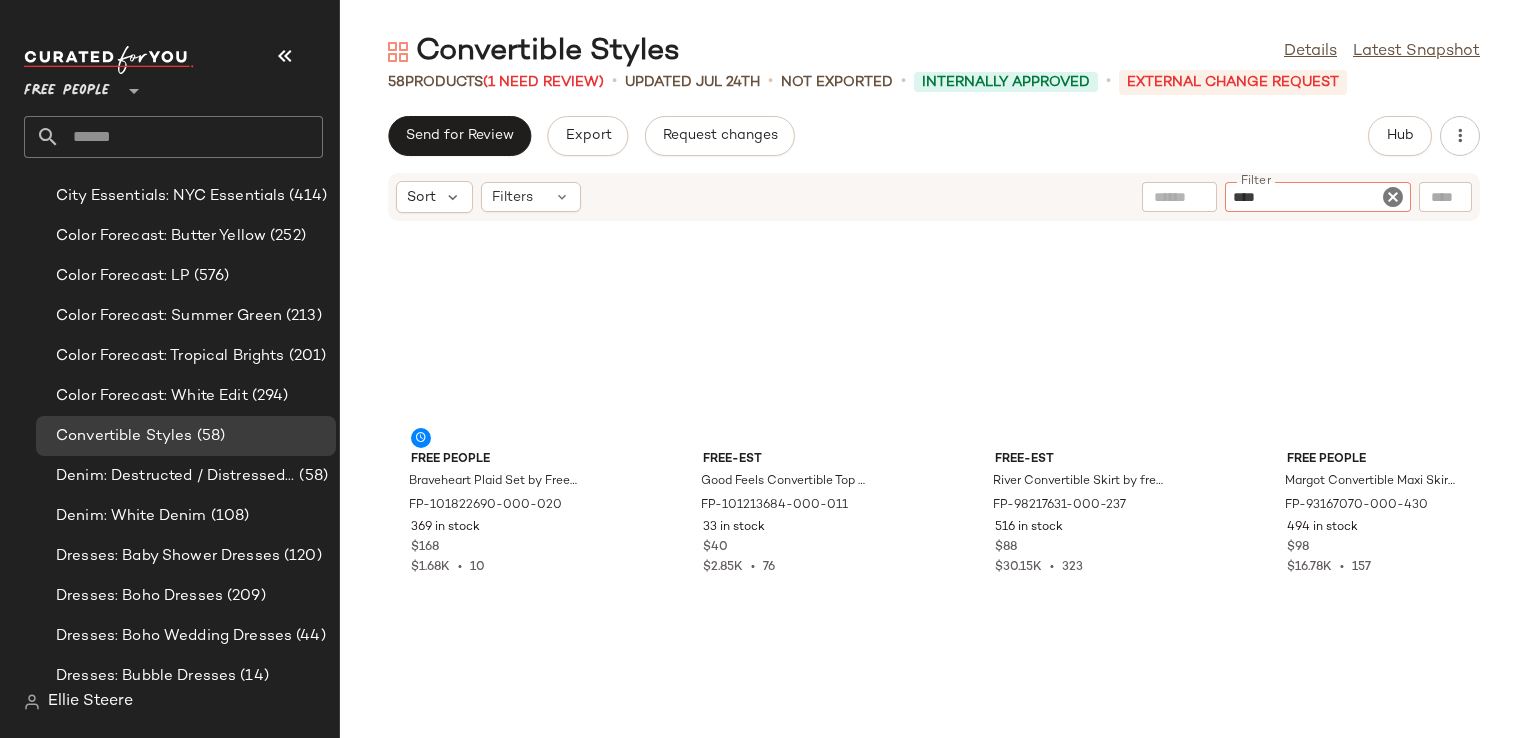type on "*****" 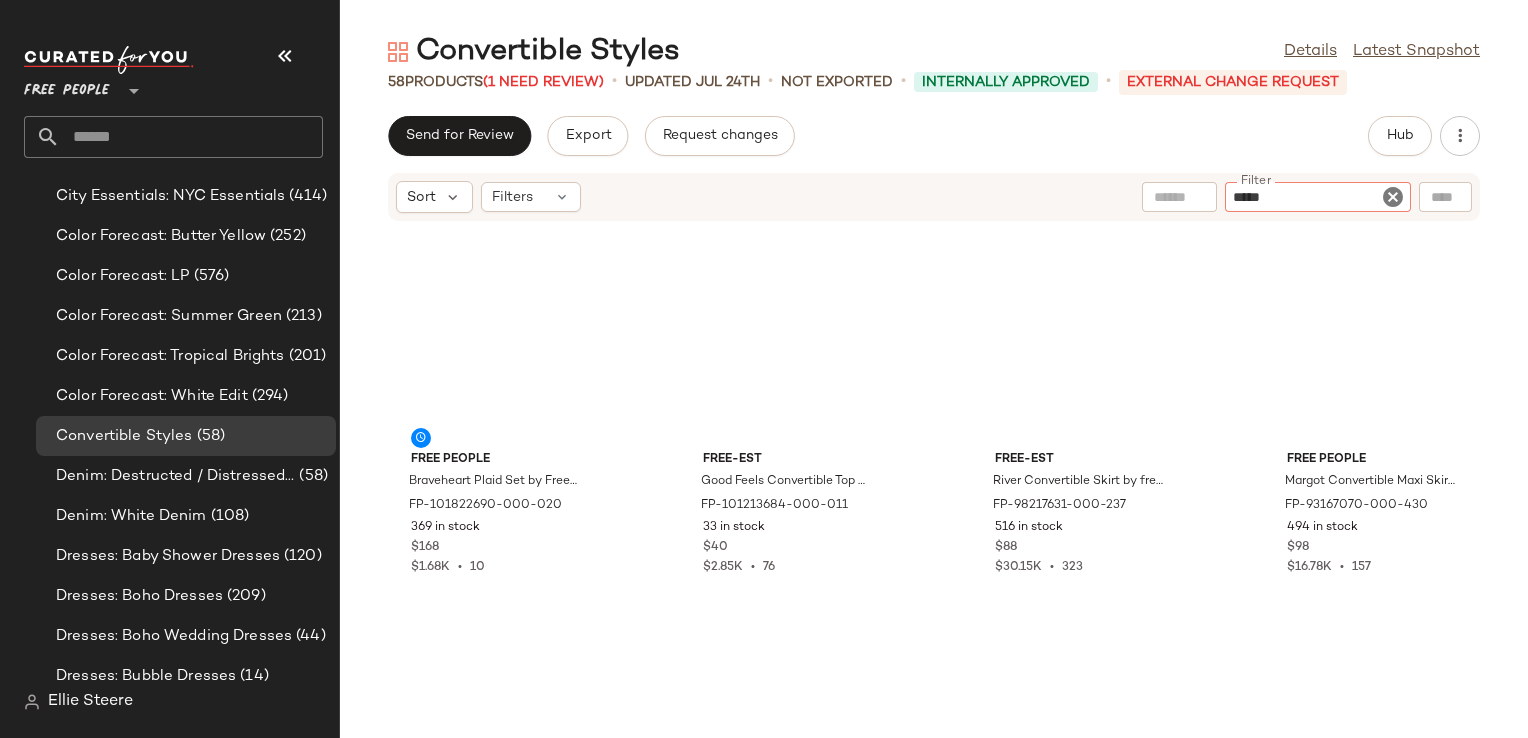 type 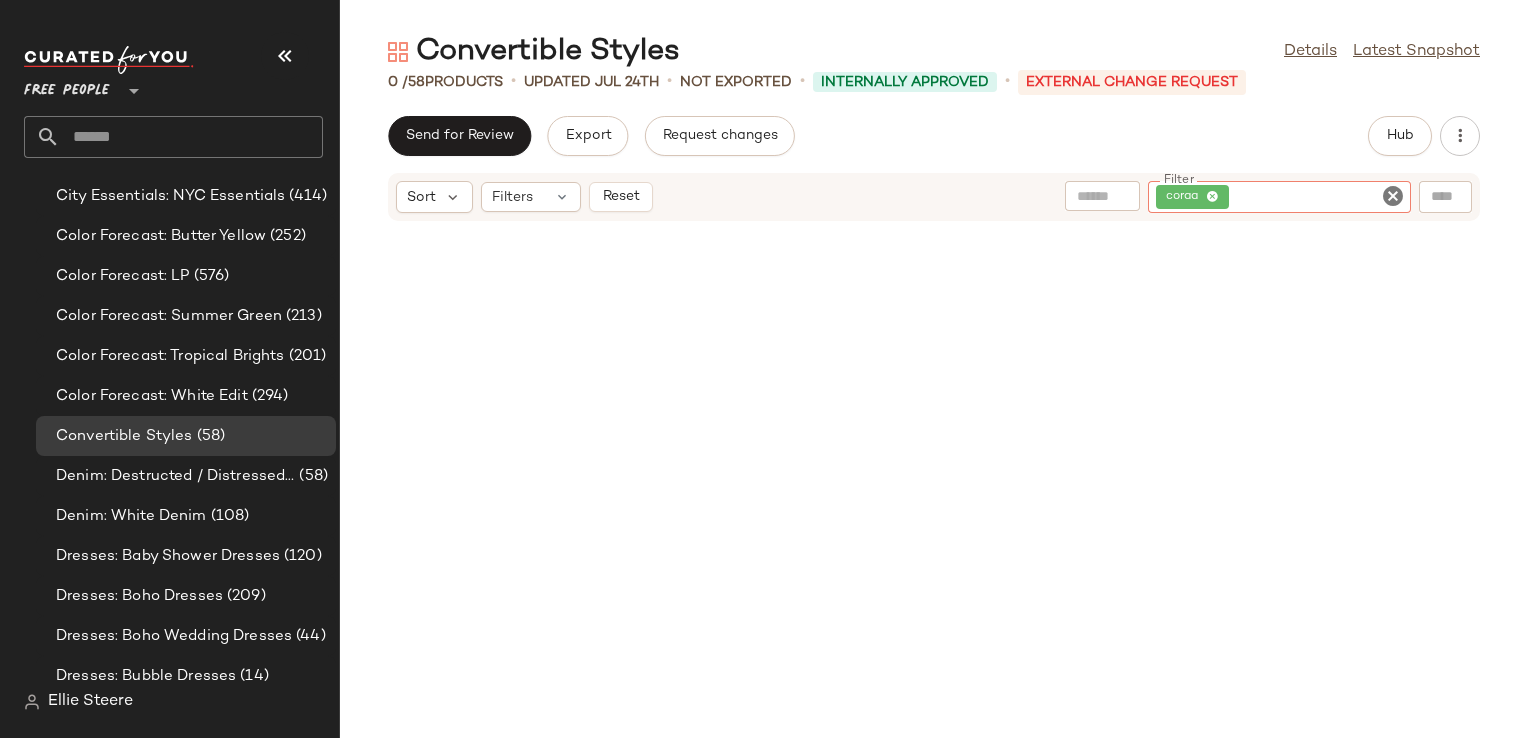 click 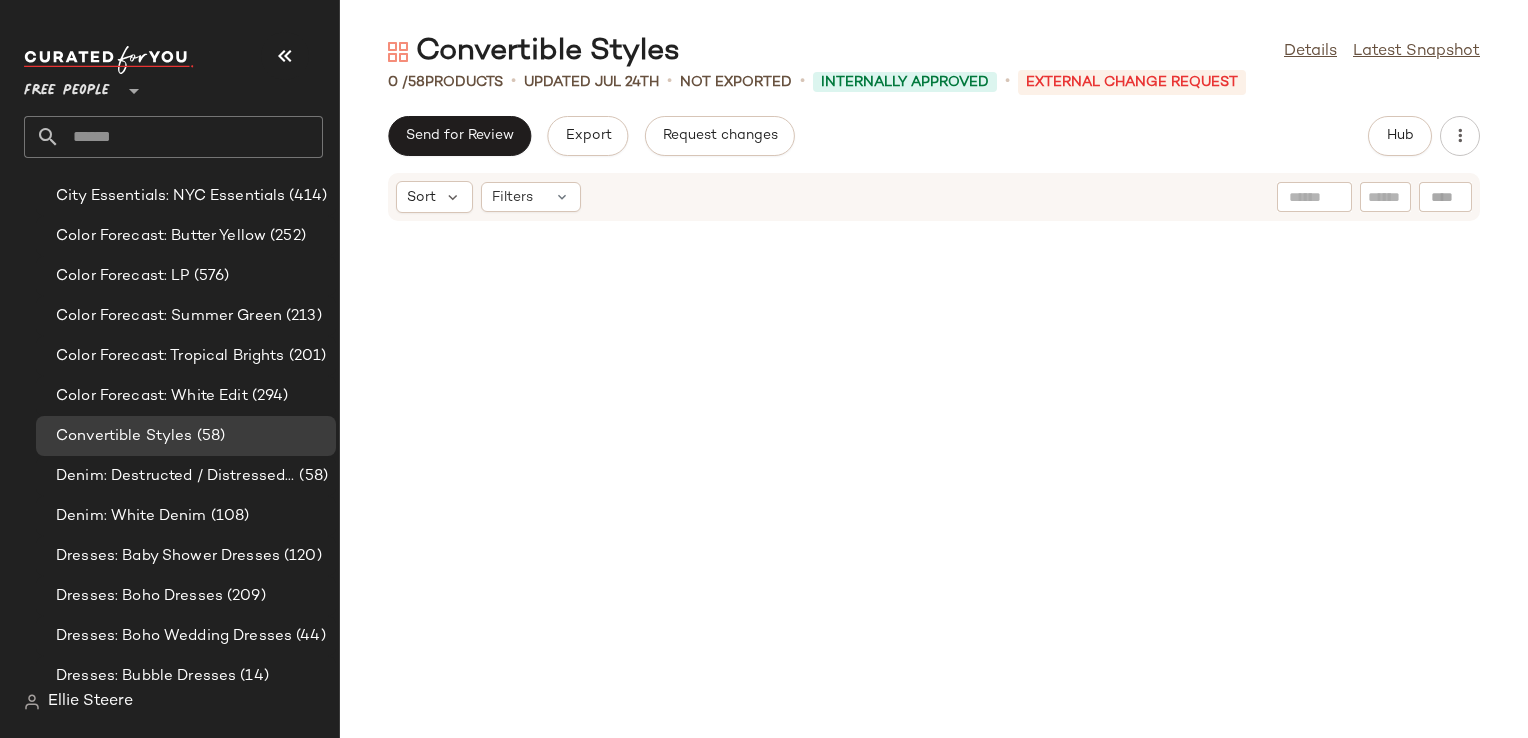 click on "Send for Review   Export   Request changes   Hub" 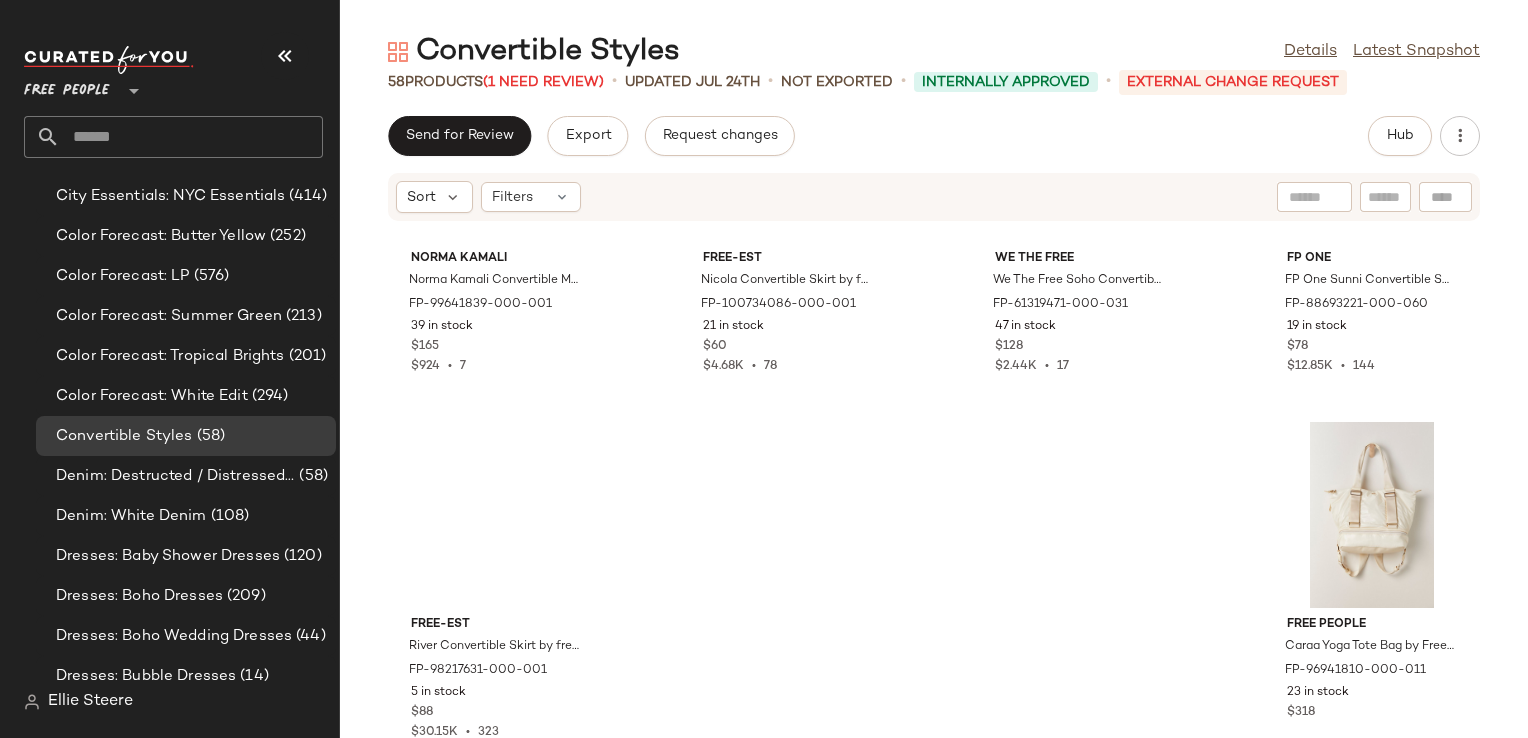 scroll, scrollTop: 5001, scrollLeft: 0, axis: vertical 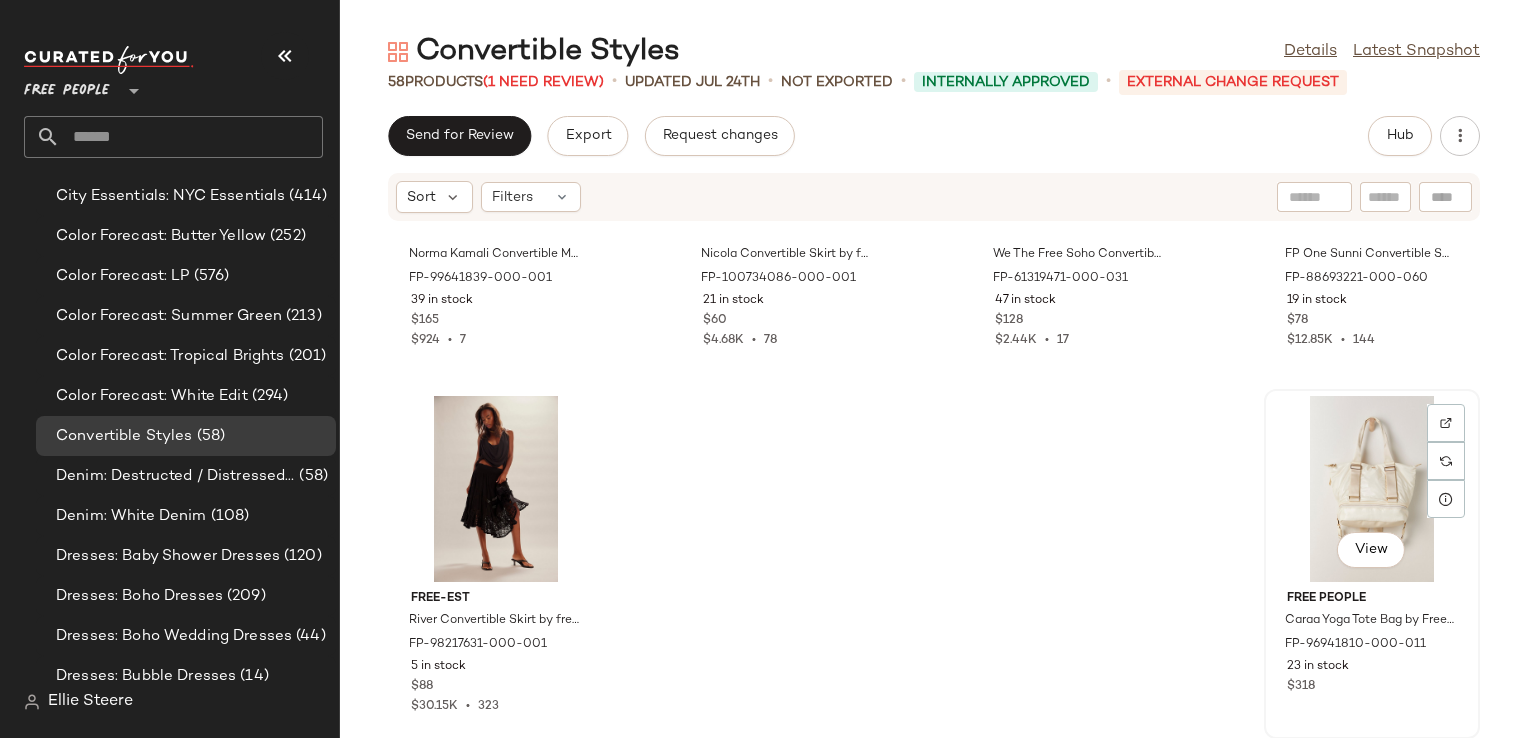 click on "View" 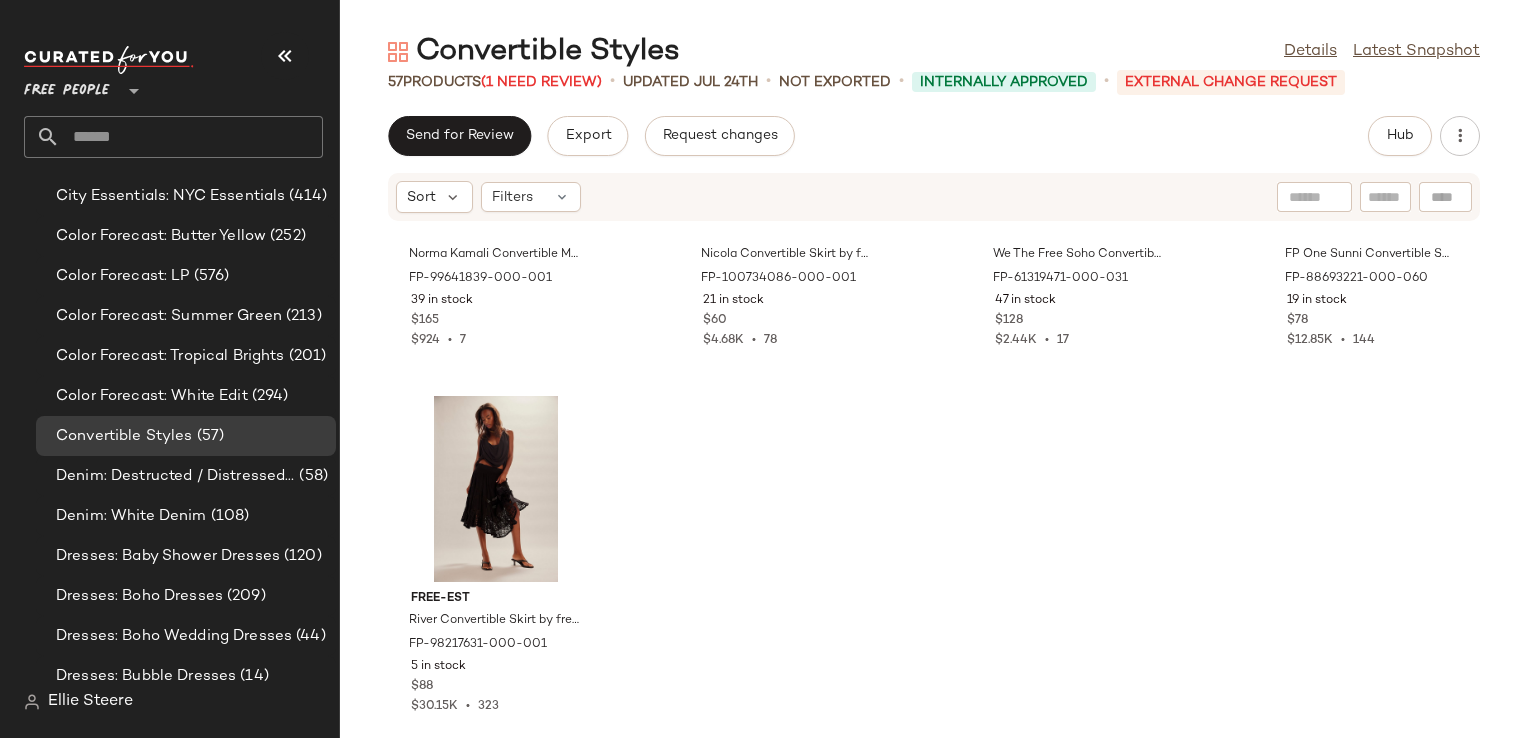 click on "Norma Kamali Norma Kamali Convertible Mini at Free People in Black, Size: S FP-99641839-000-001 39 in stock $165 $924  •  7 free-est Nicola Convertible Skirt by free-est at Free People in Black, Size: L FP-100734086-000-001 21 in stock $60 $4.68K  •  78 We The Free We The Free Soho Convertible Sling Bag at Free People in Green FP-61319471-000-031 47 in stock $128 $2.44K  •  17 FP One FP One Sunni Convertible Skirt at Free People in Red, Size: XL FP-88693221-000-060 19 in stock $78 $12.85K  •  144 free-est River Convertible Skirt by free-est at Free People in Black, Size: M FP-98217631-000-001 5 in stock $88 $30.15K  •  323" 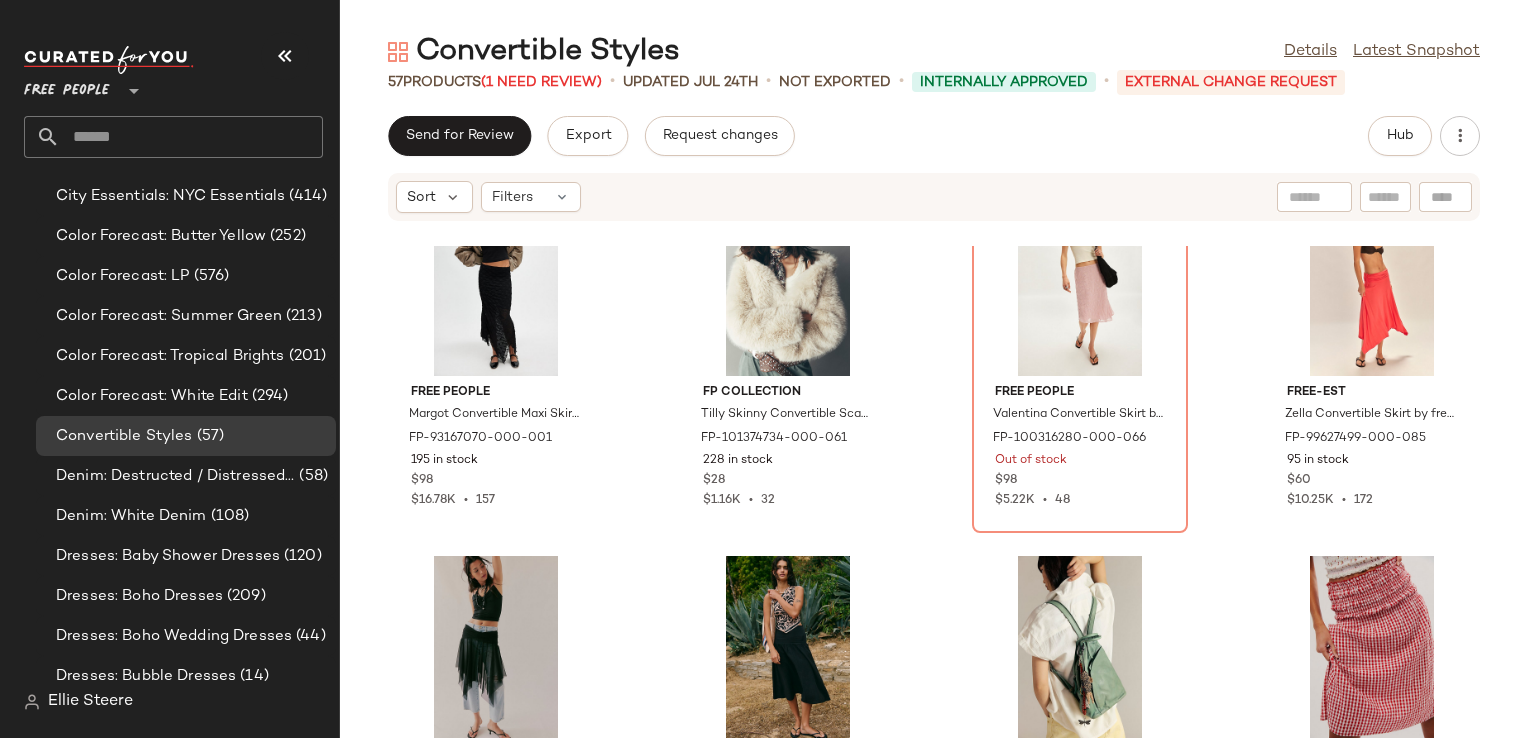 scroll, scrollTop: 4421, scrollLeft: 0, axis: vertical 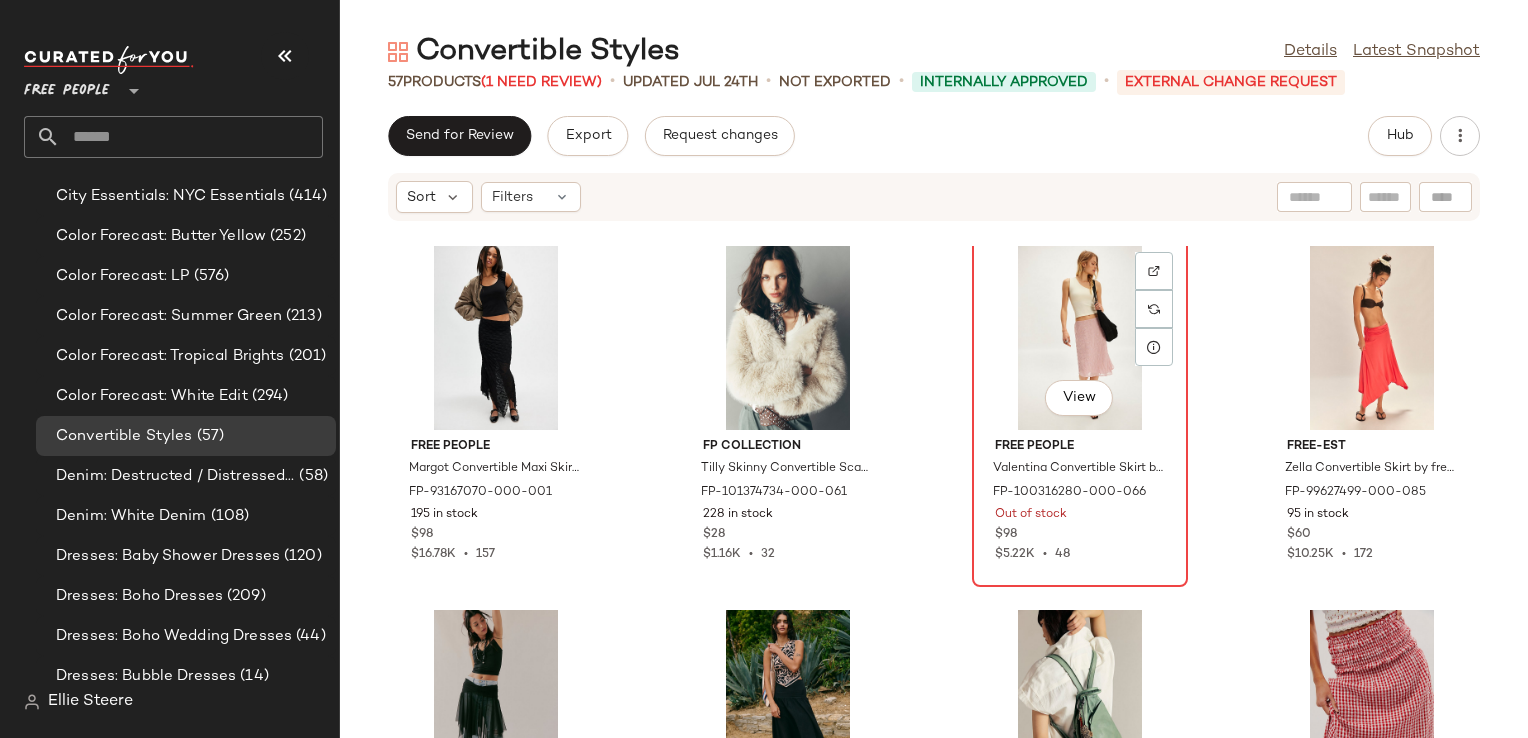 click on "View" 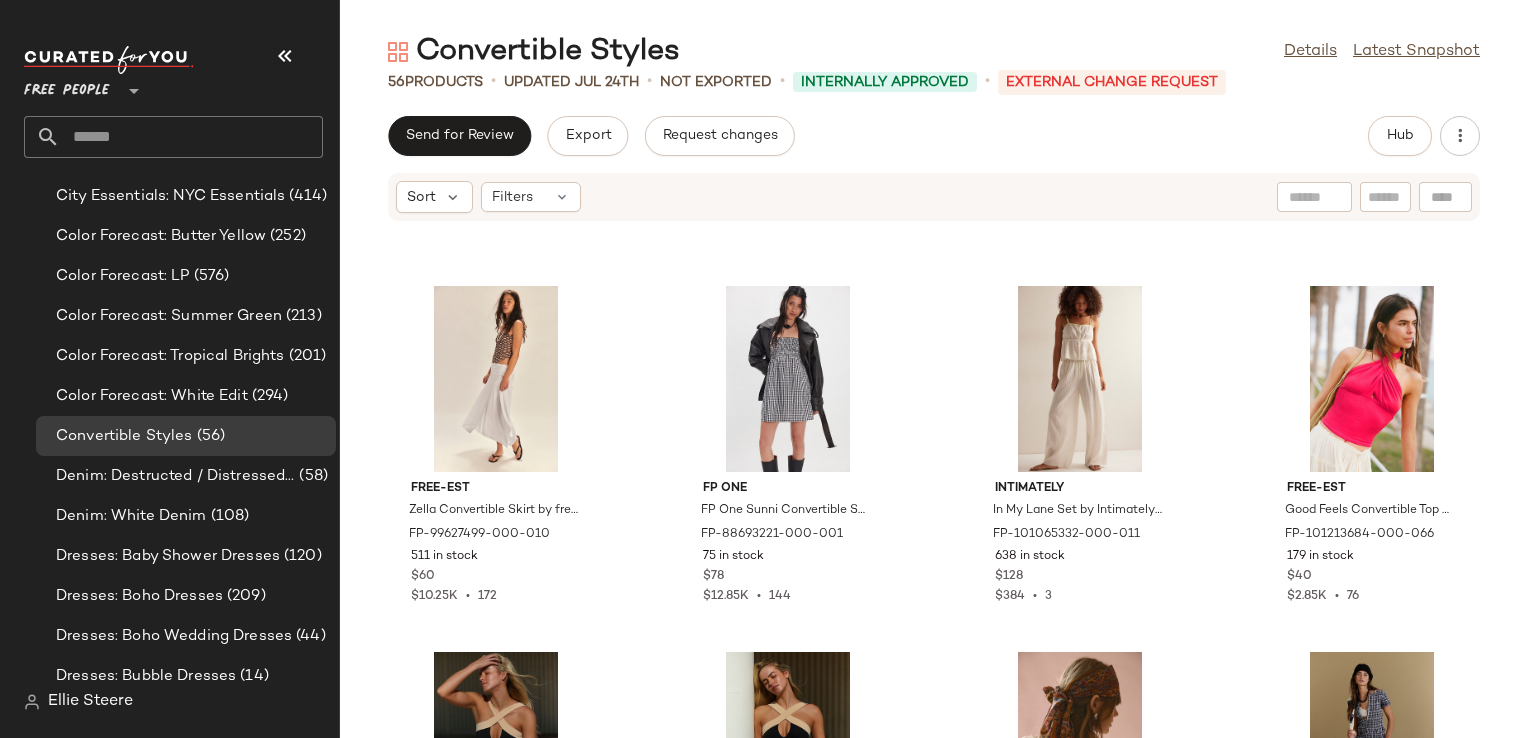 scroll, scrollTop: 0, scrollLeft: 0, axis: both 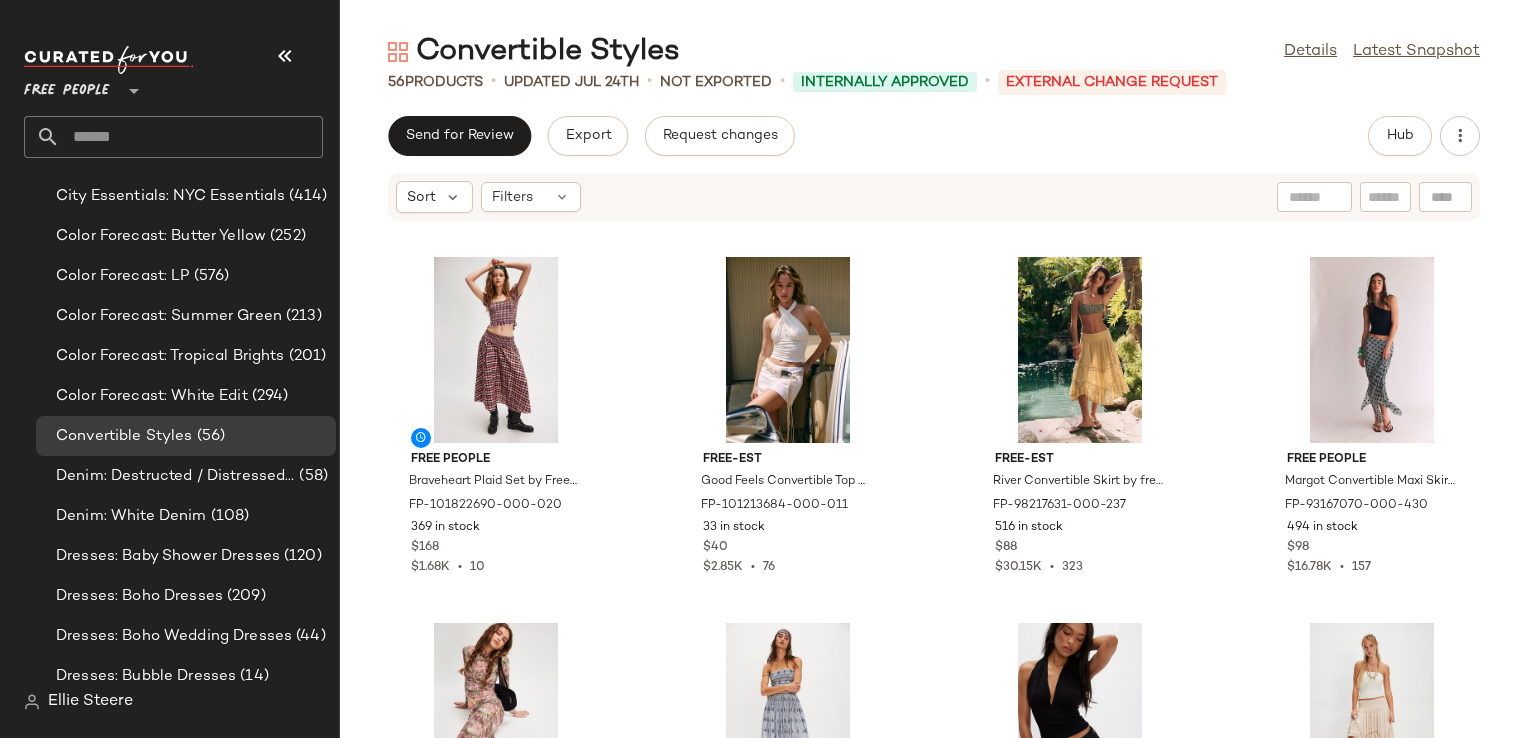click on "Send for Review   Export   Request changes   Hub" 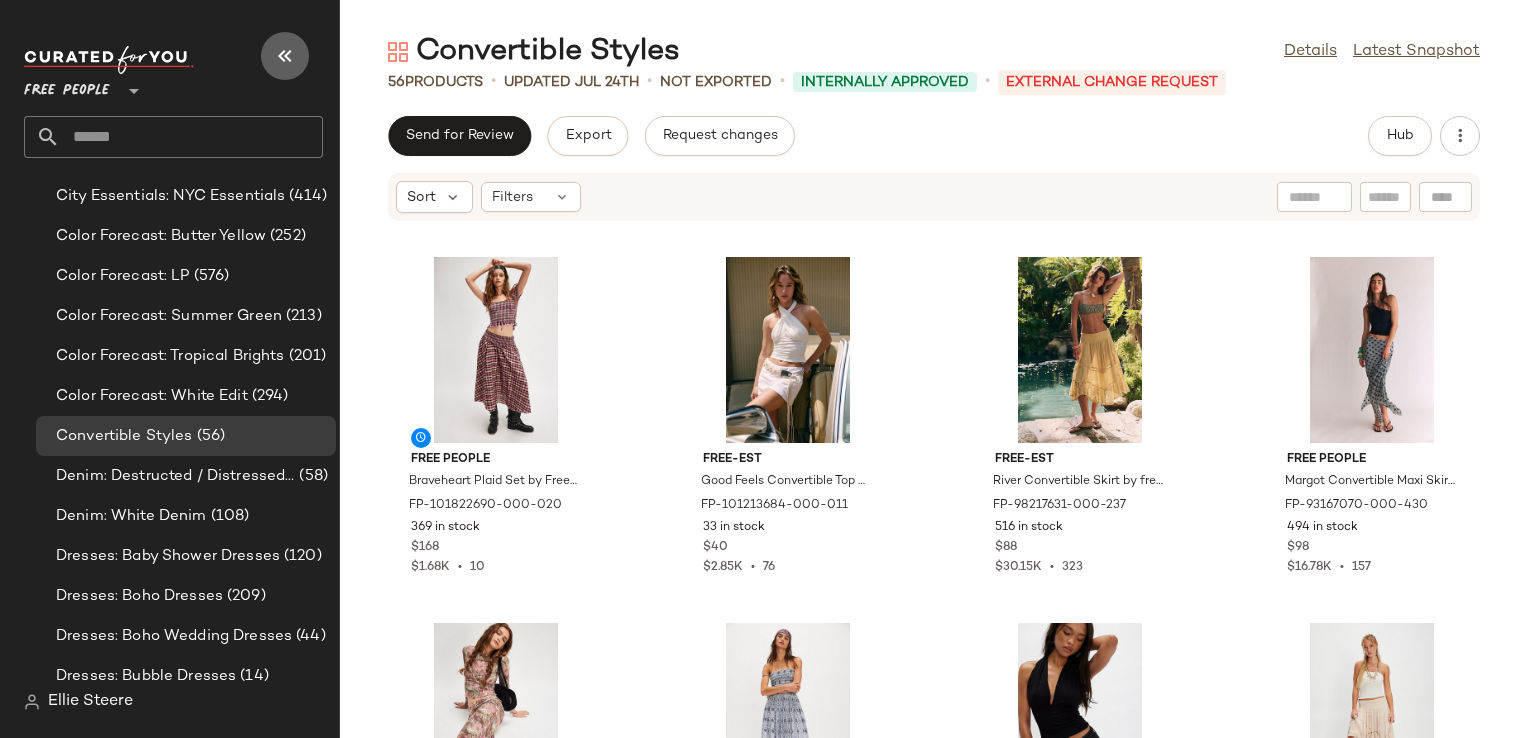 click at bounding box center [285, 56] 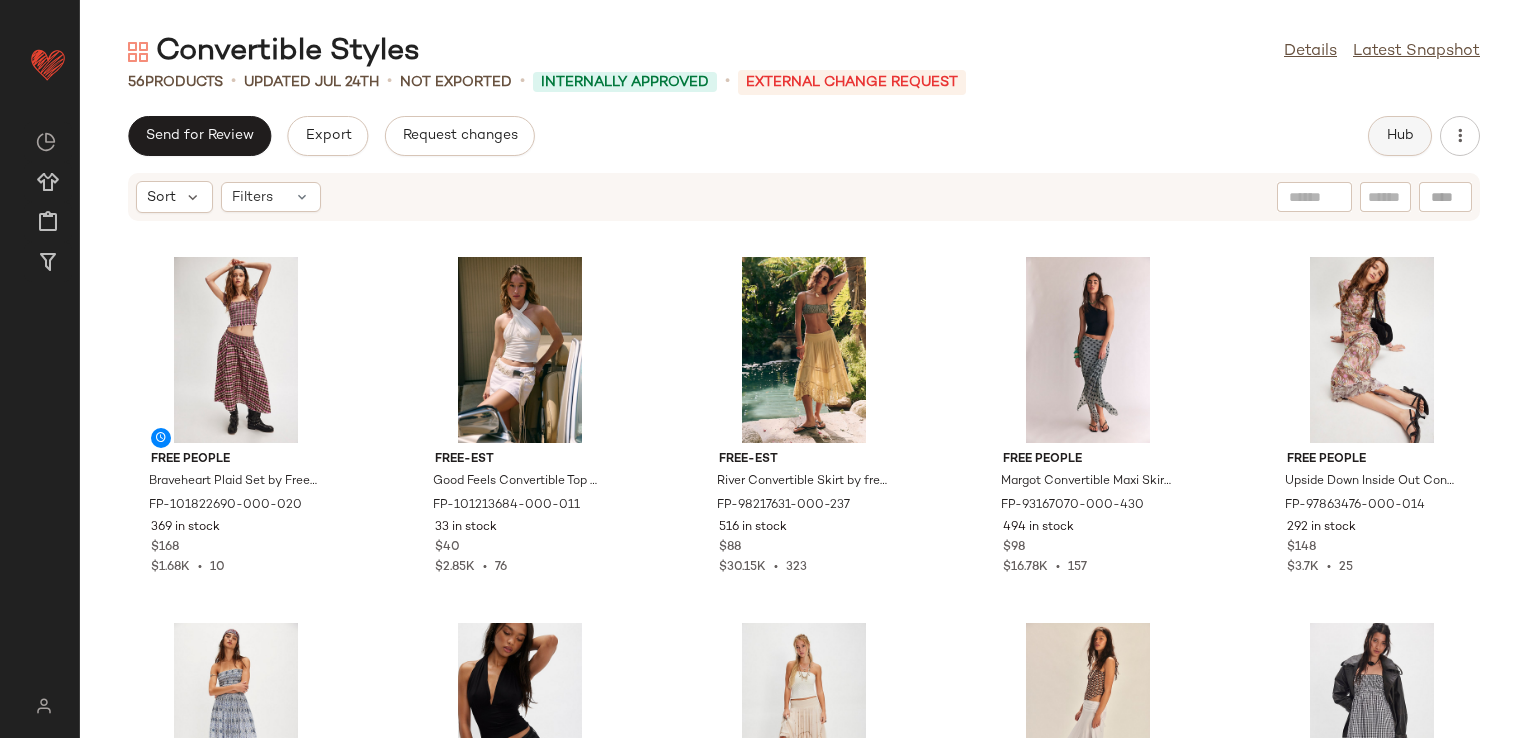 click on "Hub" 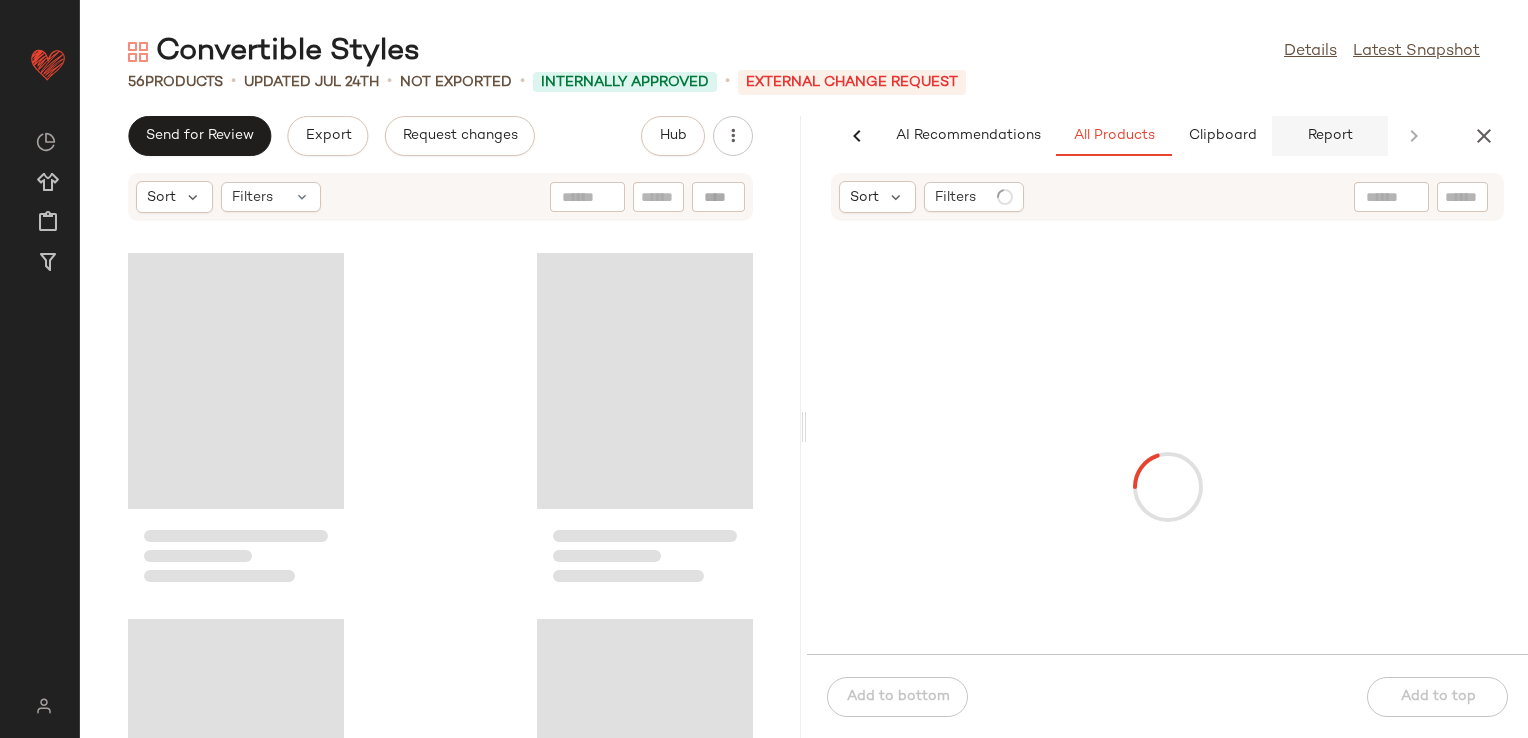 scroll, scrollTop: 0, scrollLeft: 3, axis: horizontal 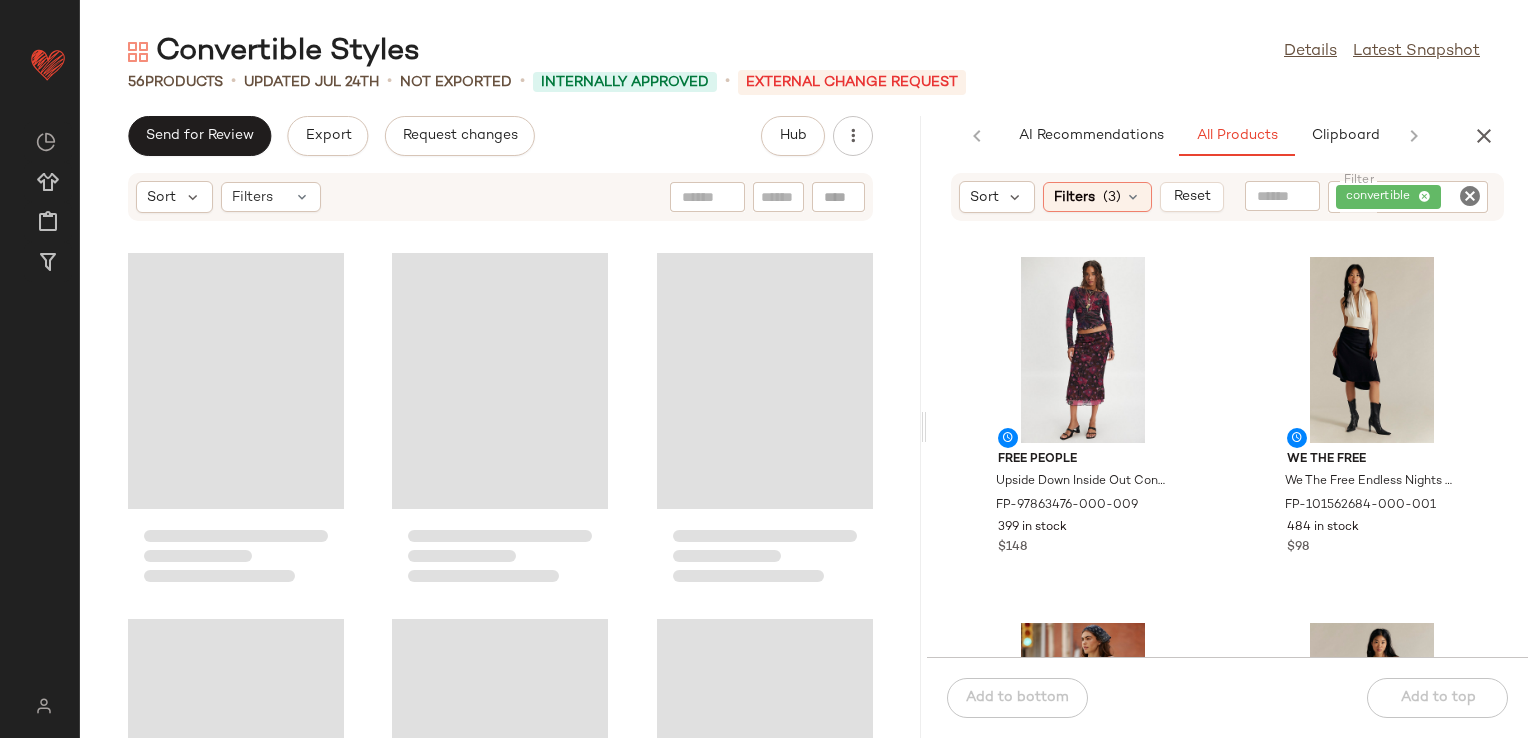 drag, startPoint x: 804, startPoint y: 426, endPoint x: 928, endPoint y: 390, distance: 129.1201 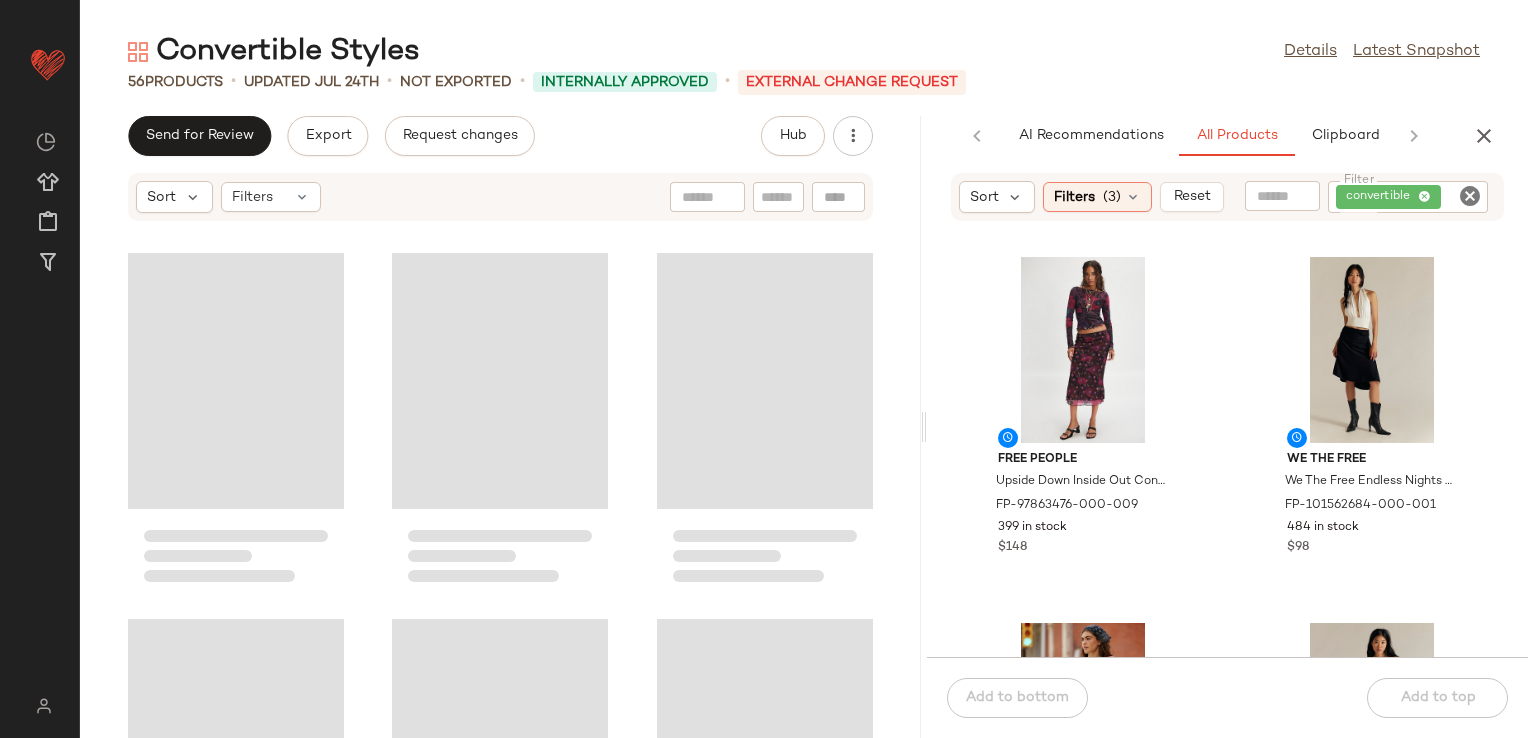 click on "Convertible Styles  Details   Latest Snapshot  56   Products   •   updated [DATE]  •   Not Exported   •   Internally Approved   •  External Change Request  Send for Review   Export   Request changes   Hub  Sort  Filters  AI Recommendations   All Products   Clipboard   Report  Sort  Filters  (3)   Reset  Filter convertible Filter Free People Upside Down Inside Out Convertible Set by Free People in Black, Size: S FP-97863476-000-009 399 in stock $148 We The Free We The Free Endless Nights Denim Convertible Skirt at Free People in Black, Size: S FP-101562684-000-001 484 in stock $98 We The Free We The Free Endless Nights Denim Convertible Skirt at Free People in Blue, Size: XS FP-101562684-000-040 592 in stock $98 We The Free We The Free Endless Nights Denim Convertible Skirt at Free People in Blue, Size: XL FP-101562684-000-048 274 in stock $98 Free People Sonix Beaded Phone Charm by Free People FP-87697496-000-060 39 in stock $15 $225  •  15 Picture Organic FP-97547228-000-237 71 in stock $150 26" at bounding box center [804, 385] 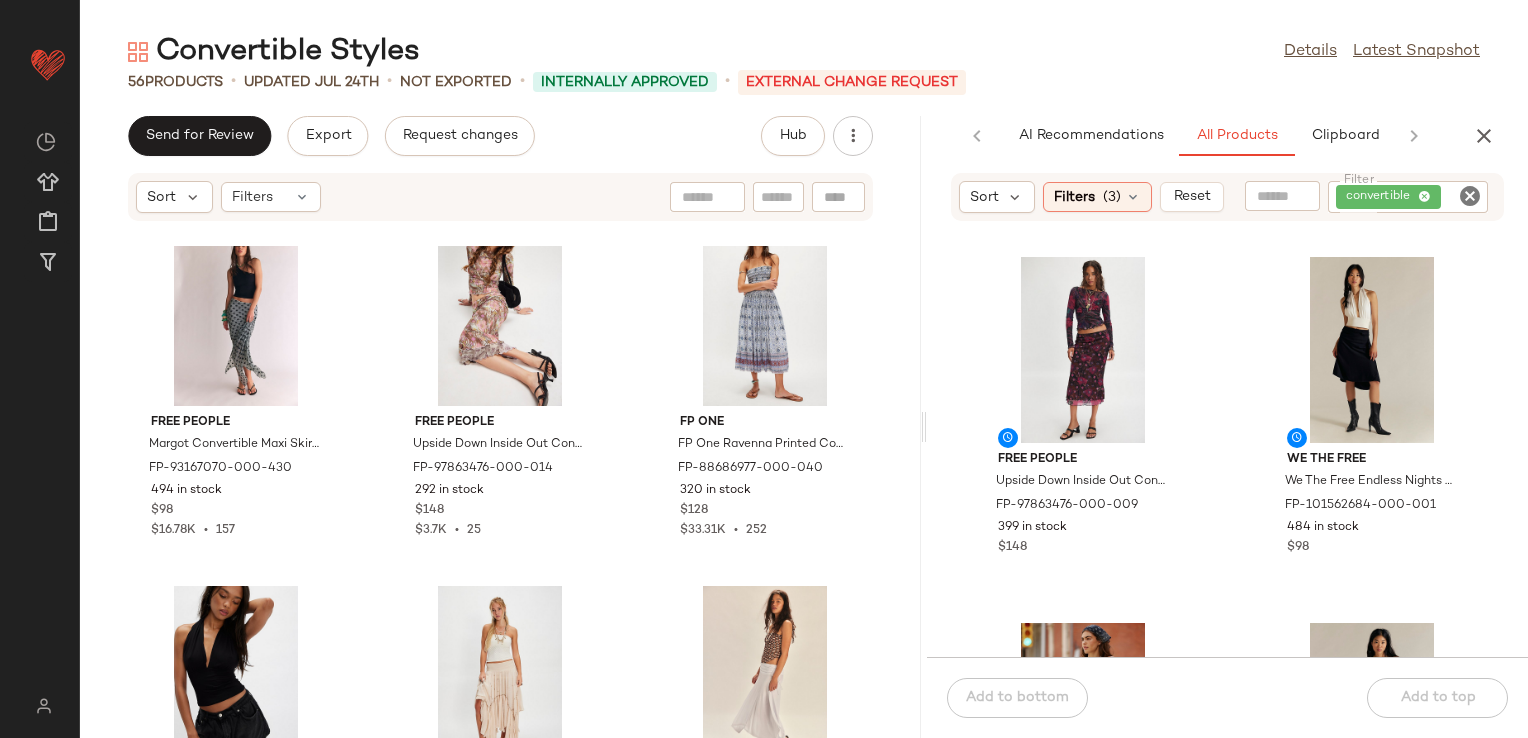 scroll, scrollTop: 416, scrollLeft: 0, axis: vertical 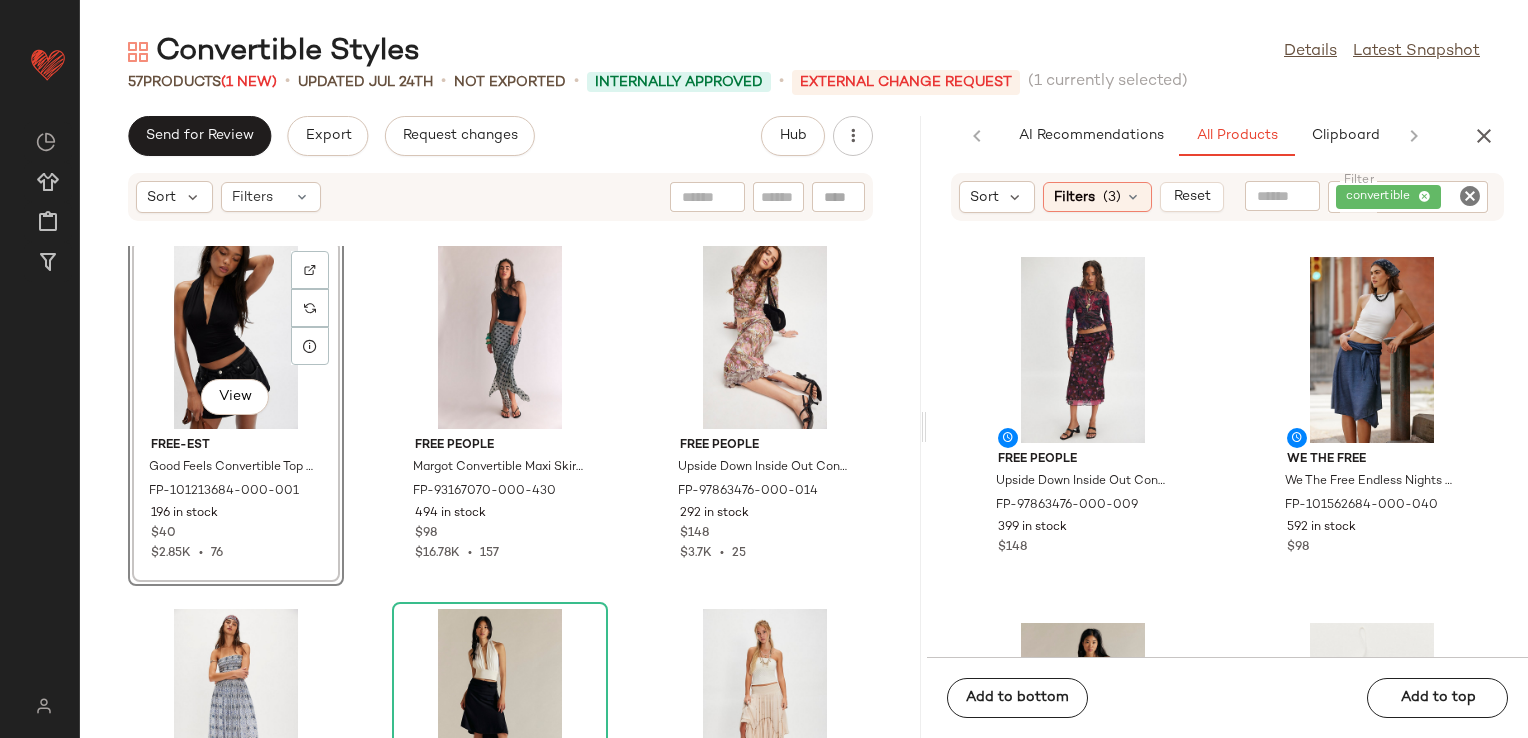click on "View  free-est Good Feels Convertible Top by free-est at Free People in Black, Size: XS FP-101213684-000-001 196 in stock $40 $2.85K  •  76 Free People Margot Convertible Maxi Skirt by Free People in Blue, Size: XS FP-93167070-000-430 494 in stock $98 $16.78K  •  157 Free People Upside Down Inside Out Convertible Set by Free People in Pink, Size: XS FP-97863476-000-014 292 in stock $148 $3.7K  •  25 FP One FP One Ravenna Printed Convertible Maxi Skirt at Free People in Blue, Size: L FP-88686977-000-040 320 in stock $128 $33.31K  •  252 We The Free We The Free Endless Nights Denim Convertible Skirt at Free People in Black, Size: S FP-101562684-000-001 484 in stock $98 Free People Abstract Love Convertible Midi Skirt by Free People in White, Size: S FP-101002715-000-011 258 in stock $228 $972  •  4 free-est Zella Convertible Skirt by free-est at Free People in White, Size: L FP-99627499-000-010 511 in stock $60 $10.25K  •  172 FP One FP One Sunni Convertible Skirt at Free People in Black, Size: M 3" 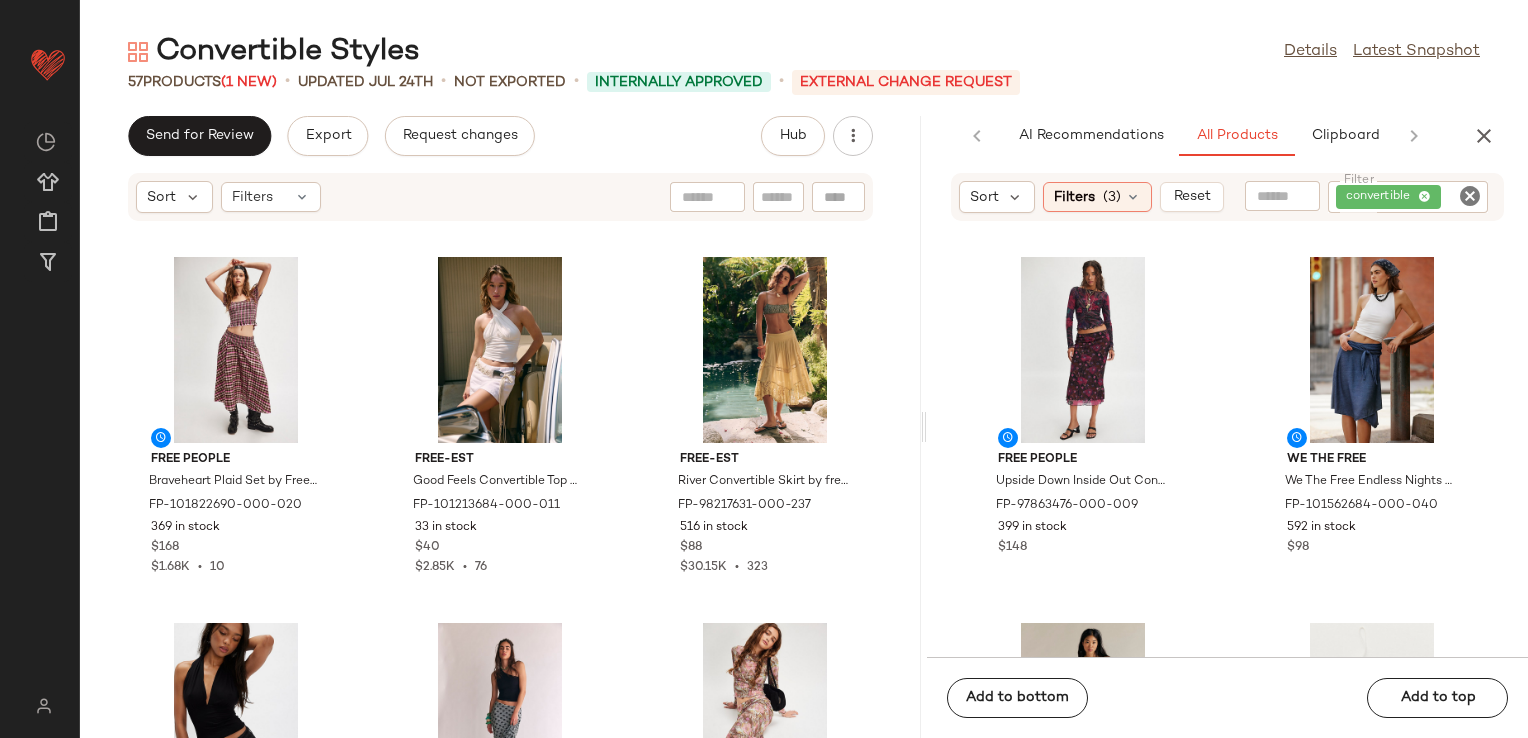scroll, scrollTop: 200, scrollLeft: 0, axis: vertical 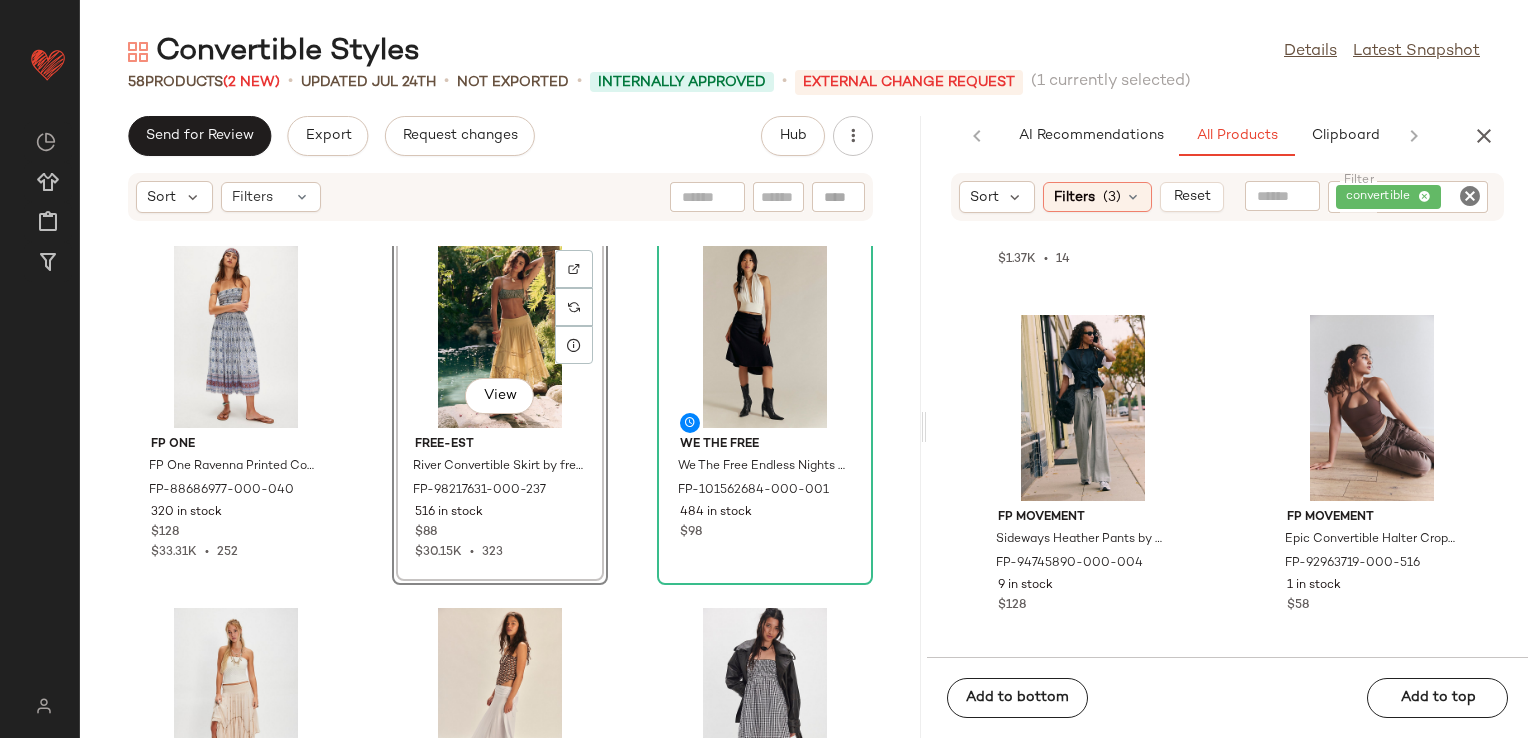 click on "FP Movement Way Back Convertible One Piece by FP Movement at Free People in Green, Size: S FP-97658991-000-054 95 in stock $98 $1.37K  •  14 FP Movement Peace Out 3-in-1 Systems Jacket by FP Movement at Free People in Grey, Size: XS FP-95583803-000-004 46 in stock $398 FP Movement Sideways Heather Pants by FP Movement at Free People in Grey, Size: L FP-94745890-000-004 9 in stock $128 FP Movement Epic Convertible Halter Crop Top by FP Movement at Free People in Purple, Size: S FP-92963719-000-516 1 in stock $58 FP Movement Shirr Enough Backpack Puffer Bag by FP Movement at Free People in Black, Size: M FP-93177012-000-001 196 in stock $298 FP Movement Morning Meadow Hike Pants by FP Movement at Free People in Black, Size: M FP-80810351-000-001 132 in stock $148 $1.31K  •  9 FP Movement Morning Meadow Hike Pants by FP Movement at Free People in Silver, Size: L FP-80810351-000-007 8 in stock $148 $1.31K  •  9 FP Movement Morning Meadow Hike Pants by FP Movement at Free People in White, Size: XL $148  •" 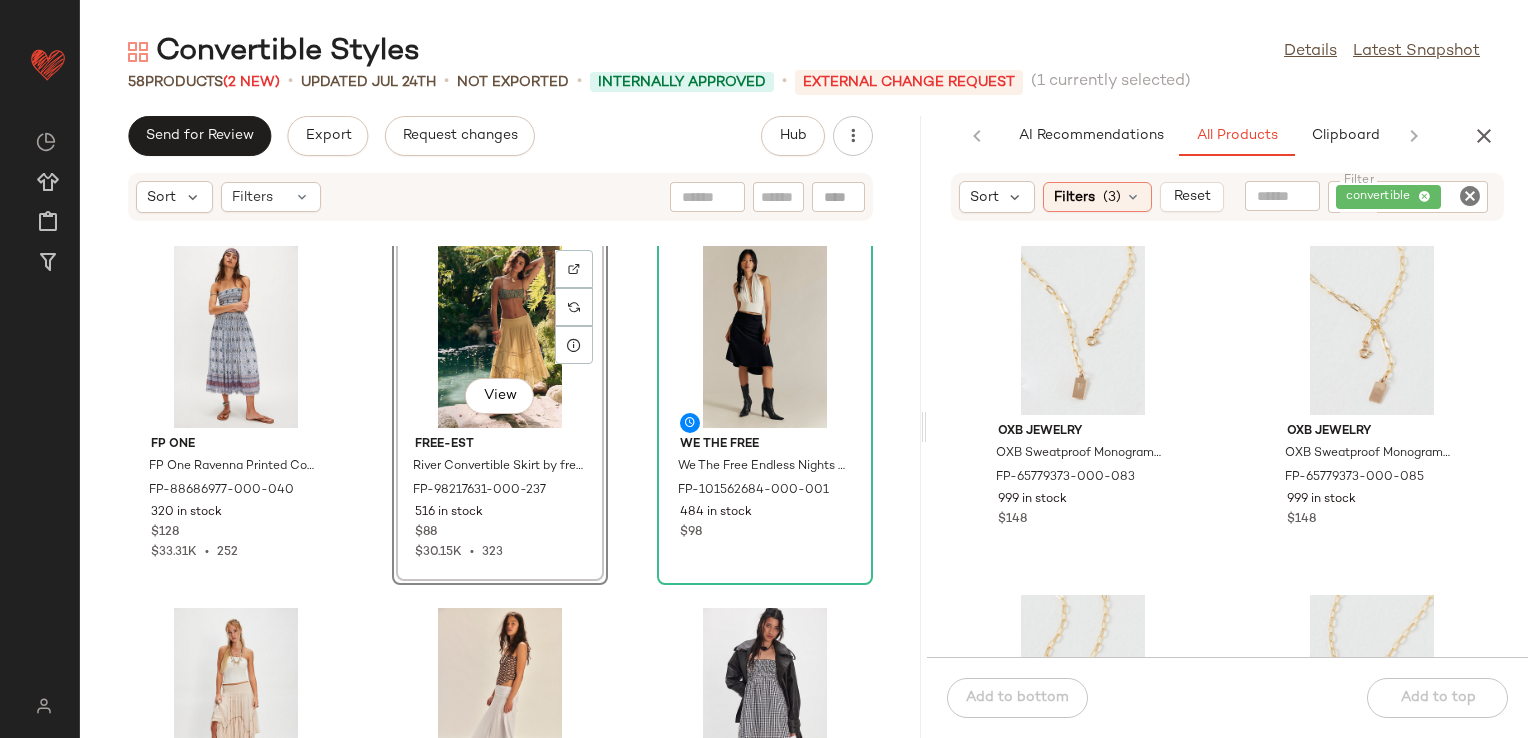 scroll, scrollTop: 8816, scrollLeft: 0, axis: vertical 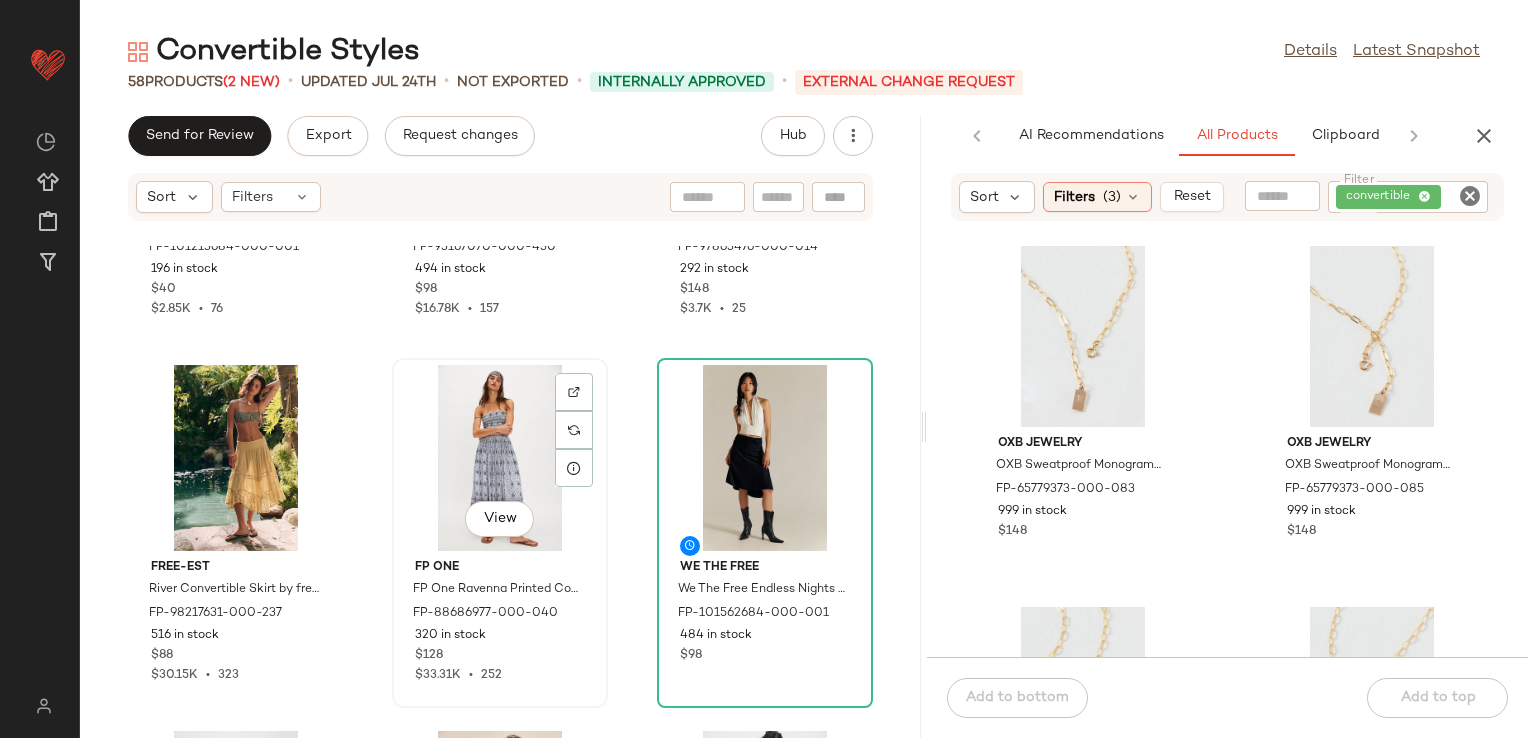 click on "View  FP One FP One Ravenna Printed Convertible Maxi Skirt at Free People in Blue, Size: L FP-88686977-000-040 320 in stock $128 $33.31K  •  252" 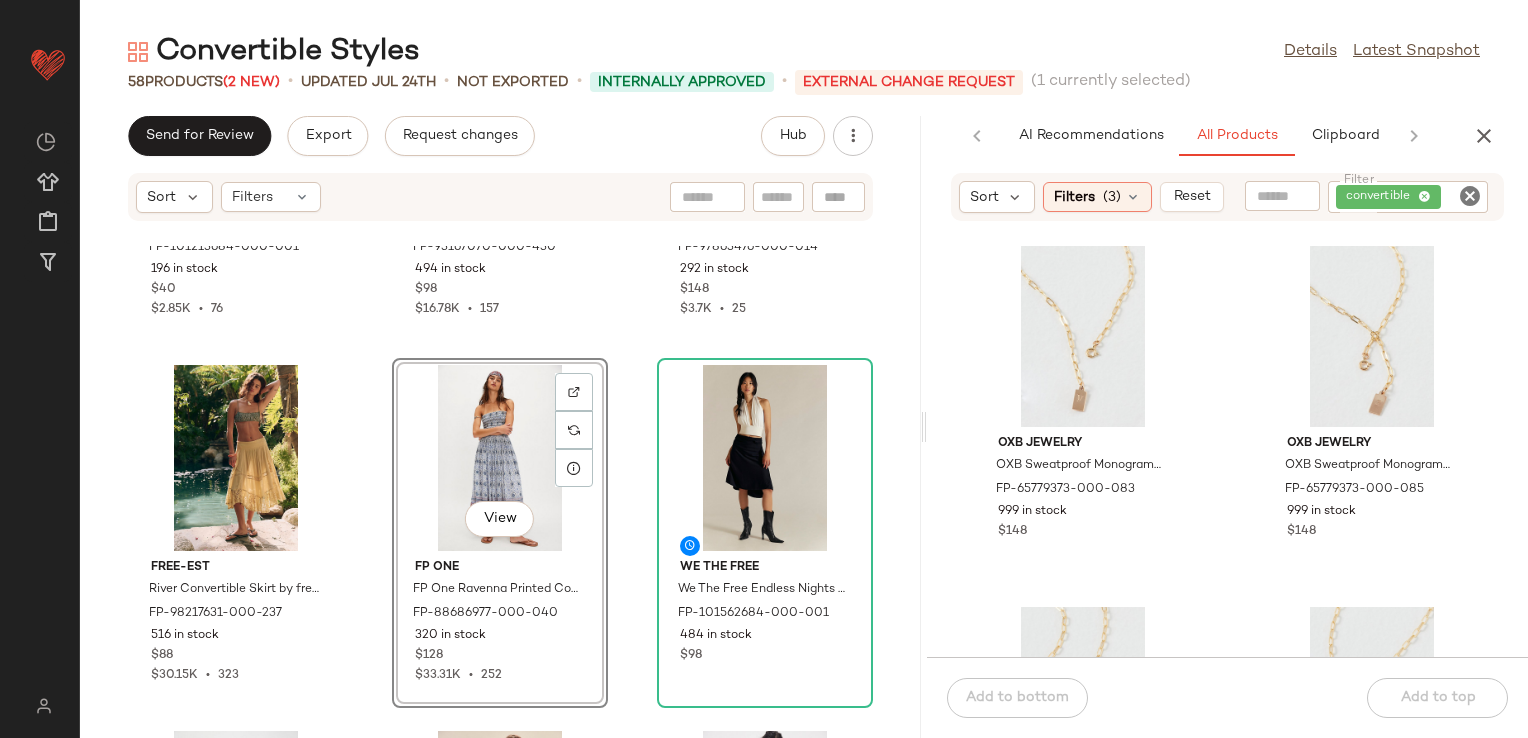 click on "free-est Good Feels Convertible Top by free-est at Free People in Black, Size: XS FP-101213684-000-001 196 in stock $40 $2.85K  •  76 Free People Margot Convertible Maxi Skirt by Free People in Blue, Size: XS FP-93167070-000-430 494 in stock $98 $16.78K  •  157 Free People Upside Down Inside Out Convertible Set by Free People in Pink, Size: XS FP-97863476-000-014 292 in stock $148 $3.7K  •  25 free-est River Convertible Skirt by free-est at Free People in Green, Size: M FP-98217631-000-237 516 in stock $88 $30.15K  •  323  View  FP One FP One Ravenna Printed Convertible Maxi Skirt at Free People in Blue, Size: L FP-88686977-000-040 320 in stock" 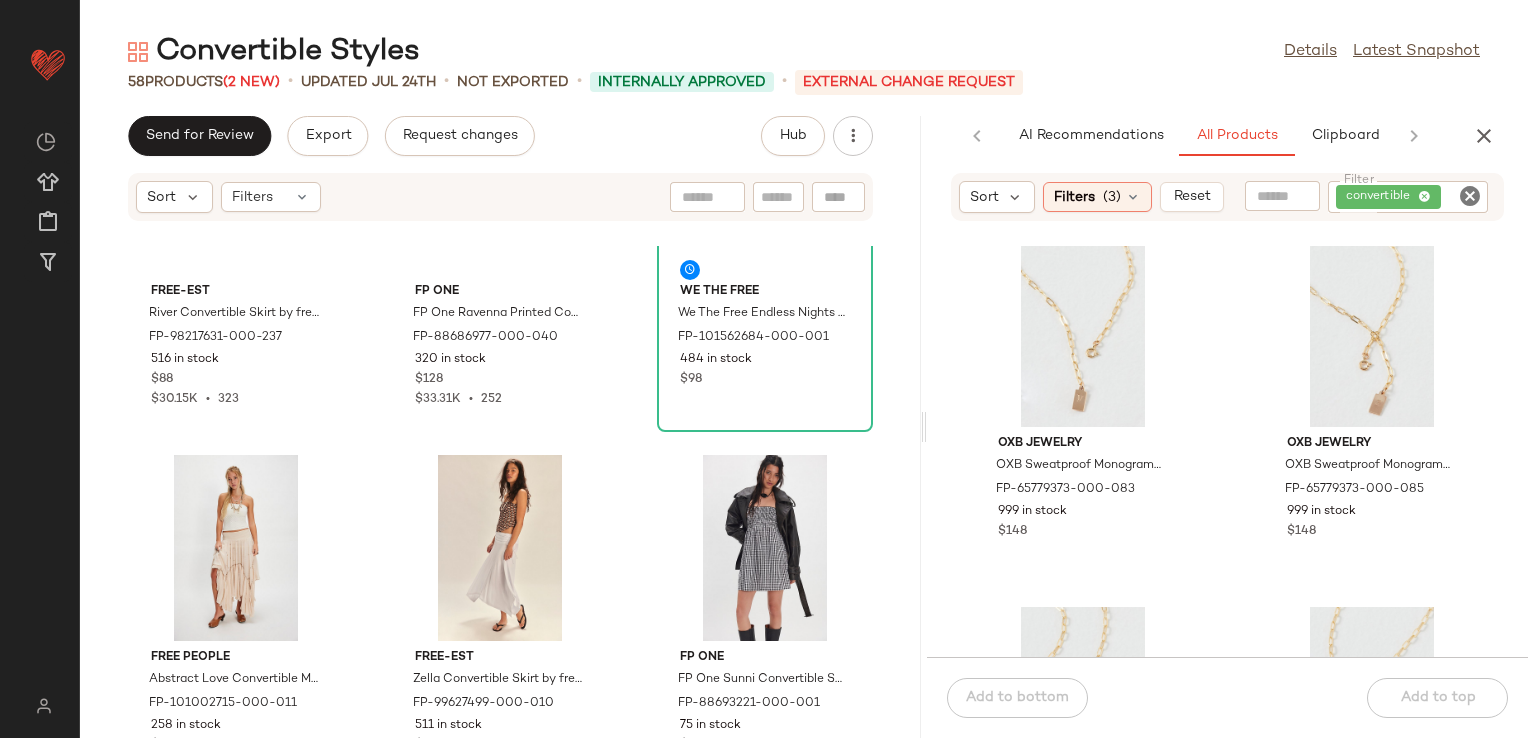 scroll, scrollTop: 816, scrollLeft: 0, axis: vertical 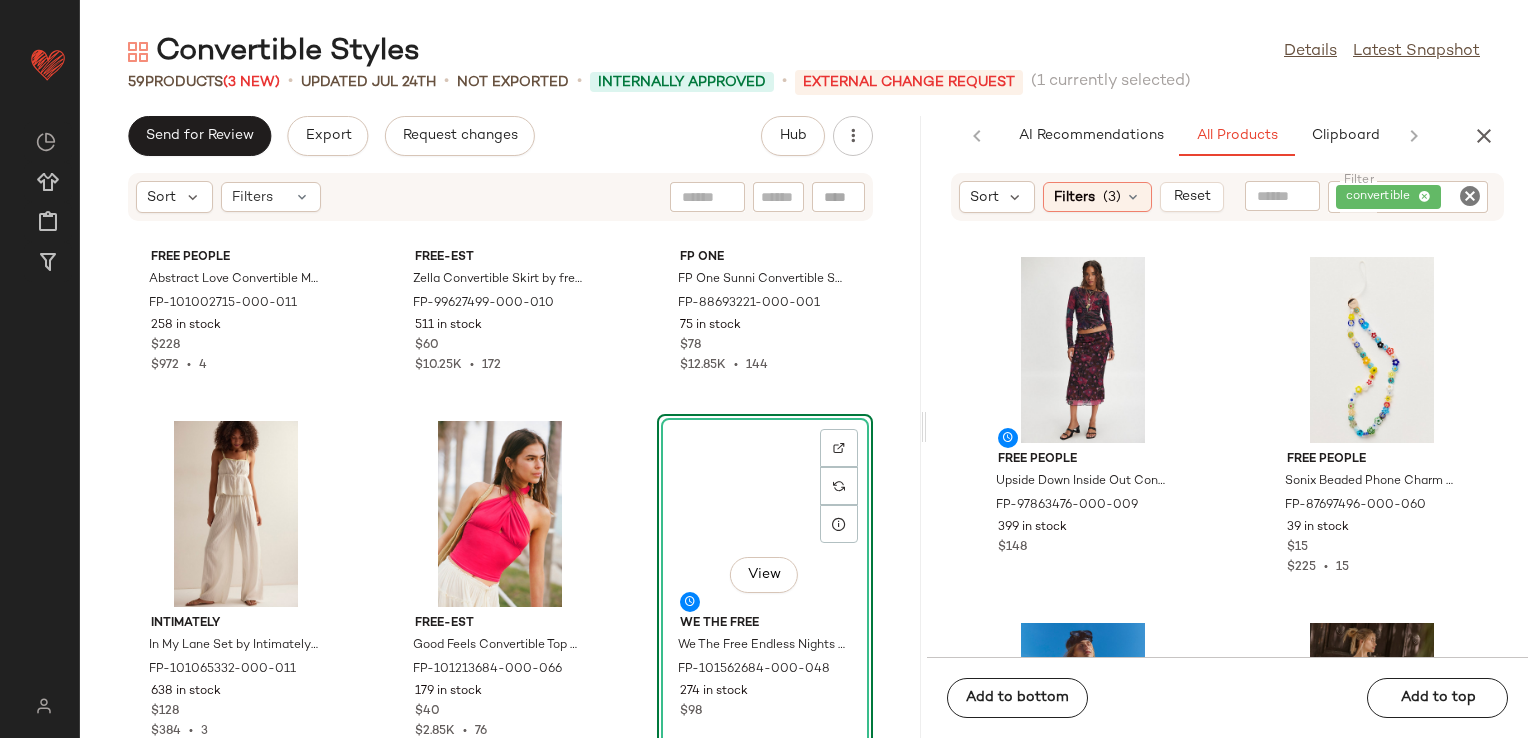 click on "Free People Abstract Love Convertible Midi Skirt by Free People in White, Size: S FP-101002715-000-011 258 in stock $228 $972  •  4 free-est Zella Convertible Skirt by free-est at Free People in White, Size: L FP-99627499-000-010 511 in stock $60 $10.25K  •  172 FP One FP One Sunni Convertible Skirt at Free People in Black, Size: M FP-88693221-000-001 75 in stock $78 $12.85K  •  144 Intimately In My Lane Set by Intimately at Free People in White, Size: S FP-101065332-000-011 638 in stock $128 $384  •  3 free-est Good Feels Convertible Top by free-est at Free People in Pink, Size: L FP-101213684-000-066 179 in stock $40 $2.85K  •  76  View  We The Free We The Free Endless Nights Denim Convertible Skirt at Free People in Blue, Size: XL FP-101562684-000-048 274 in stock $98 Kya Swim Kya Reversible Coco Bikini Top by Kya Swim at Free People in Black, Size: M FP-66681685-000-009 203 in stock $89 $6.4K  •  118 Kya Swim Kya Reversible Camilia Bikini Bottoms by Kya Swim at Free People in Black, Size: XS FP-66681743-000-009 245 in stock $89 $6.64K  •  116 FP Collection Convertible Silk Scarf by Free People in Brown FP-101311140-000-029 87 in stock $48 $816  •  8 Free People Braveheart Plaid Set by Free People in Blue, Size: M FP-101822690-000-040 371 in stock $168 $1.68K  •  10 Skarlett Blue Insider Multi-Way T-Shirt Bra by Skarlett Blue at Free People in Black, Size: 34 DD $56 $112 2" 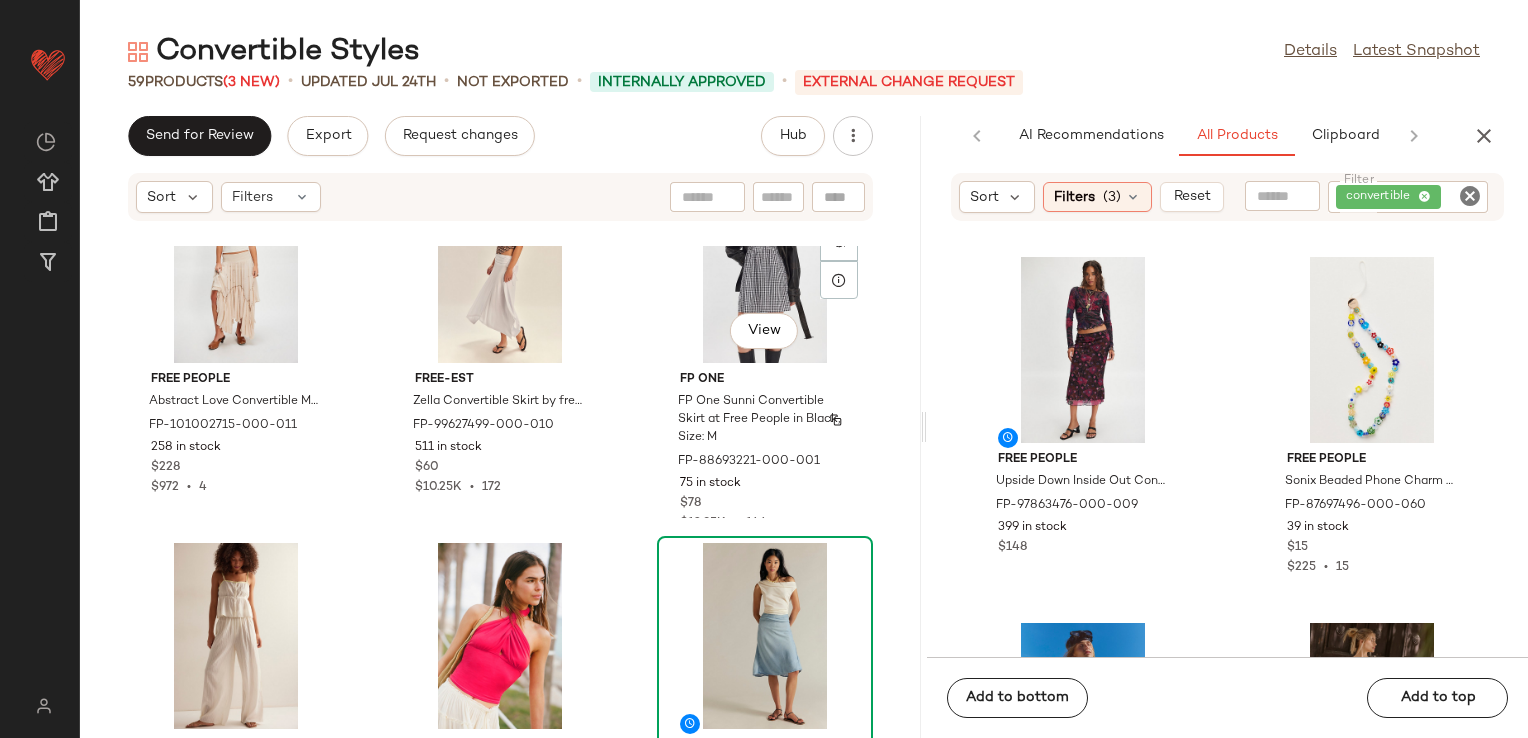 scroll, scrollTop: 1316, scrollLeft: 0, axis: vertical 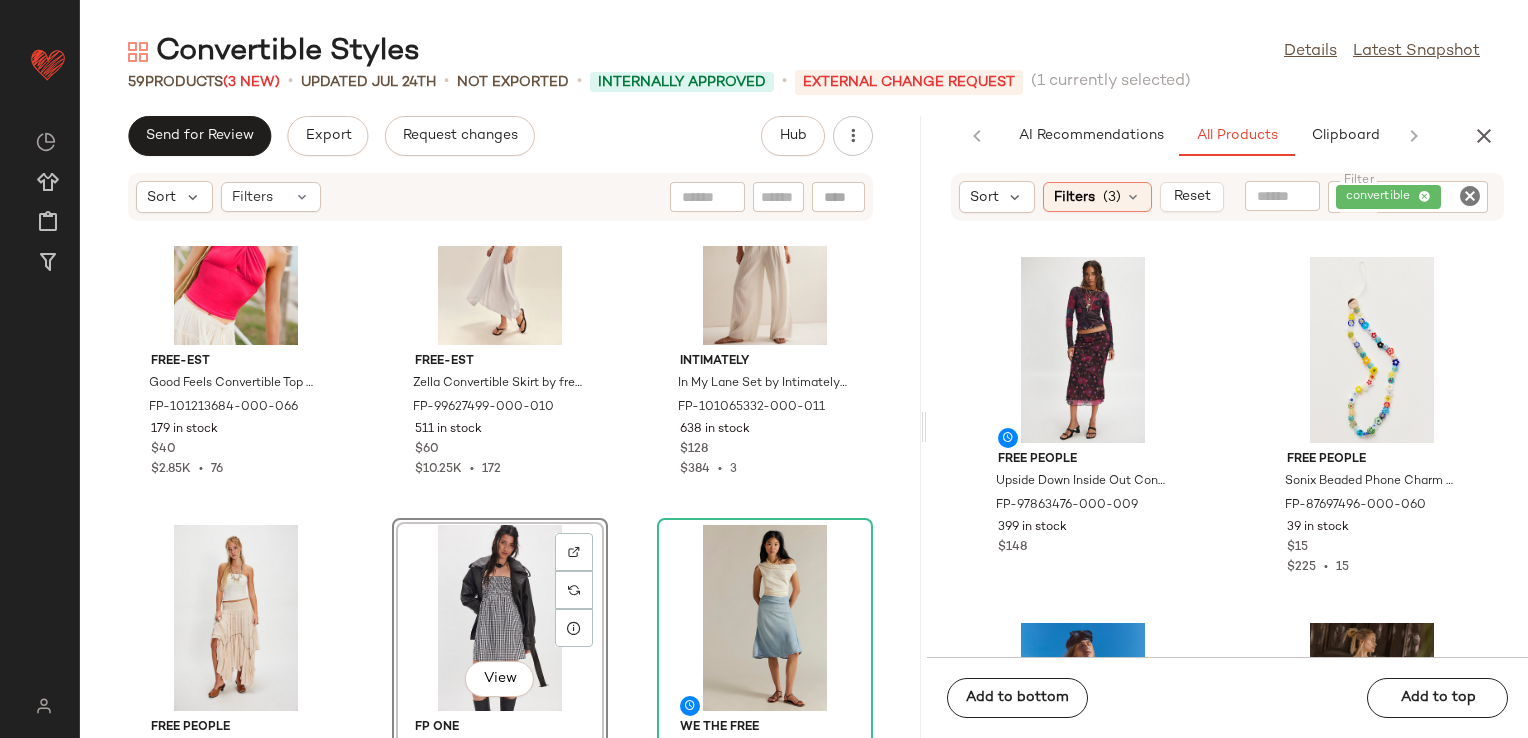 click on "free-est Good Feels Convertible Top by free-est at Free People in Pink, Size: L FP-101213684-000-066 179 in stock $40 $2.85K  •  76 free-est Zella Convertible Skirt by free-est at Free People in White, Size: L FP-99627499-000-010 511 in stock $60 $10.25K  •  172 Intimately In My Lane Set by Intimately at Free People in White, Size: S FP-101065332-000-011 638 in stock $128 $384  •  3 Free People Abstract Love Convertible Midi Skirt by Free People in White, Size: S FP-101002715-000-011 258 in stock $228 $972  •  4  View  FP One FP One Sunni Convertible Skirt at Free People in Black, Size: M FP-88693221-000-001 75 in stock $78 $12.85K  •  144 We The Free We The Free Endless Nights Denim Convertible Skirt at Free People in Blue, Size: XL FP-101562684-000-048 274 in stock $98 Kya Swim Kya Reversible Coco Bikini Top by Kya Swim at Free People in Black, Size: M FP-66681685-000-009 203 in stock $89 $6.4K  •  118 Kya Swim Kya Reversible Camilia Bikini Bottoms by Kya Swim at Free People in Black, Size: XS 8" 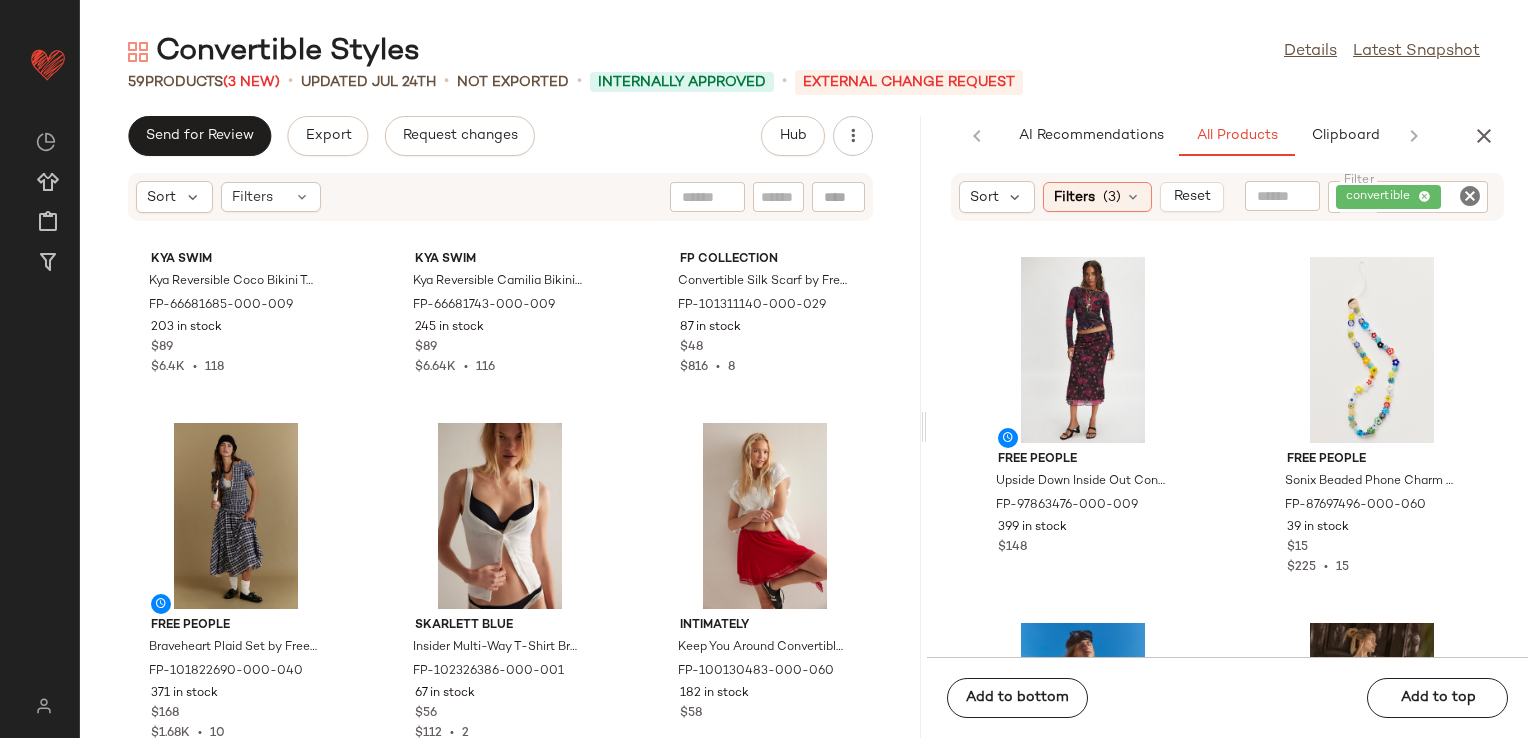 scroll, scrollTop: 2112, scrollLeft: 0, axis: vertical 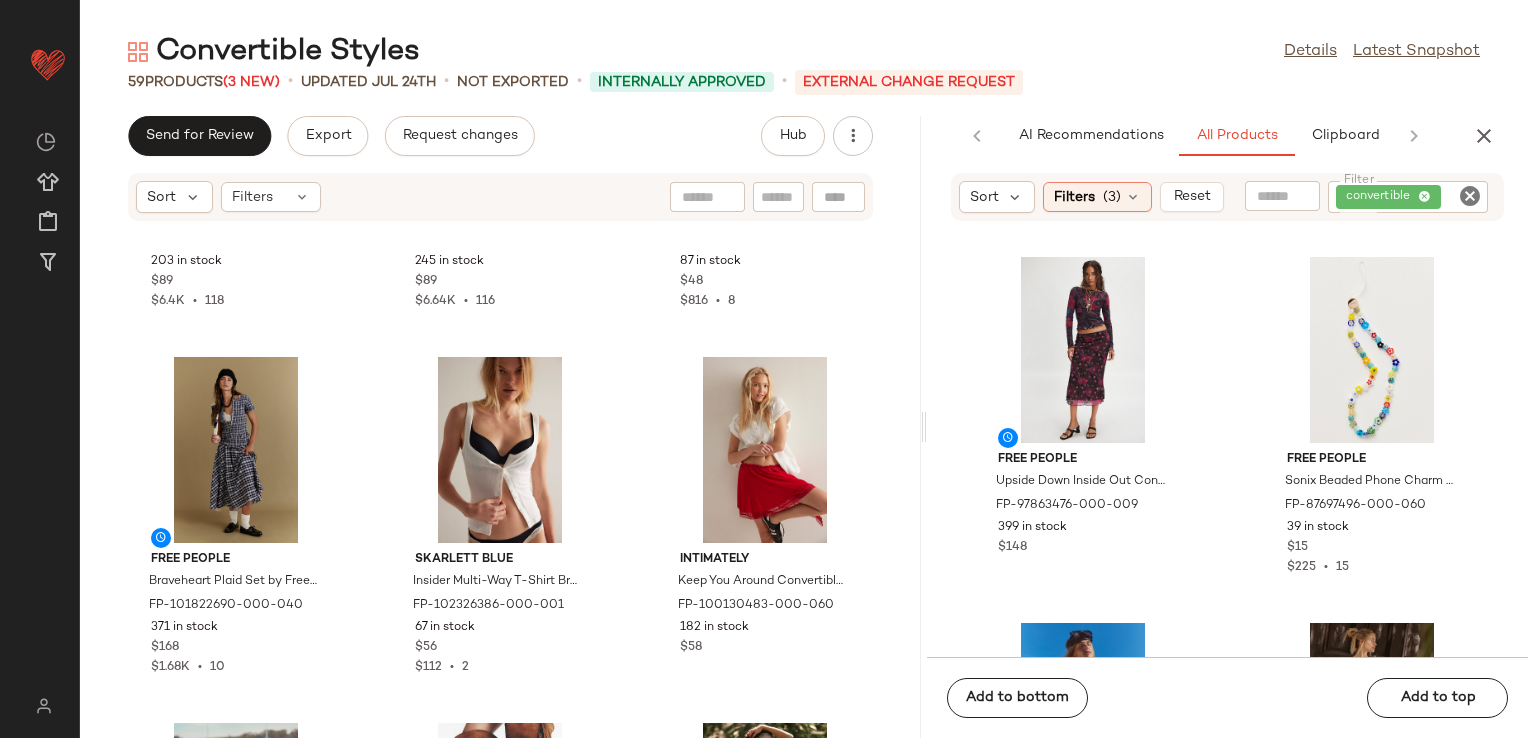 click on "Kya Swim Kya Reversible Coco Bikini Top by Kya Swim at Free People in Black, Size: M FP-66681685-000-009 203 in stock $89 $6.4K  •  118 Kya Swim Kya Reversible Camilia Bikini Bottoms by Kya Swim at Free People in Black, Size: XS FP-66681743-000-009 245 in stock $89 $6.64K  •  116 FP Collection Convertible Silk Scarf by Free People in Brown FP-101311140-000-029 87 in stock $48 $816  •  8 Free People Braveheart Plaid Set by Free People in Blue, Size: M FP-101822690-000-040 371 in stock $168 $1.68K  •  10 Skarlett Blue Insider Multi-Way T-Shirt Bra by Skarlett Blue at Free People in Black, Size: 34 DD FP-102326386-000-001 67 in stock $56 $112  •  2 Intimately Keep You Around Convertible Tank Top by Intimately at Free People in Red, Size: S FP-100130483-000-060 182 in stock $58 bond-eye bond-eye Convertible Dara Tube Swim Top at Free People in Black FP-98243611-000-001 83 in stock $100 $200  •  2 We The Free We The Free Alyse Convertible Over The Knee Boots at Free People in Tan, Size: US 9.5 $698 5" 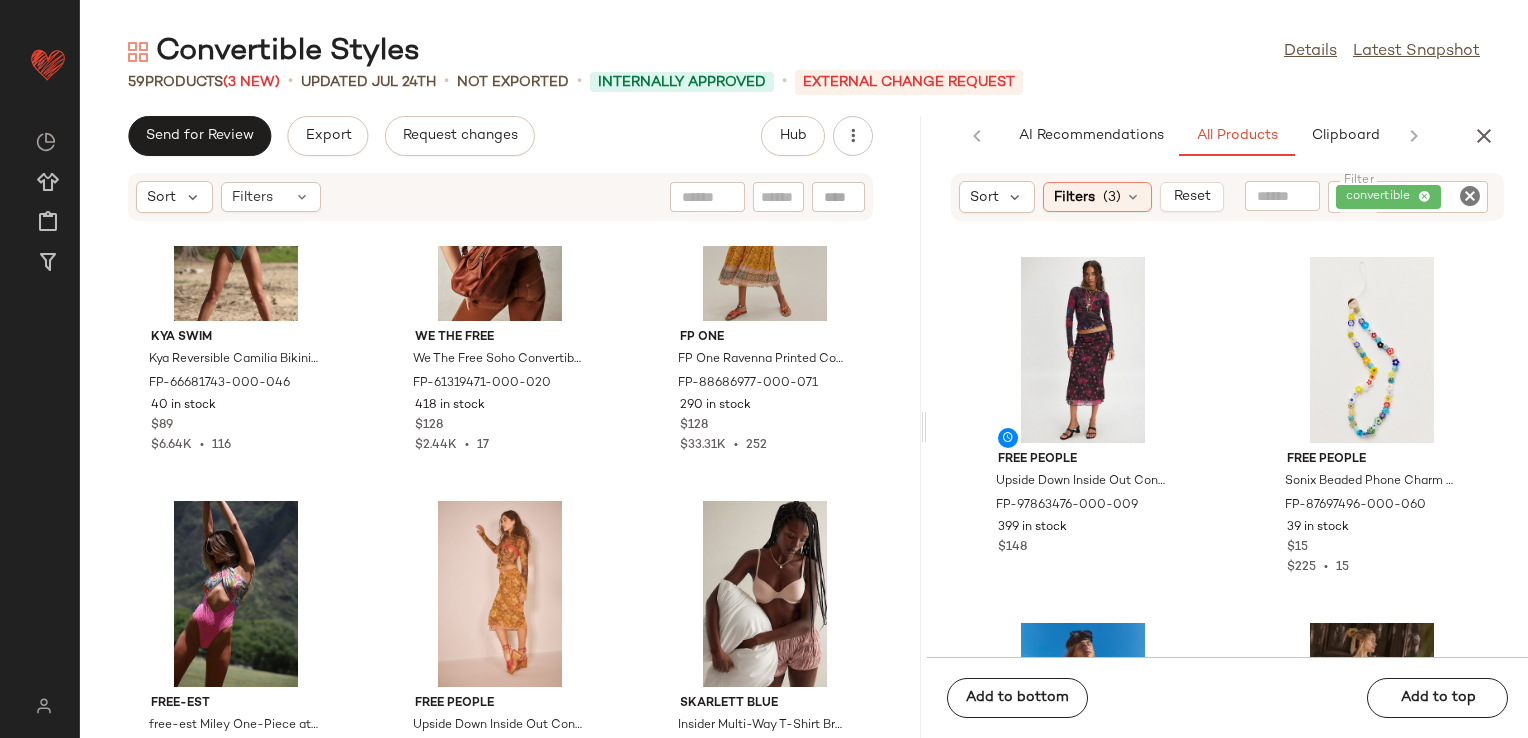 scroll, scrollTop: 3512, scrollLeft: 0, axis: vertical 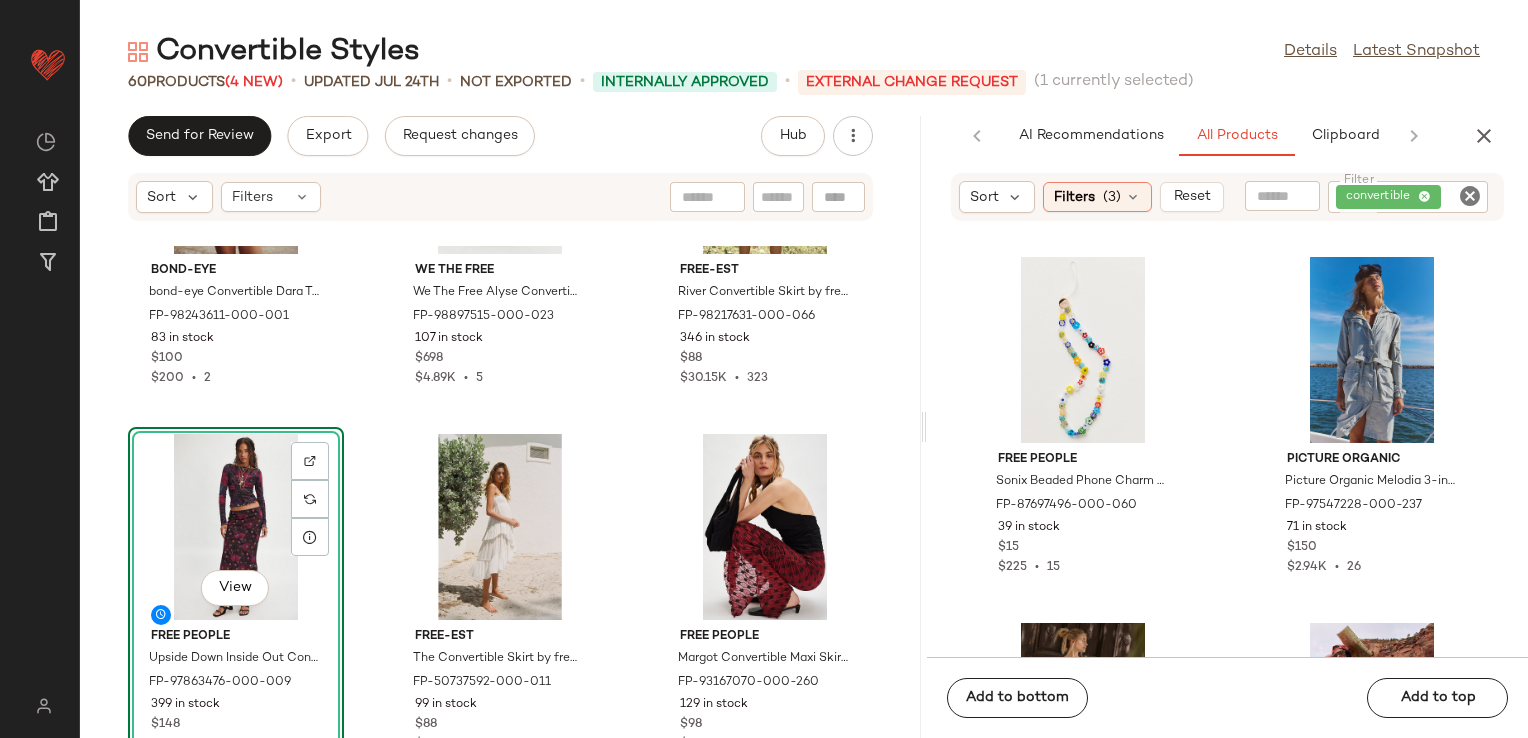click on "bond-eye bond-eye Convertible Dara Tube Swim Top at Free People in Black FP-98243611-000-001 83 in stock $100 $200  •  2 We The Free We The Free Alyse Convertible Over The Knee Boots at Free People in Tan, Size: US 9.5 FP-98897515-000-023 107 in stock $698 $4.89K  •  5 free-est River Convertible Skirt by free-est at Free People in Pink, Size: XS FP-98217631-000-066 346 in stock $88 $30.15K  •  323  View  Free People Upside Down Inside Out Convertible Set by Free People in Black, Size: S FP-97863476-000-009 399 in stock $148 free-est The Convertible Skirt by free-est at Free People in White, Size: L FP-50737592-000-011 99 in stock $88 $12.07K  •  191 Free People Margot Convertible Maxi Skirt by Free People in Red, Size: M FP-93167070-000-260 129 in stock $98 $16.78K  •  157 Kya Swim Kya Reversible Coco Bikini Top by Kya Swim at Free People in Blue, Size: XS FP-66681685-000-046 38 in stock $89 $6.4K  •  118 Kya Swim Kya Reversible Camilia Bikini Bottoms by Kya Swim at Free People in Blue, Size: S 17" 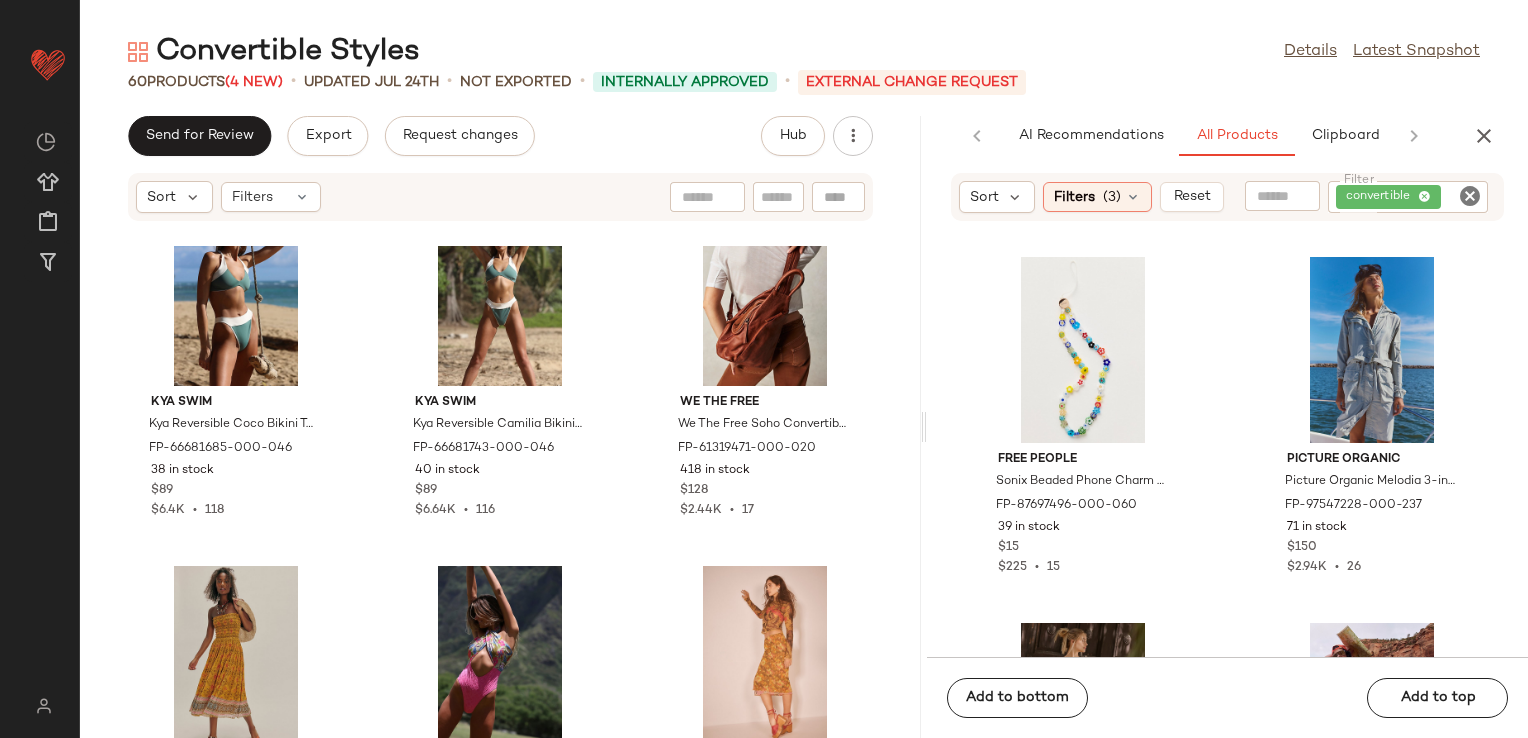 scroll, scrollTop: 3267, scrollLeft: 0, axis: vertical 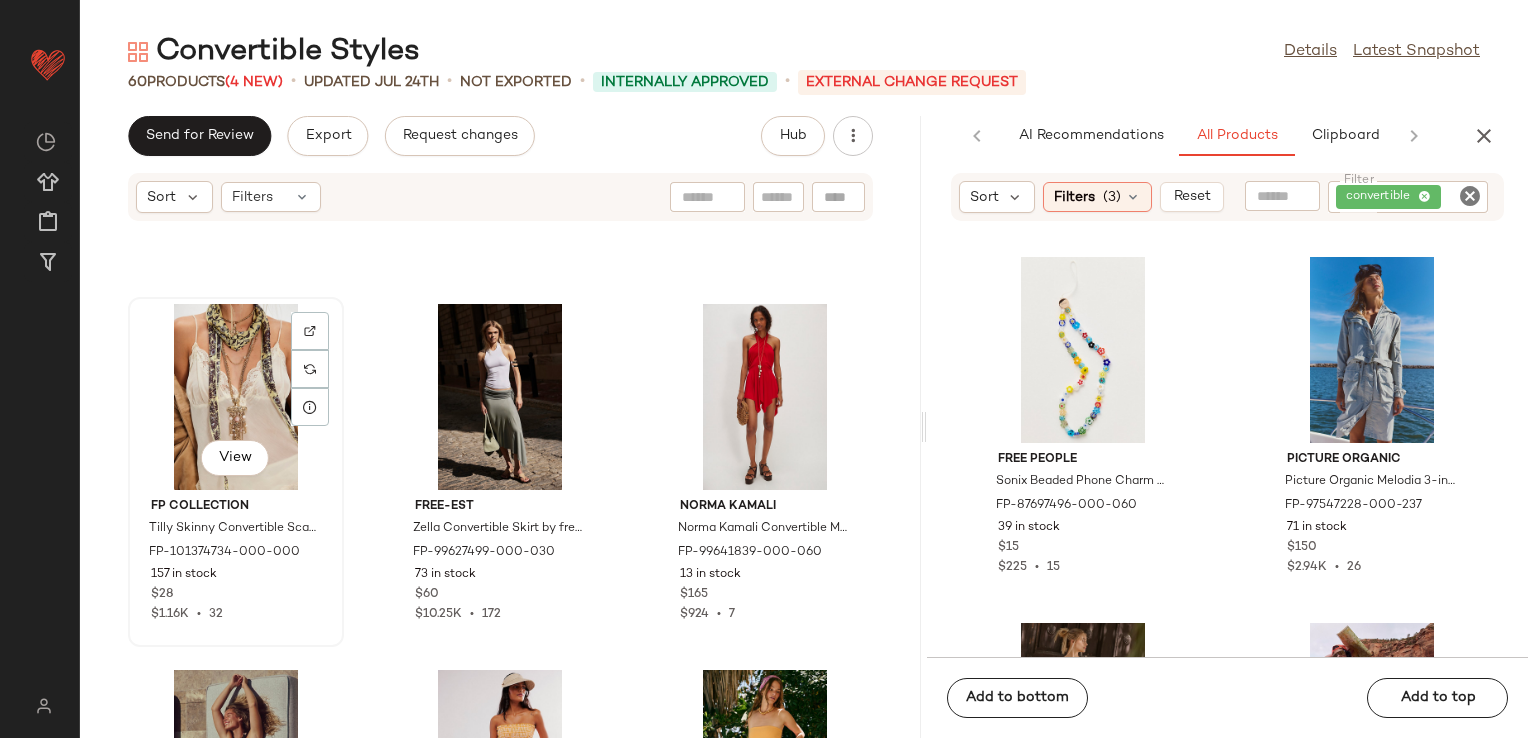click on "View" 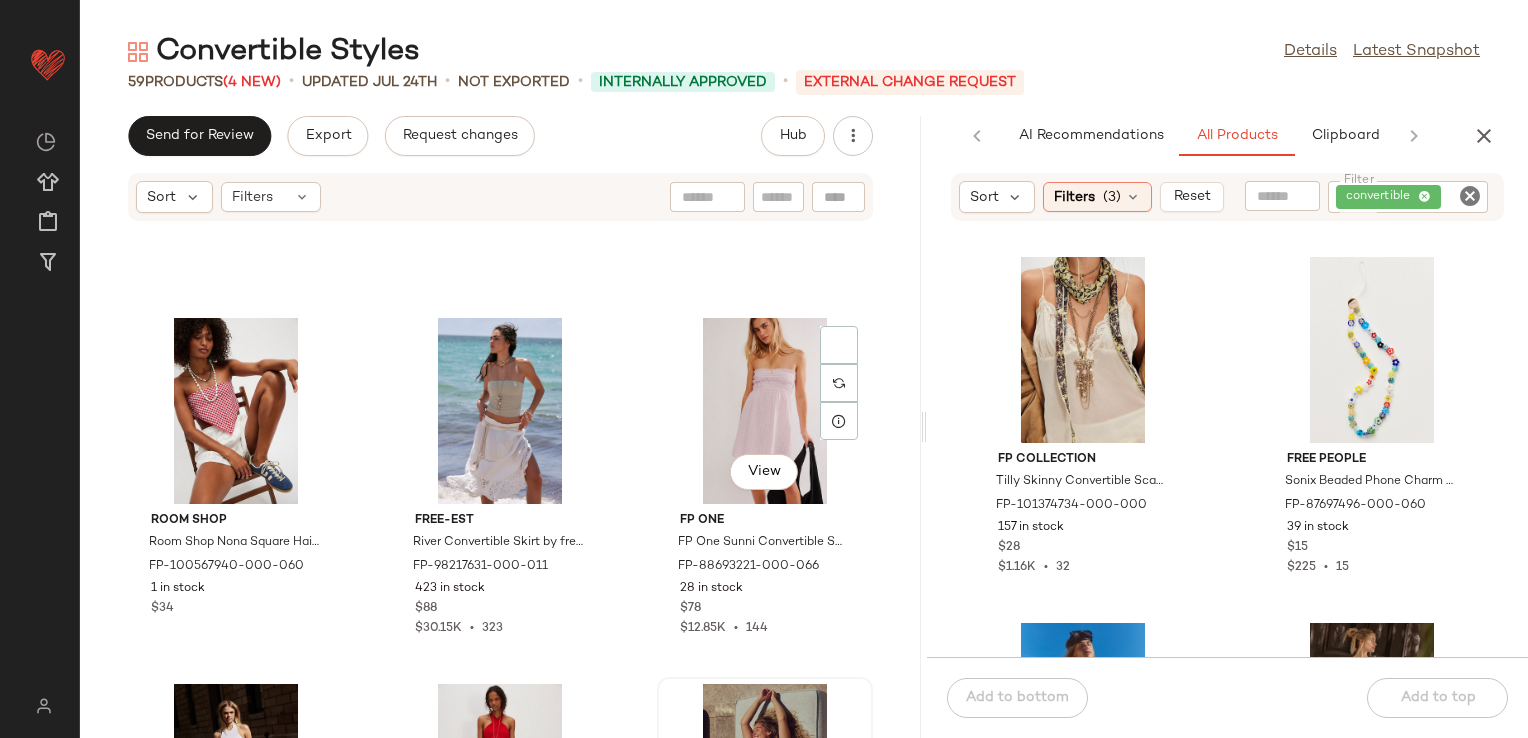 scroll, scrollTop: 4693, scrollLeft: 0, axis: vertical 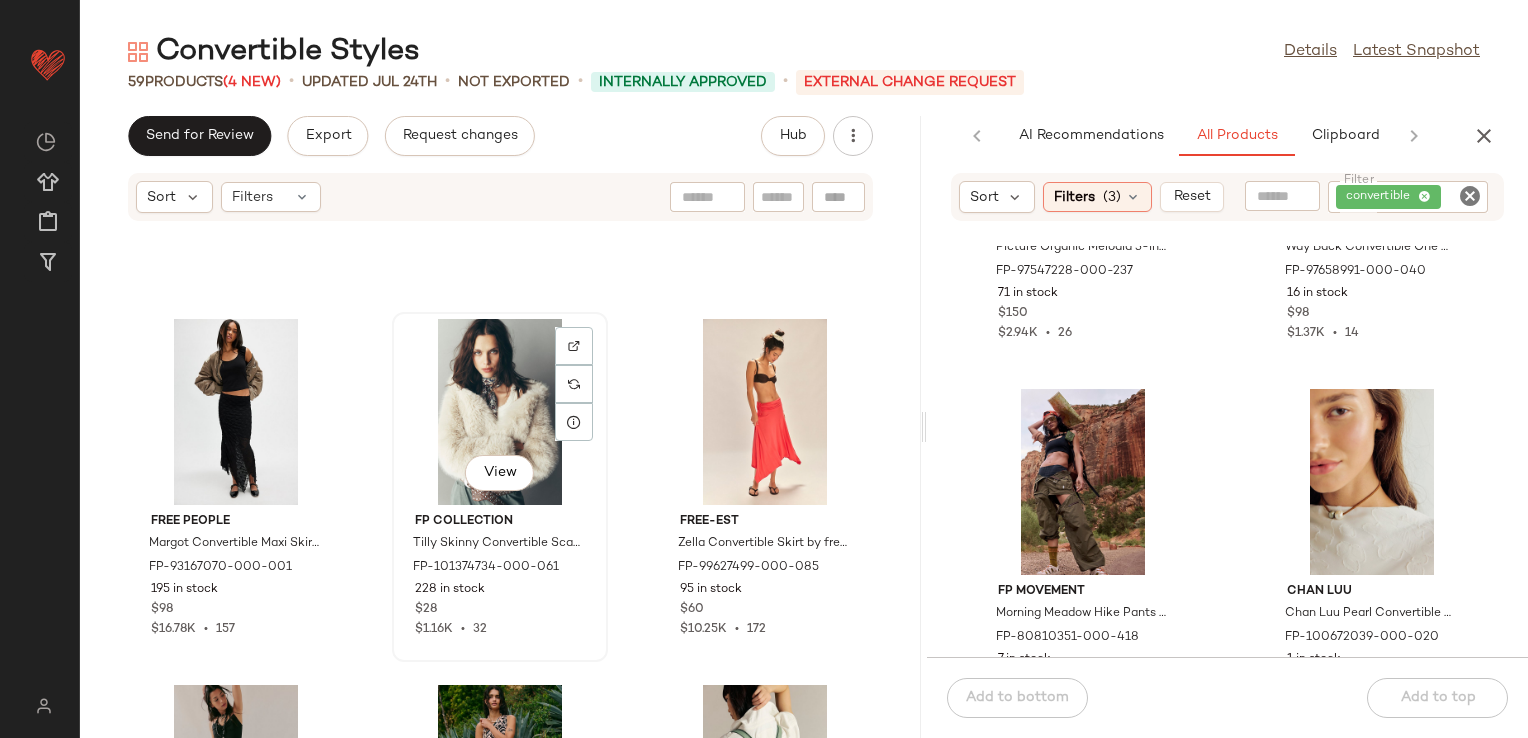 click on "View" 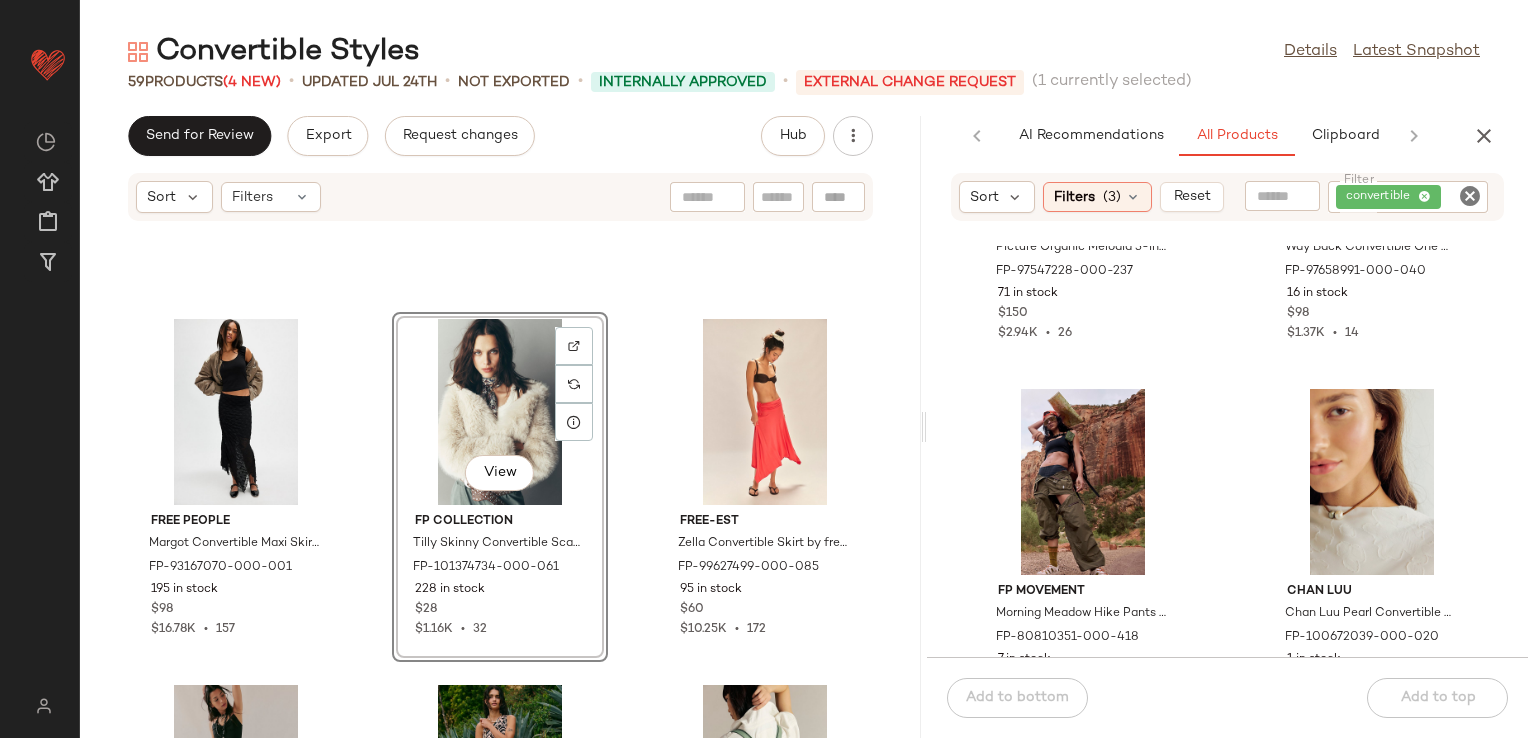 click on "View" 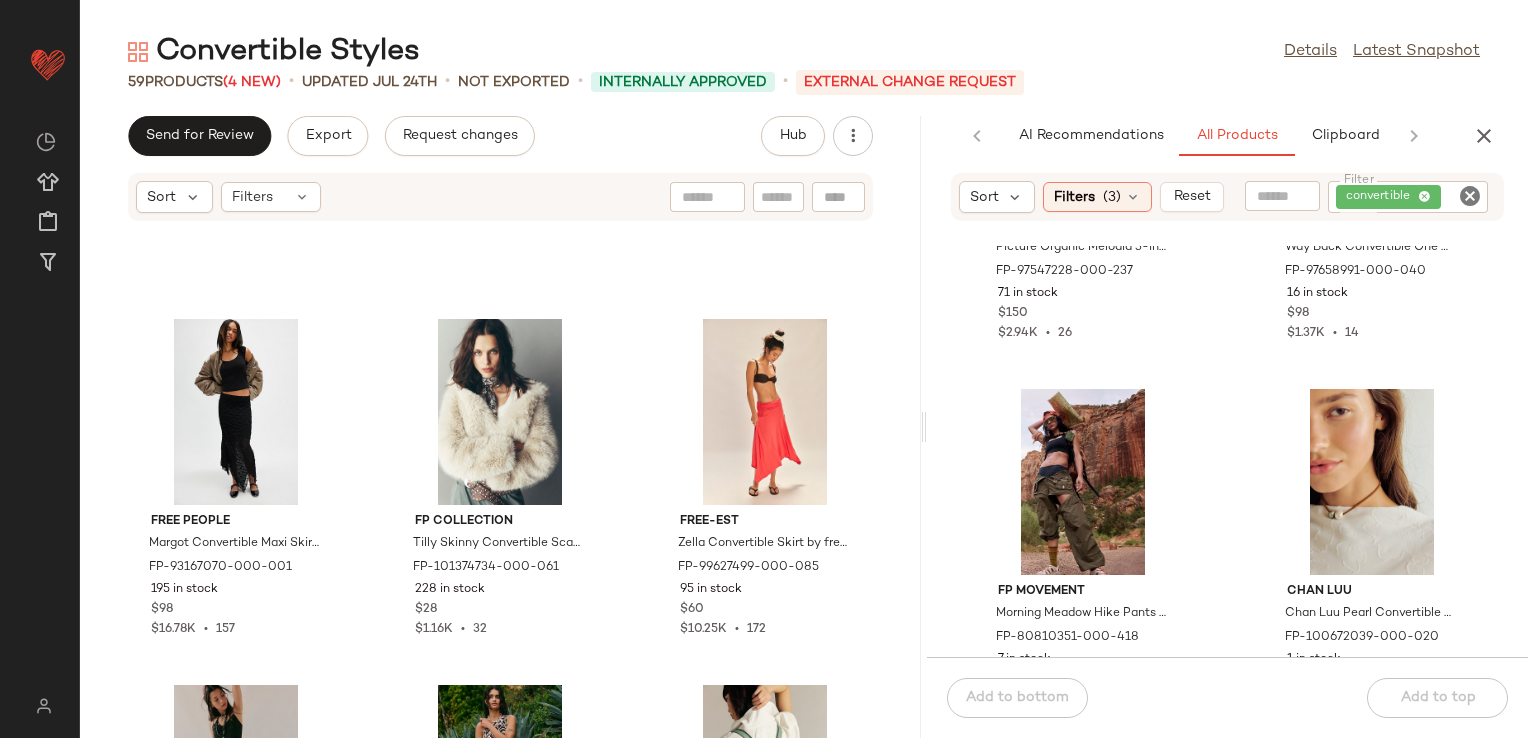 scroll, scrollTop: 981, scrollLeft: 0, axis: vertical 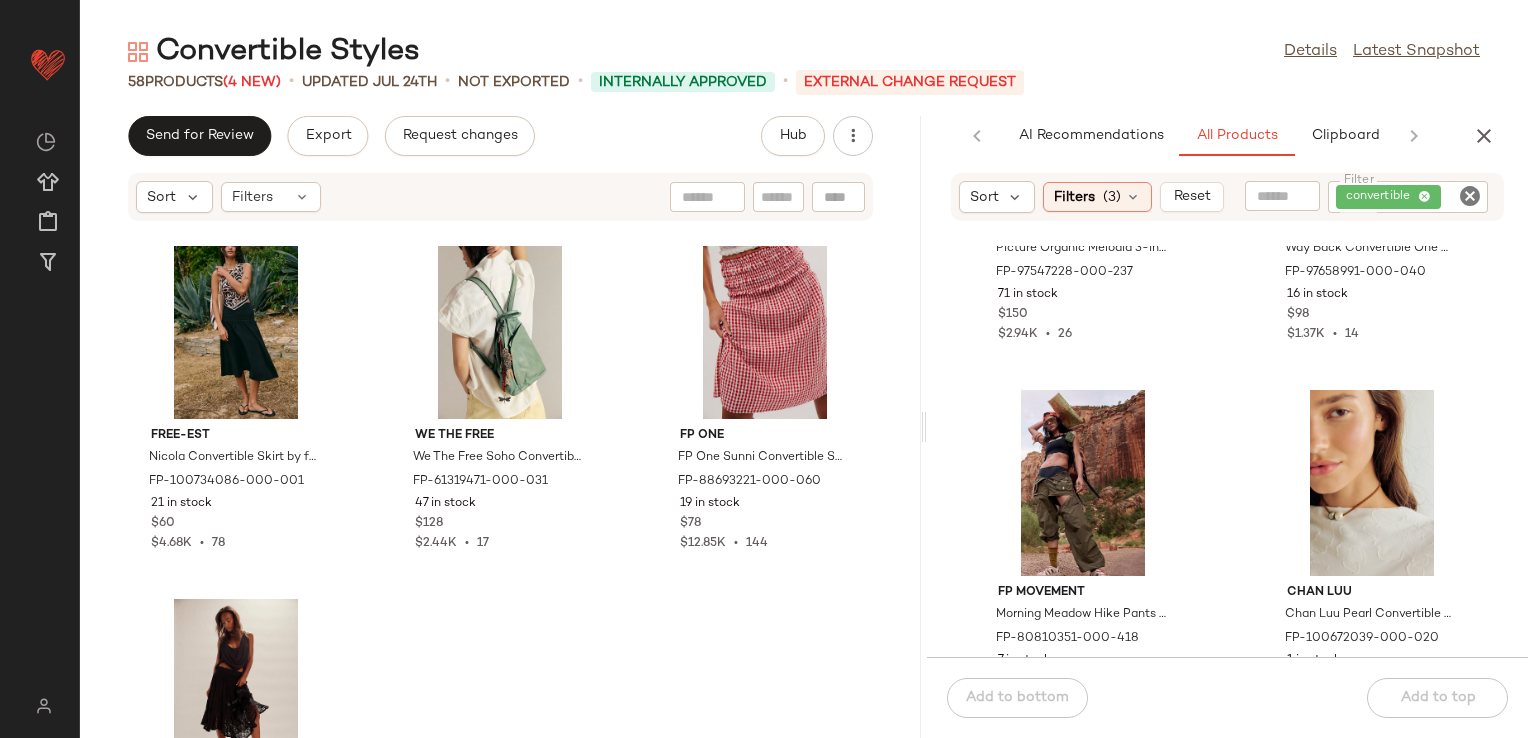 click on "free-est Nicola Convertible Skirt by free-est at Free People in Black, Size: L FP-100734086-000-001 21 in stock $60 $4.68K  •  78 We The Free We The Free Soho Convertible Sling Bag at Free People in Green FP-61319471-000-031 47 in stock $128 $2.44K  •  17 FP One FP One Sunni Convertible Skirt at Free People in Red, Size: XL FP-88693221-000-060 19 in stock $78 $12.85K  •  144 free-est River Convertible Skirt by free-est at Free People in Black, Size: M FP-98217631-000-001 5 in stock $88 $30.15K  •  323" 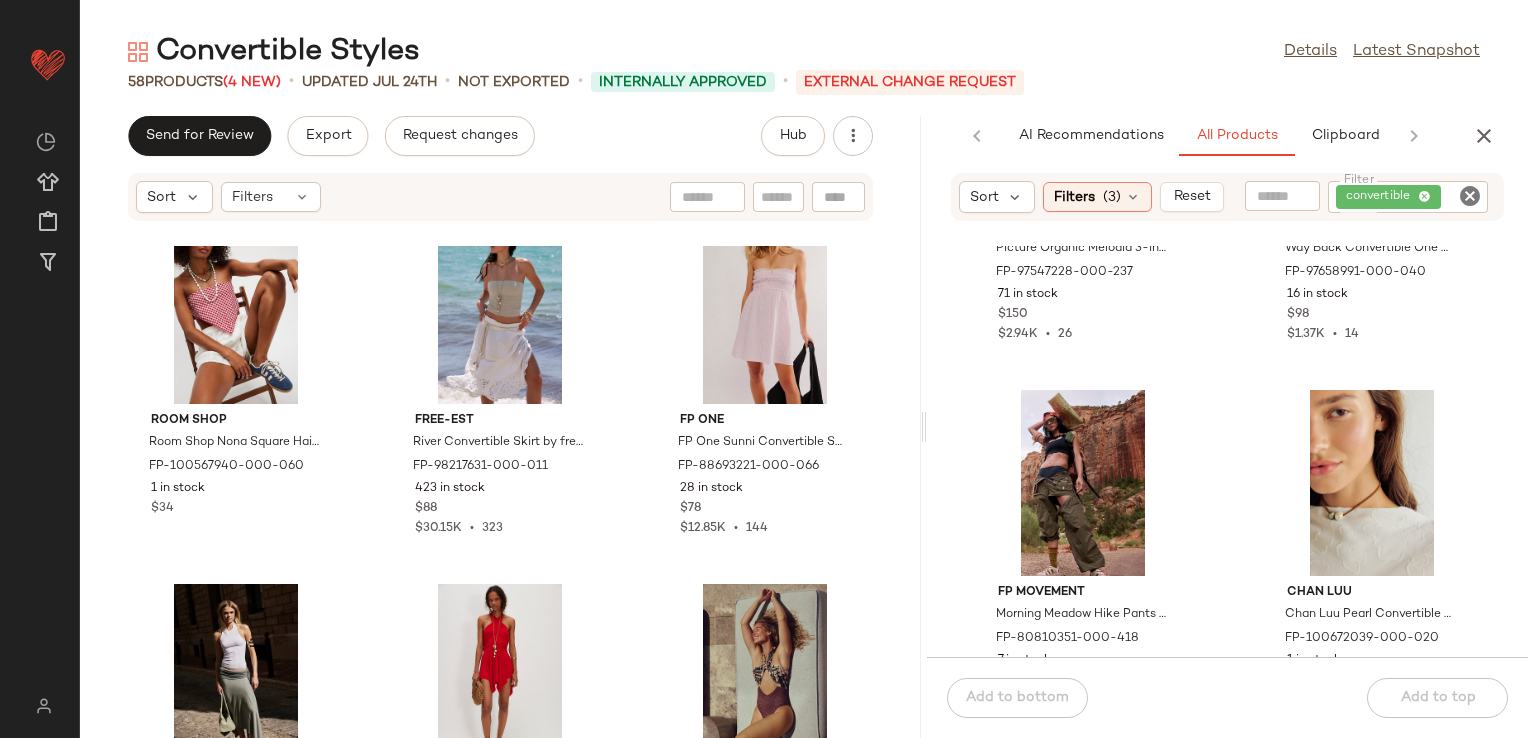 scroll, scrollTop: 4928, scrollLeft: 0, axis: vertical 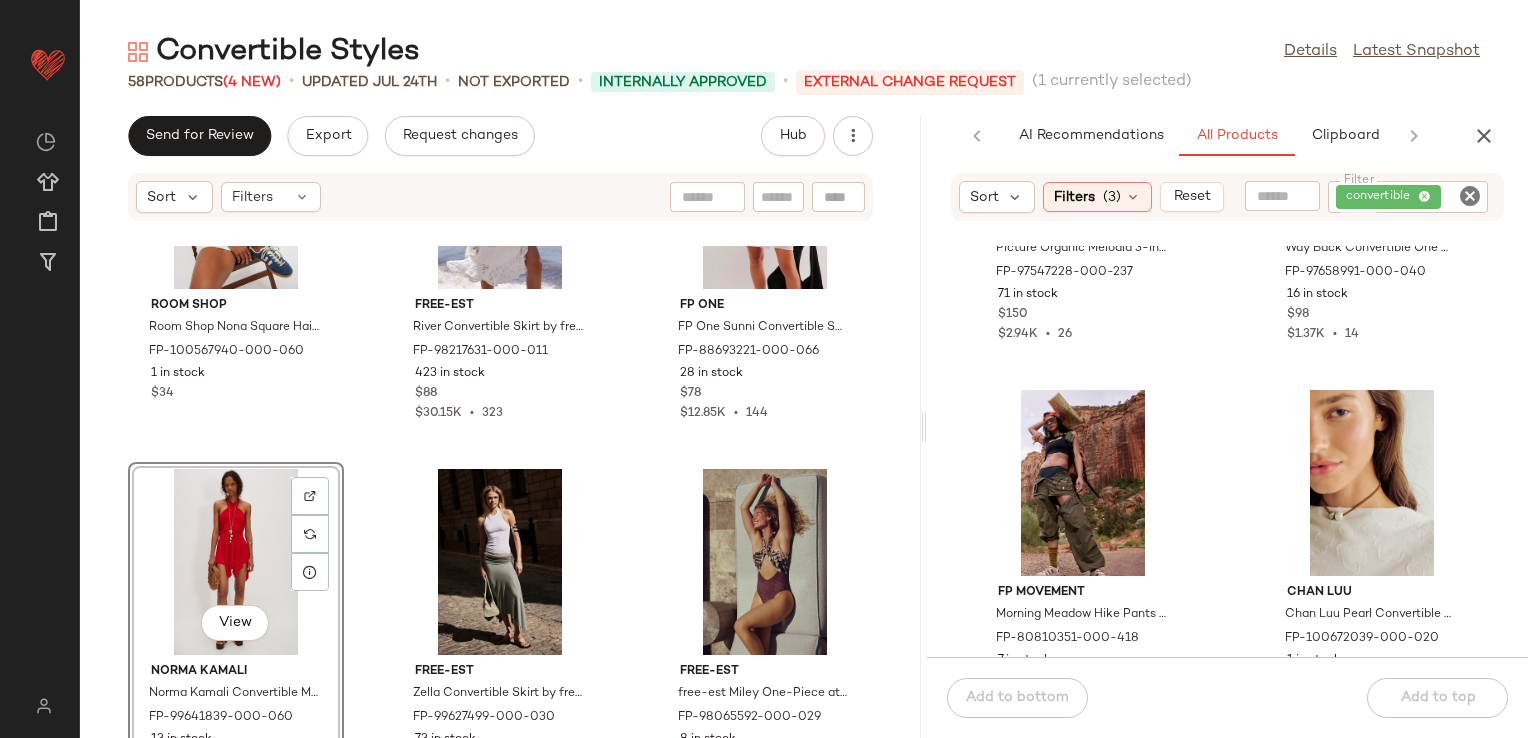 click on "Room Shop Room Shop Nona Square Hair Scarf at Free People in Red FP-100567940-000-060 1 in stock $34 free-est River Convertible Skirt by free-est at Free People in White, Size: L FP-98217631-000-011 423 in stock $88 $30.15K  •  323 FP One FP One Sunni Convertible Skirt at Free People in Pink, Size: XL FP-88693221-000-066 28 in stock $78 $12.85K  •  144  View  Norma Kamali Norma Kamali Convertible Mini at Free People in Red, Size: L FP-99641839-000-060 13 in stock $165 $924  •  7 free-est Zella Convertible Skirt by free-est at Free People in Green, Size: XS FP-99627499-000-030 73 in stock $60 $10.25K  •  172 free-est free-est Miley One-Piece at Free People in Brown, Size: XS FP-98065592-000-029 8 in stock $168 $5.8K  •  34 FP One FP One Sunni Convertible Skirt at Free People in Orange, Size: XL FP-88693221-000-080 3 in stock $78 $12.85K  •  144 free-est Nicola Convertible Skirt by free-est at Free People in Pink, Size: M FP-100734086-000-066 180 in stock $60 $4.68K  •  78 free-est 61 in stock $88" 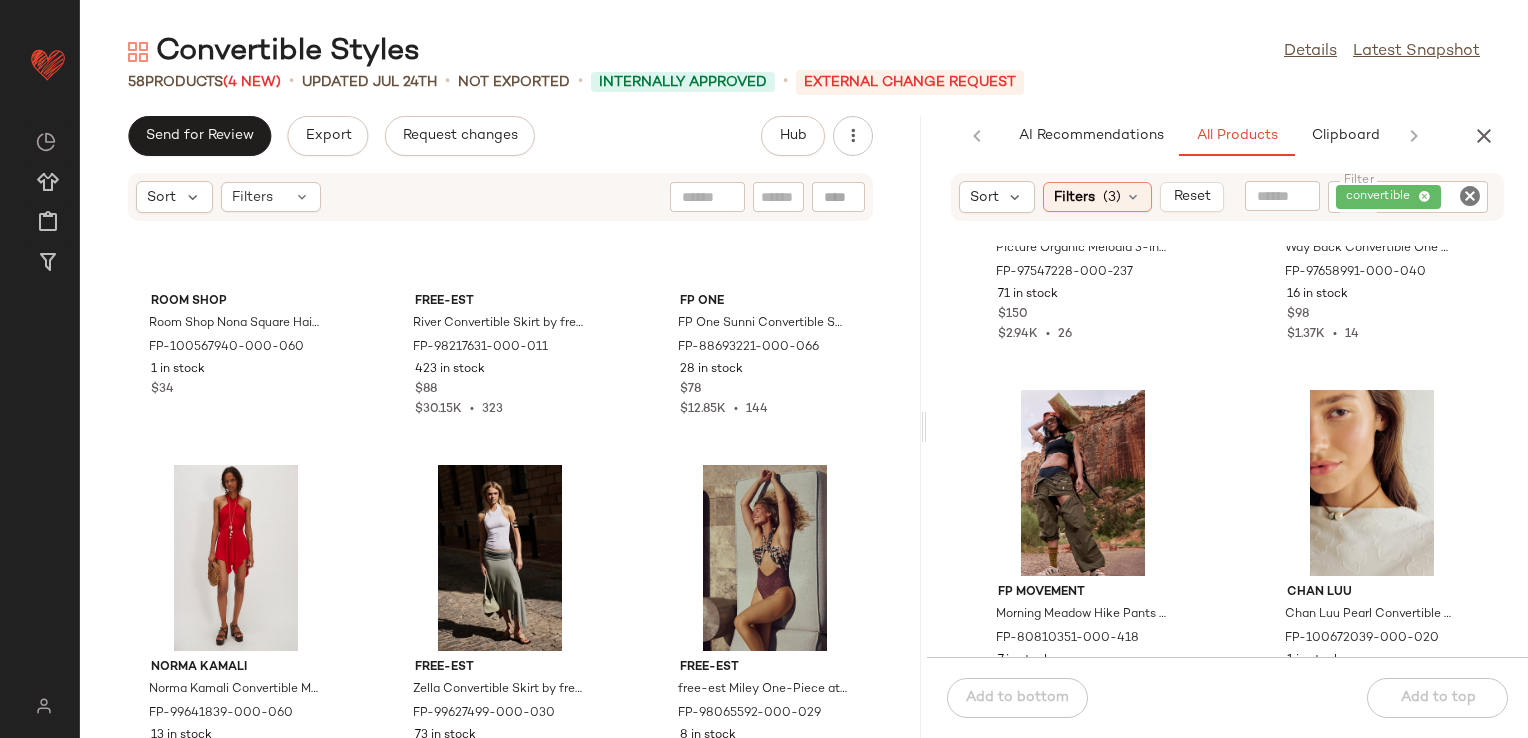 scroll, scrollTop: 4928, scrollLeft: 0, axis: vertical 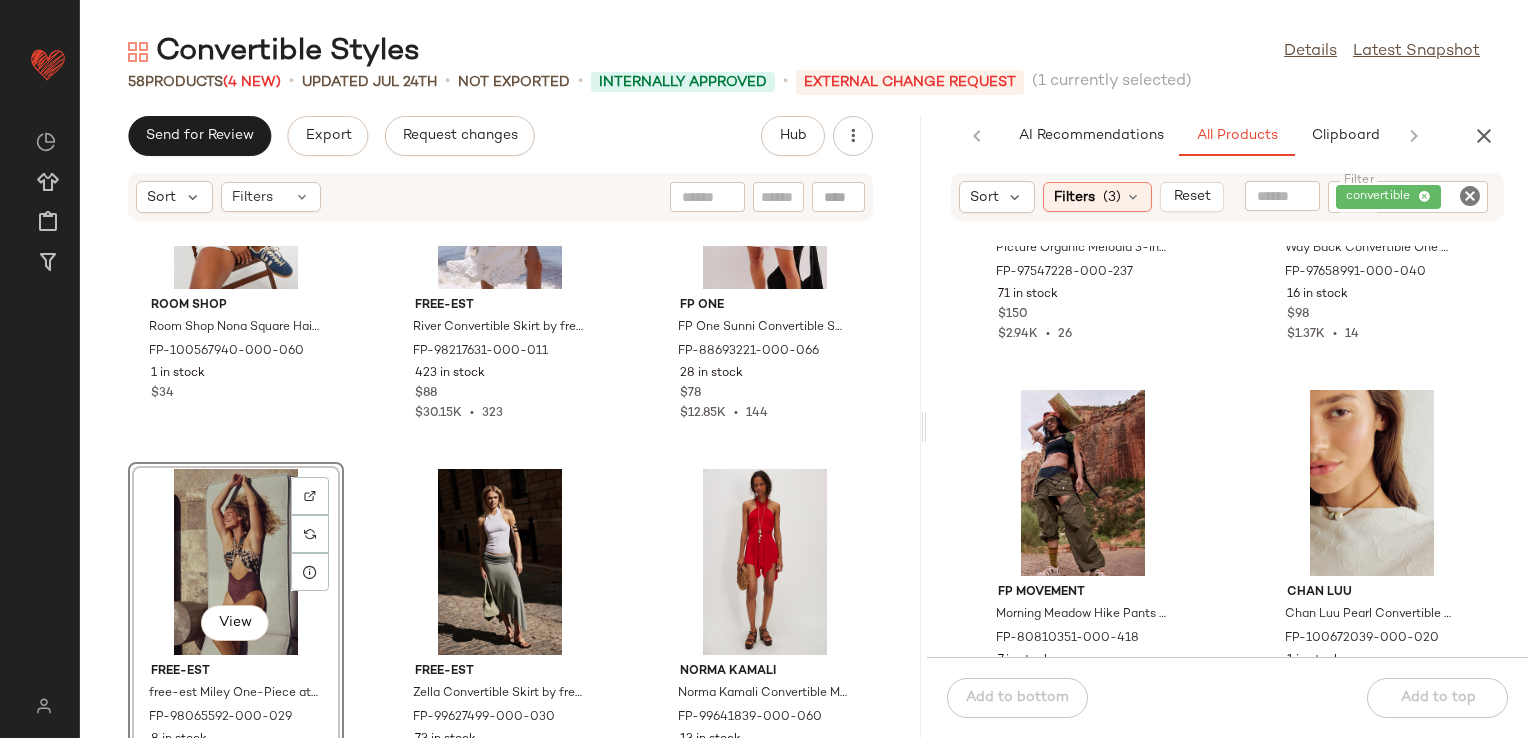 click on "Room Shop Room Shop Nona Square Hair Scarf at Free People in Red FP-100567940-000-060 1 in stock $34 free-est River Convertible Skirt by free-est at Free People in White, Size: L FP-98217631-000-011 423 in stock $88 $30.15K  •  323 FP One FP One Sunni Convertible Skirt at Free People in Pink, Size: XL FP-88693221-000-066 28 in stock $78 $12.85K  •  144  View  free-est free-est Miley One-Piece at Free People in Brown, Size: XS FP-98065592-000-029 8 in stock $168 $5.8K  •  34 free-est Zella Convertible Skirt by free-est at Free People in Green, Size: XS FP-99627499-000-030 73 in stock $60 $10.25K  •  172 Norma Kamali Norma Kamali Convertible Mini at Free People in Red, Size: L FP-99641839-000-060 13 in stock $165 $924  •  7 FP One FP One Sunni Convertible Skirt at Free People in Orange, Size: XL FP-88693221-000-080 3 in stock $78 $12.85K  •  144 free-est Nicola Convertible Skirt by free-est at Free People in Pink, Size: M FP-100734086-000-066 180 in stock $60 $4.68K  •  78 free-est 61 in stock $88" 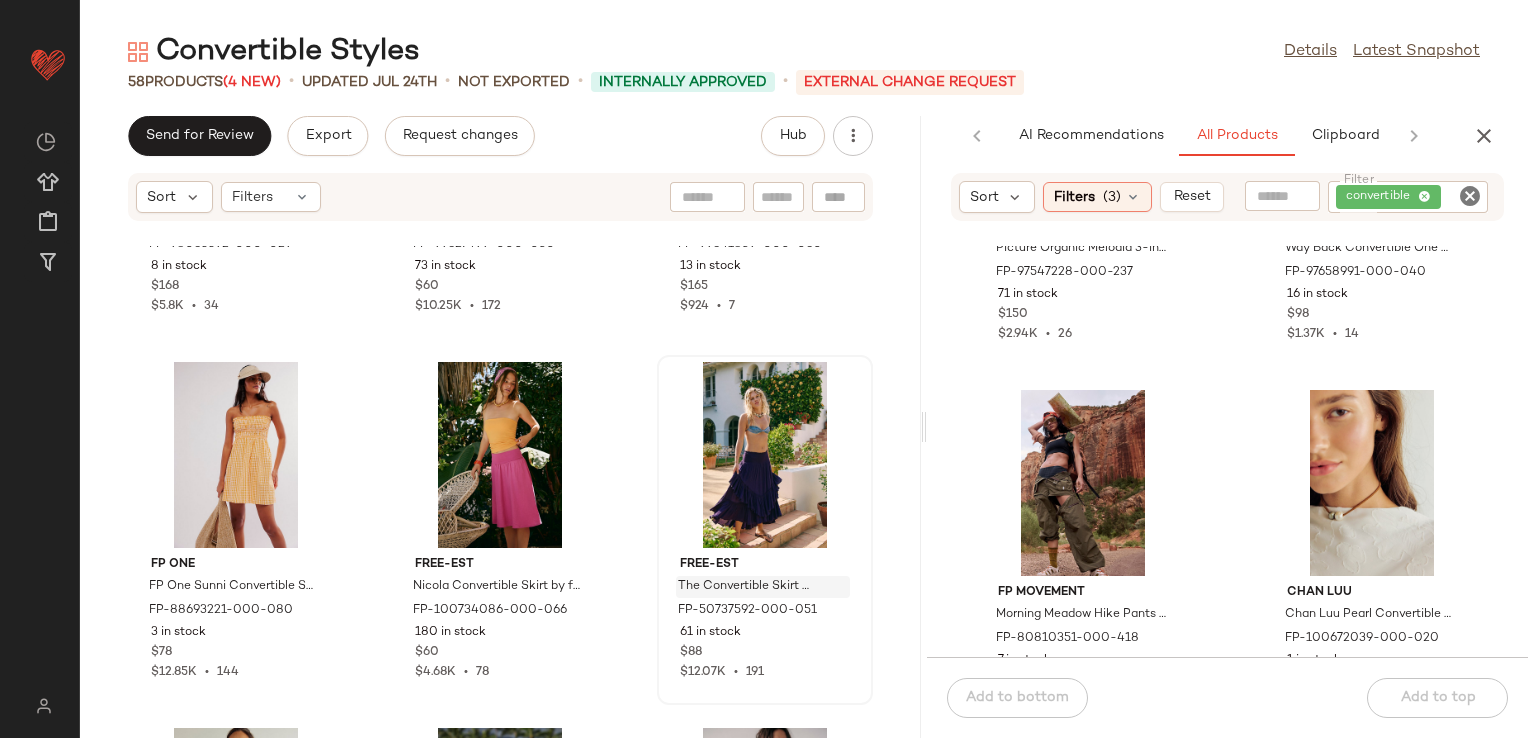 scroll, scrollTop: 5428, scrollLeft: 0, axis: vertical 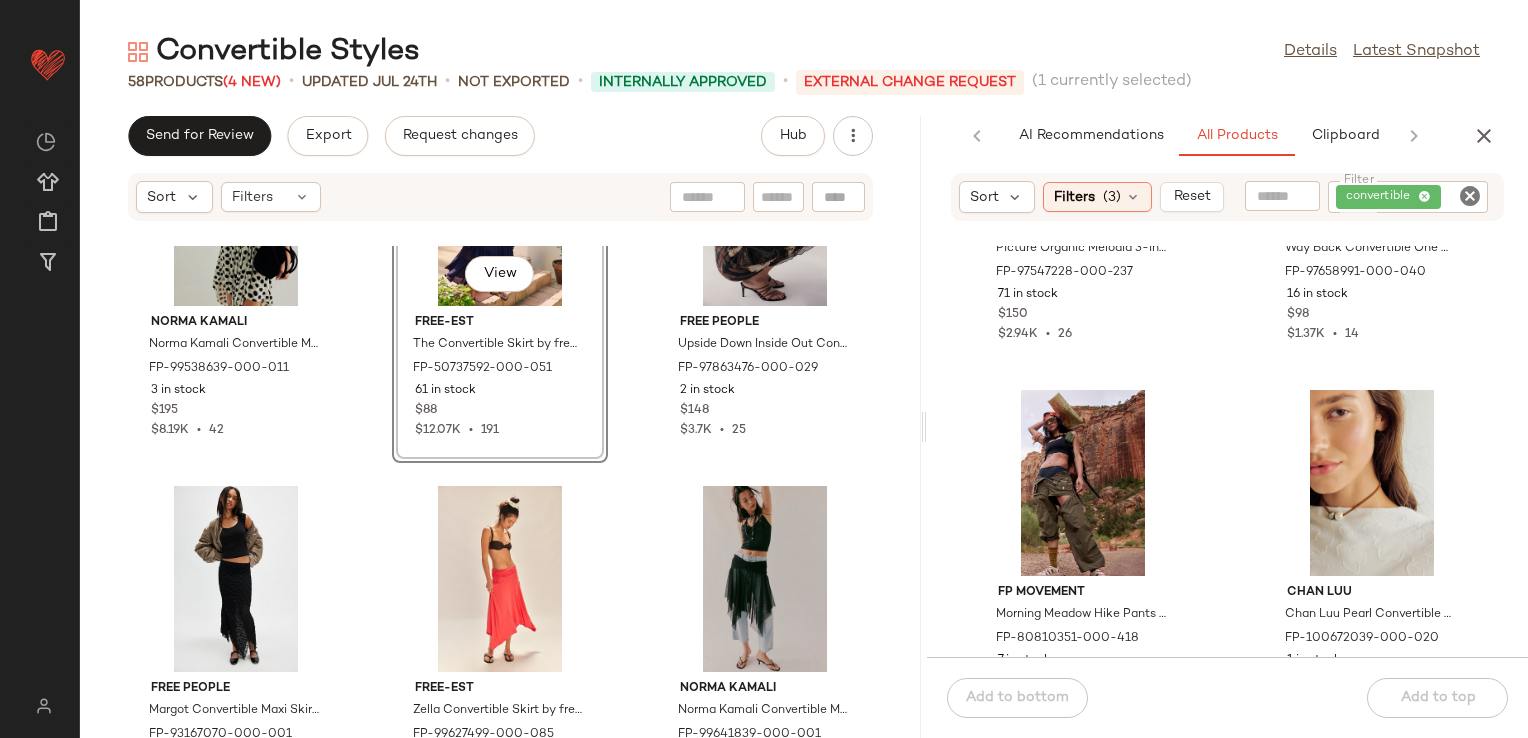click on "Norma Kamali Norma Kamali Convertible Mini Dress at Free People in White, Size: XL FP-99538639-000-011 3 in stock $195 $8.19K  •  42  View  free-est The Convertible Skirt by free-est at Free People in Purple, Size: M FP-50737592-000-051 61 in stock $88 $12.07K  •  191 Free People Upside Down Inside Out Convertible Set by Free People in Brown, Size: XL FP-97863476-000-029 2 in stock $148 $3.7K  •  25 Free People Margot Convertible Maxi Skirt by Free People in Black, Size: M FP-93167070-000-001 195 in stock $98 $16.78K  •  157 free-est Zella Convertible Skirt by free-est at Free People in Orange, Size: M FP-99627499-000-085 95 in stock $60 $10.25K  •  172 Norma Kamali Norma Kamali Convertible Mini at Free People in Black, Size: S FP-99641839-000-001 39 in stock $165 $924  •  7 free-est Nicola Convertible Skirt by free-est at Free People in Black, Size: L FP-100734086-000-001 21 in stock $60 $4.68K  •  78 We The Free We The Free Soho Convertible Sling Bag at Free People in Green FP-61319471-000-031" 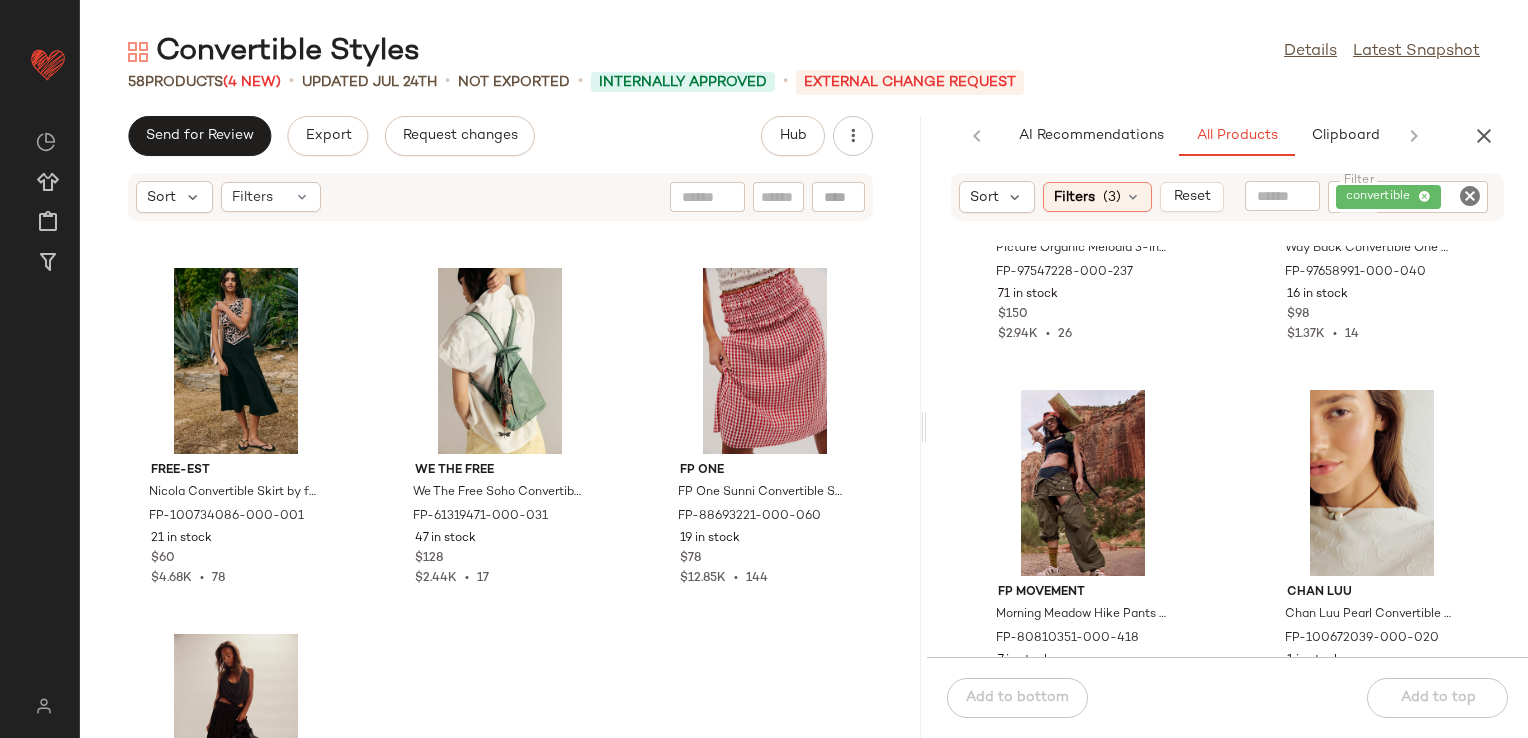 scroll, scrollTop: 6688, scrollLeft: 0, axis: vertical 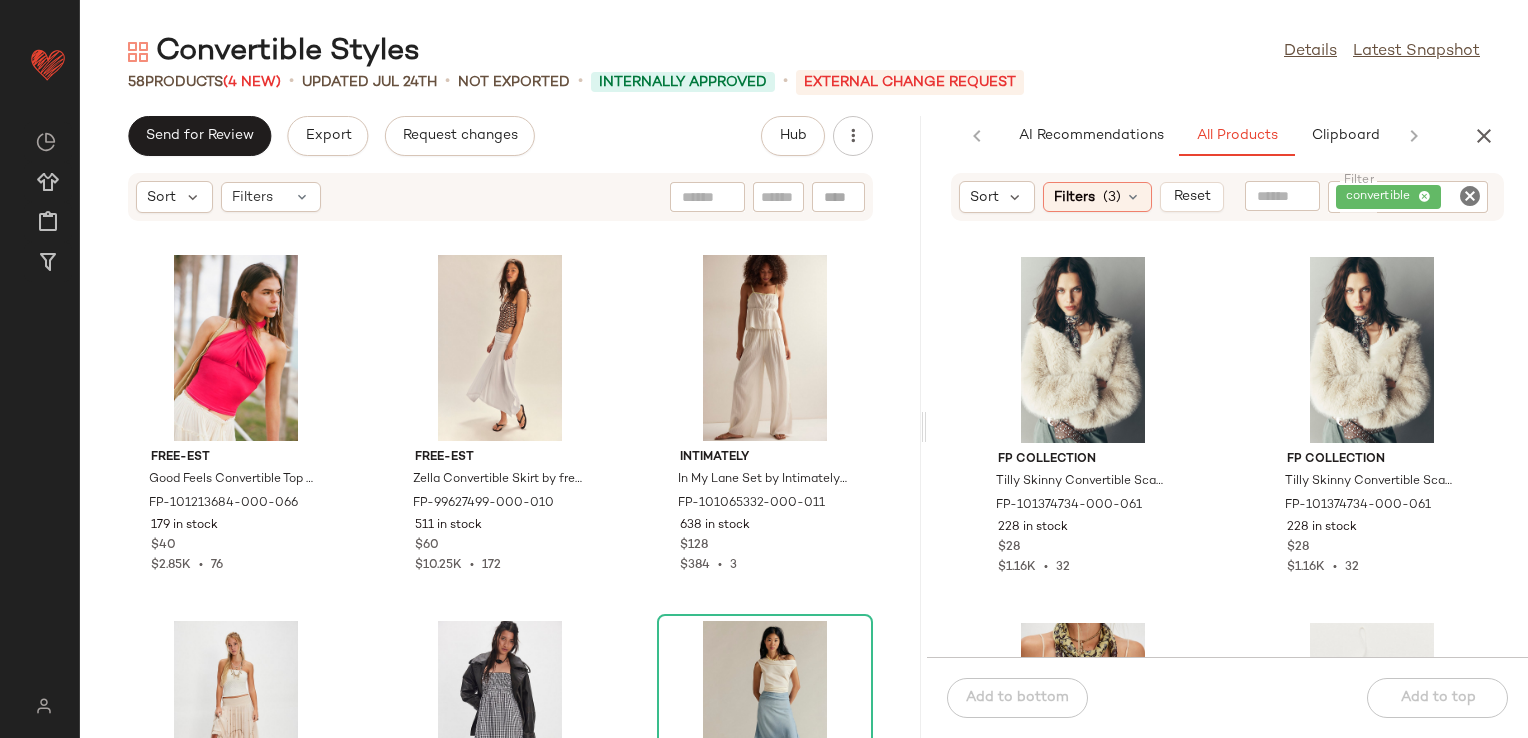 click on "FP Collection Tilly Skinny Convertible Scarf by Free People in Red FP-101374734-000-061 228 in stock $28 $1.16K  •  32 FP Collection Tilly Skinny Convertible Scarf by Free People in Red FP-101374734-000-061 228 in stock $28 $1.16K  •  32 FP Collection Tilly Skinny Convertible Scarf by Free People in Yellow FP-101374734-000-000 157 in stock $28 $1.16K  •  32 Free People Sonix Beaded Phone Charm by Free People FP-87697496-000-060 39 in stock $15 $225  •  15 Picture Organic Picture Organic Melodia 3-in-1 Jacket at Free People in Green, Size: L FP-97547228-000-237 71 in stock $150 $2.94K  •  26 FP Movement Way Back Convertible One Piece by FP Movement at Free People in Blue, Size: S FP-97658991-000-040 16 in stock $98 $1.37K  •  14 FP Movement Morning Meadow Hike Pants by FP Movement at Free People in Blue, Size: XS FP-80810351-000-418 7 in stock $148 $1.31K  •  9 Chan Luu Chan Luu Pearl Convertible Necklace at Free People in Brown FP-100672039-000-020 1 in stock $175" 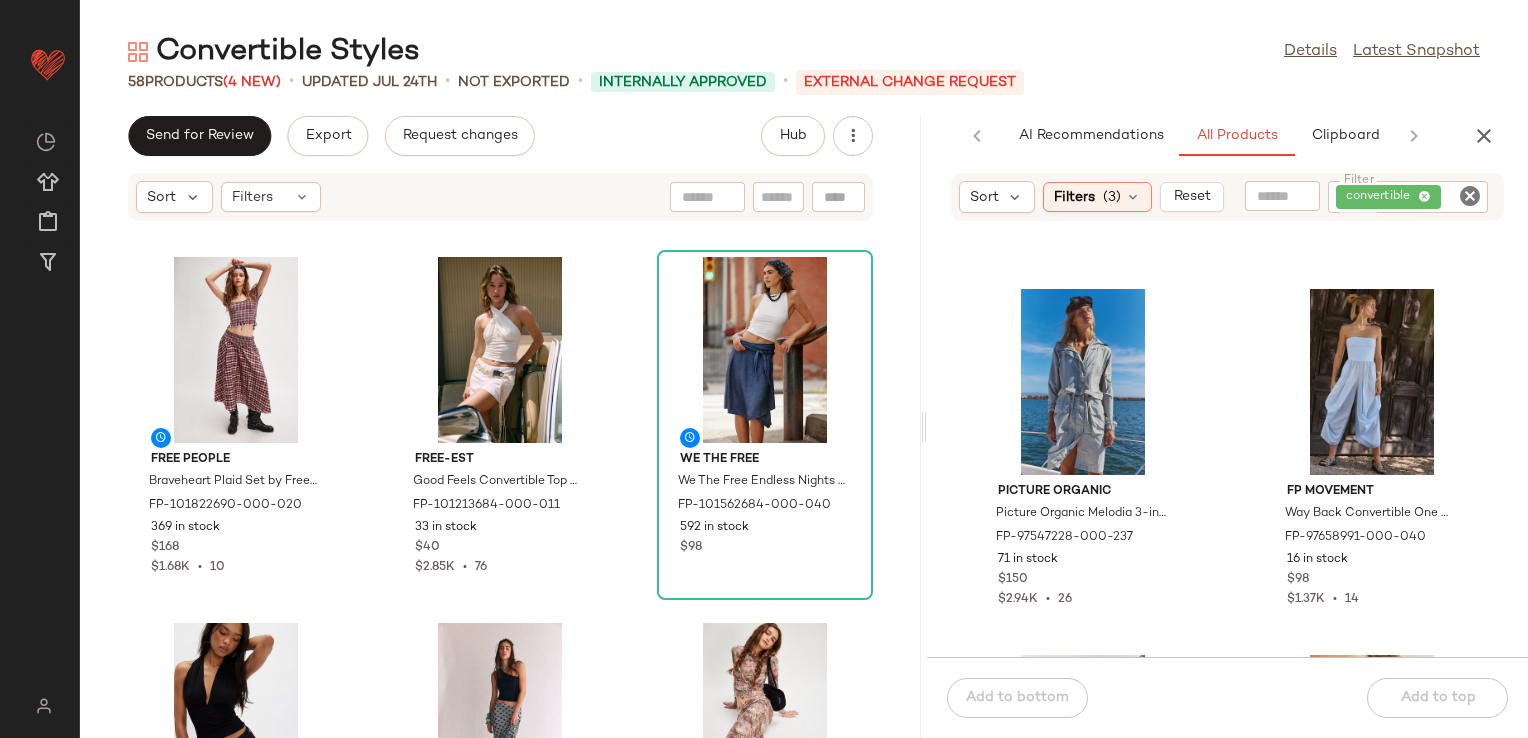 scroll, scrollTop: 1116, scrollLeft: 0, axis: vertical 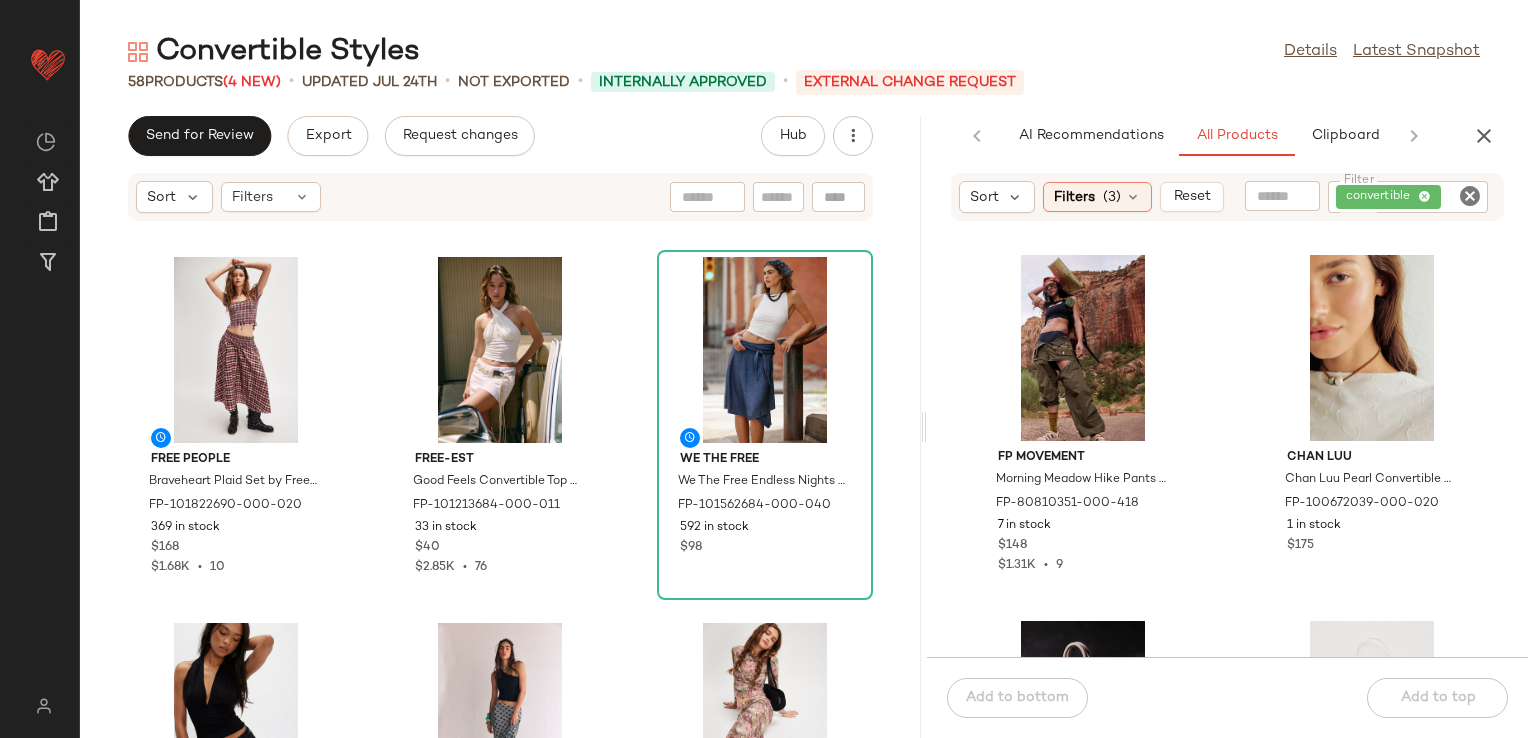 click on "Free People Braveheart Plaid Set by Free People in Brown, Size: L FP-101822690-000-020 369 in stock $168 $1.68K  •  10 free-est Good Feels Convertible Top by free-est at Free People in White, Size: XL FP-101213684-000-011 33 in stock $40 $2.85K  •  76 We The Free We The Free Endless Nights Denim Convertible Skirt at Free People in Blue, Size: XS FP-101562684-000-040 592 in stock $98 free-est Good Feels Convertible Top by free-est at Free People in Black, Size: XS FP-101213684-000-001 196 in stock $40 $2.85K  •  76 Free People Margot Convertible Maxi Skirt by Free People in Blue, Size: XS FP-93167070-000-430 494 in stock $98 $16.78K  •  157 Free People Upside Down Inside Out Convertible Set by Free People in Pink, Size: XS FP-97863476-000-014 292 in stock $148 $3.7K  •  25 free-est River Convertible Skirt by free-est at Free People in Green, Size: M FP-98217631-000-237 516 in stock $88 $30.15K  •  323 FP One FP One Ravenna Printed Convertible Maxi Skirt at Free People in Blue, Size: L 320 in stock" 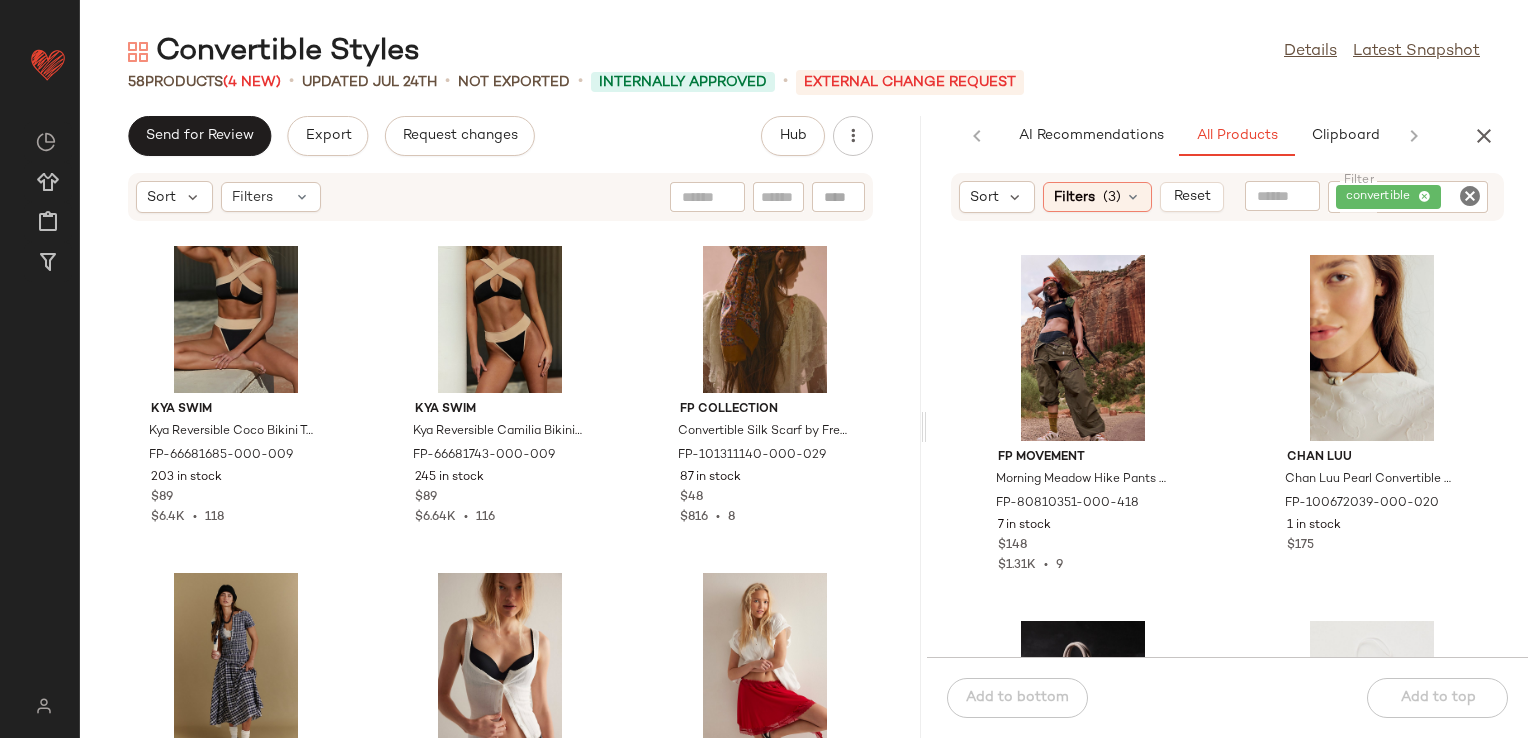 scroll, scrollTop: 1634, scrollLeft: 0, axis: vertical 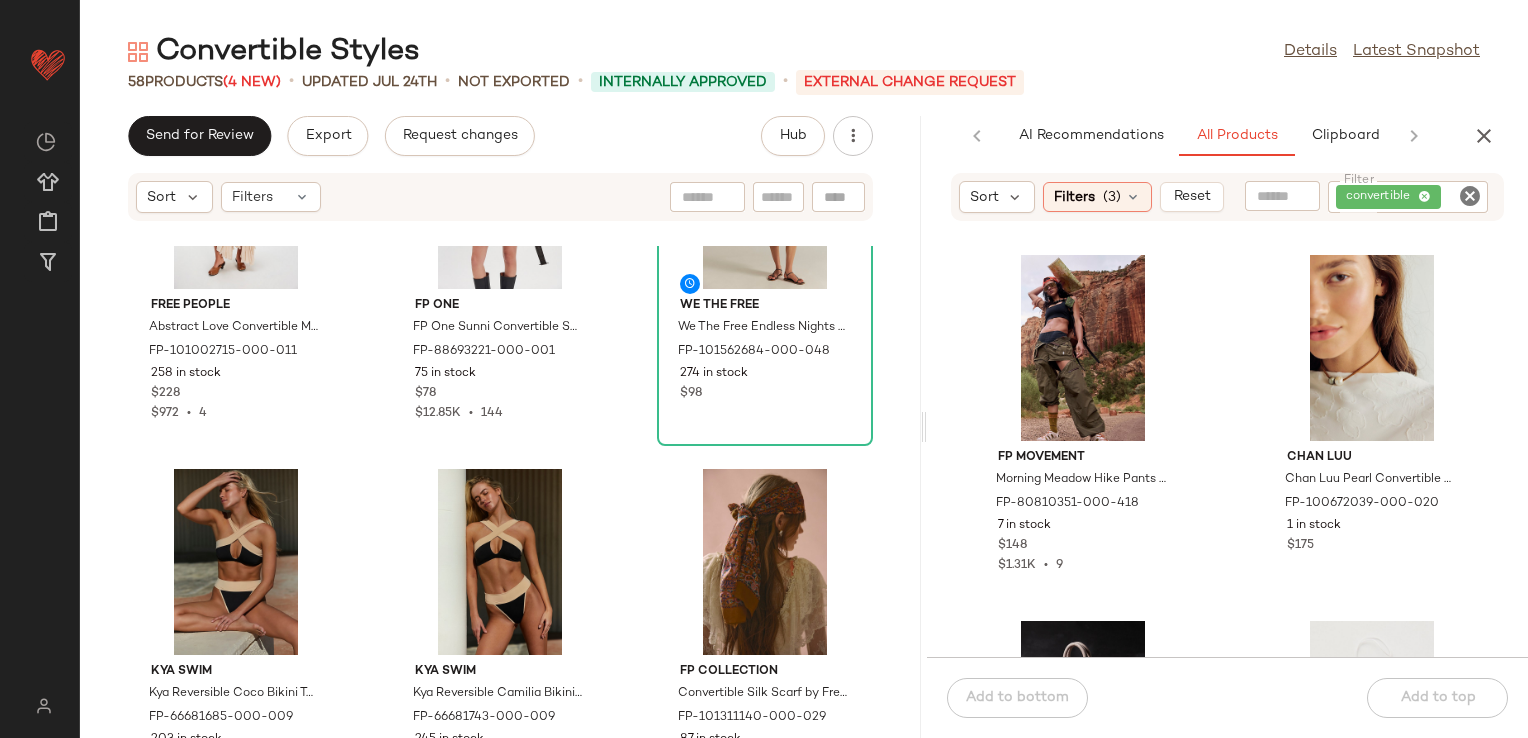 click on "Free People Abstract Love Convertible Midi Skirt by Free People in White, Size: S FP-101002715-000-011 258 in stock $228 $972  •  4 FP One FP One Sunni Convertible Skirt at Free People in Black, Size: M FP-88693221-000-001 75 in stock $78 $12.85K  •  144 We The Free We The Free Endless Nights Denim Convertible Skirt at Free People in Blue, Size: XL FP-101562684-000-048 274 in stock $98 Kya Swim Kya Reversible Coco Bikini Top by Kya Swim at Free People in Black, Size: M FP-66681685-000-009 203 in stock $89 $6.4K  •  118 Kya Swim Kya Reversible Camilia Bikini Bottoms by Kya Swim at Free People in Black, Size: XS FP-66681743-000-009 245 in stock $89 $6.64K  •  116 FP Collection Convertible Silk Scarf by Free People in Brown FP-101311140-000-029 87 in stock $48 $816  •  8 Free People Braveheart Plaid Set by Free People in Blue, Size: M FP-101822690-000-040 371 in stock $168 $1.68K  •  10 Skarlett Blue Insider Multi-Way T-Shirt Bra by Skarlett Blue at Free People in Black, Size: 34 DD 67 in stock $56 2" 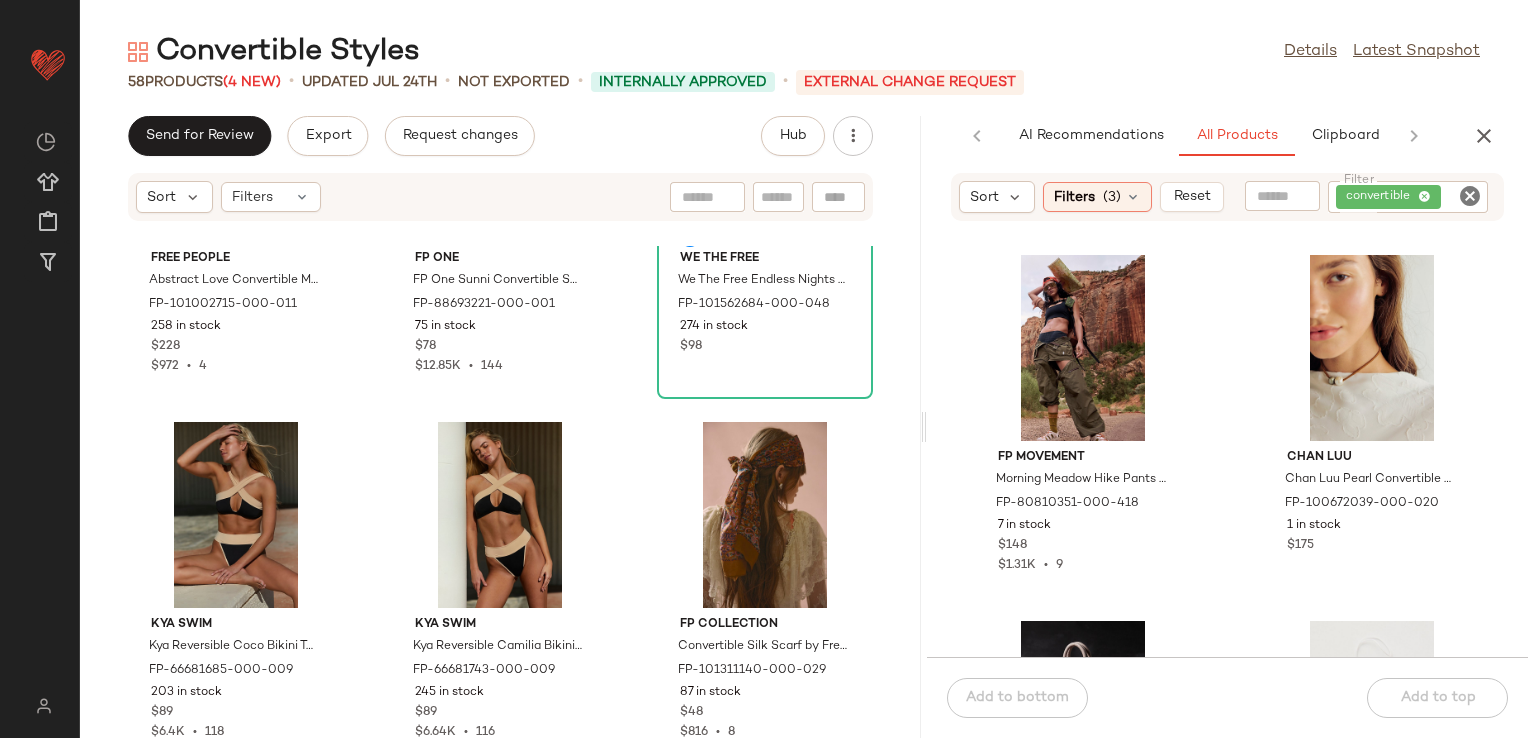 scroll, scrollTop: 1694, scrollLeft: 0, axis: vertical 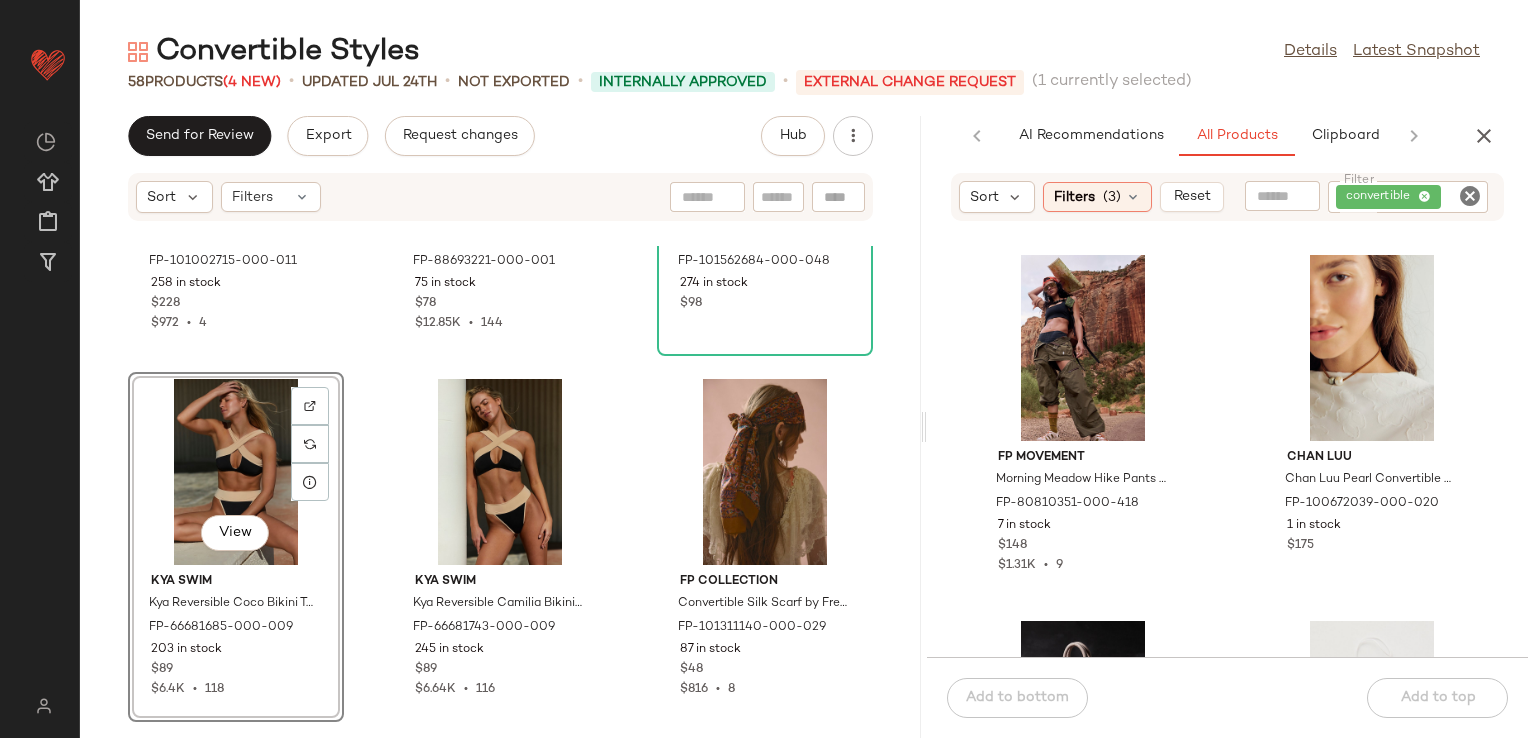 click on "Free People Abstract Love Convertible Midi Skirt by Free People in White, Size: S FP-101002715-000-011 258 in stock $228 $972  •  4 FP One FP One Sunni Convertible Skirt at Free People in Black, Size: M FP-88693221-000-001 75 in stock $78 $12.85K  •  144 We The Free We The Free Endless Nights Denim Convertible Skirt at Free People in Blue, Size: XL FP-101562684-000-048 274 in stock $98  View  Kya Swim Kya Reversible Coco Bikini Top by Kya Swim at Free People in Black, Size: M FP-66681685-000-009 203 in stock $89 $6.4K  •  118 Kya Swim Kya Reversible Camilia Bikini Bottoms by Kya Swim at Free People in Black, Size: XS FP-66681743-000-009 245 in stock $89 $6.64K  •  116 FP Collection Convertible Silk Scarf by Free People in Brown FP-101311140-000-029 87 in stock $48 $816  •  8 Free People Braveheart Plaid Set by Free People in Blue, Size: M FP-101822690-000-040 371 in stock $168 $1.68K  •  10 Skarlett Blue Insider Multi-Way T-Shirt Bra by Skarlett Blue at Free People in Black, Size: 34 DD $56 $112 2" 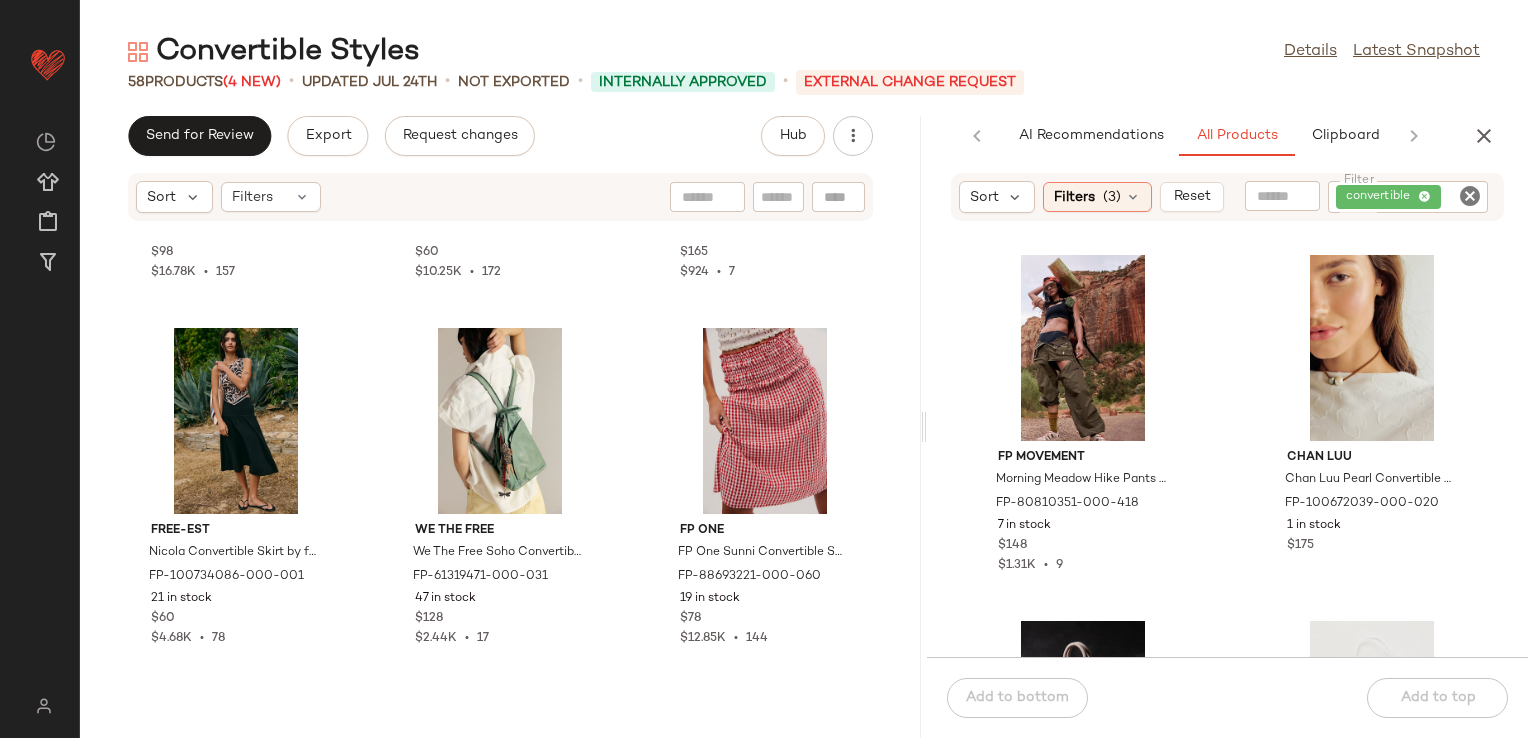 scroll, scrollTop: 6831, scrollLeft: 0, axis: vertical 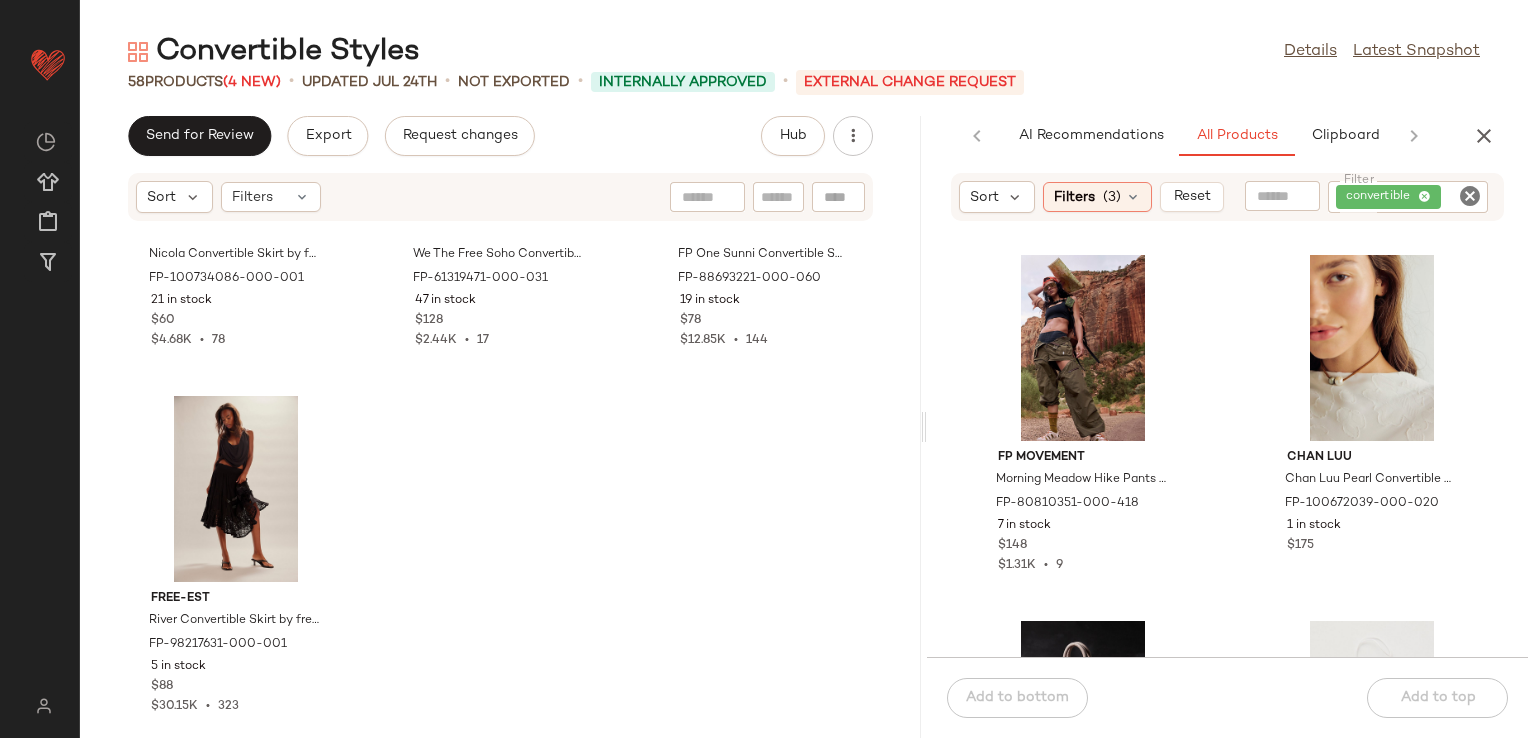 click on "FP Movement Morning Meadow Hike Pants by FP Movement at Free People in Blue, Size: XS FP-80810351-000-418 7 in stock $148 $1.31K  •  9 Chan Luu Chan Luu Pearl Convertible Necklace at Free People in Brown FP-100672039-000-020 1 in stock $175 We The Free We The Free Soho Convertible Sling Bag at Free People in Tan FP-61319471-000-023 4 in stock $128 $2.44K  •  17 Free People Sonix Beaded Phone Charm by Free People FP-87697496-000-011 30 in stock $15 $225  •  15 free-est Zella Convertible Skirt by free-est at Free People in Purple, Size: L FP-99627499-000-053 12 in stock $60 $10.25K  •  172 Intimately Before You Go Tube Top by Intimately at Free People in White, Size: S FP-99262693-000-011 199 in stock $38 $304  •  7 Intimately Before You Go Tube Top by Intimately at Free People in Brown, Size: M FP-99262693-000-020 164 in stock $38 $304  •  7 Free People Sonix Beaded Phone Charm by Free People in Red FP-87697496-000-069 32 in stock $15 $225  •  15" 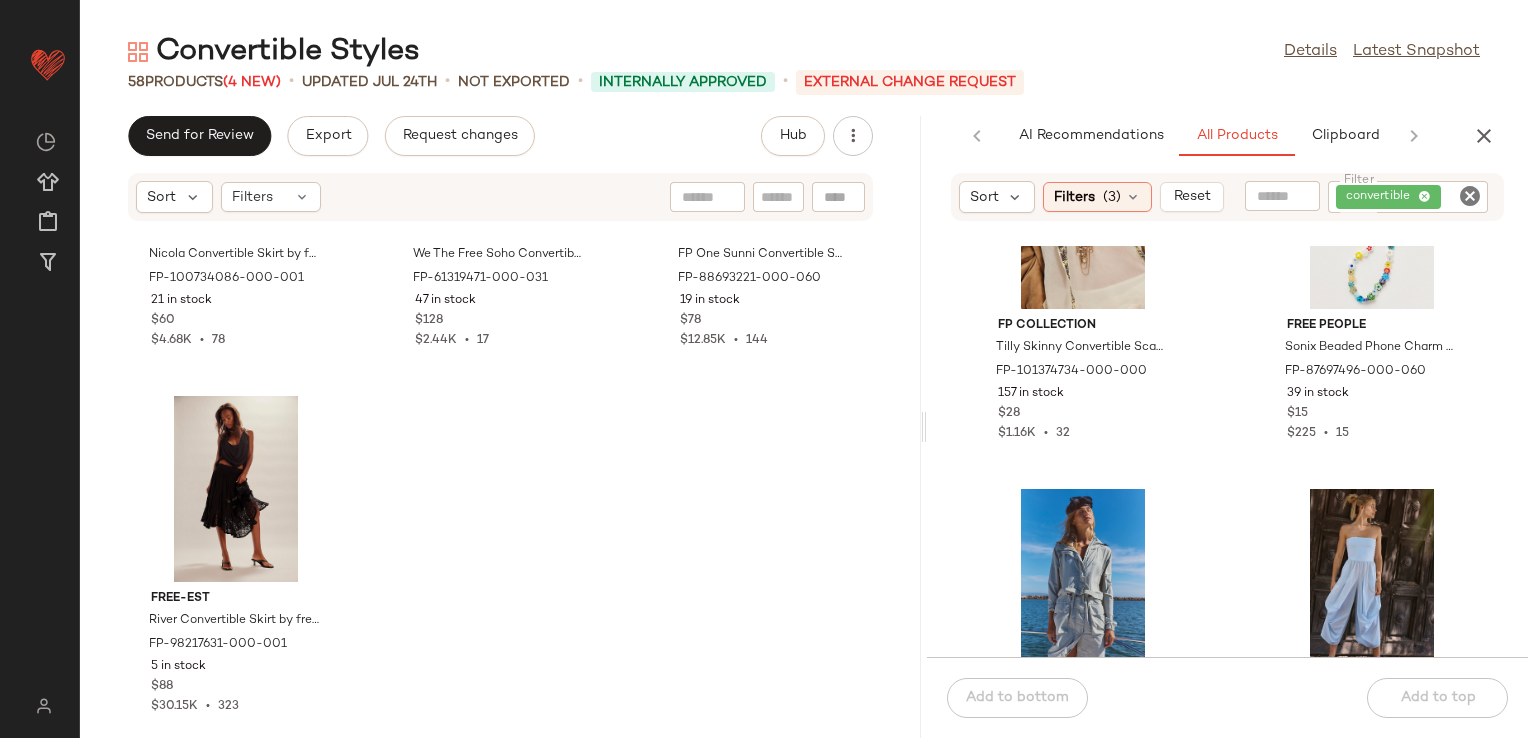 scroll, scrollTop: 516, scrollLeft: 0, axis: vertical 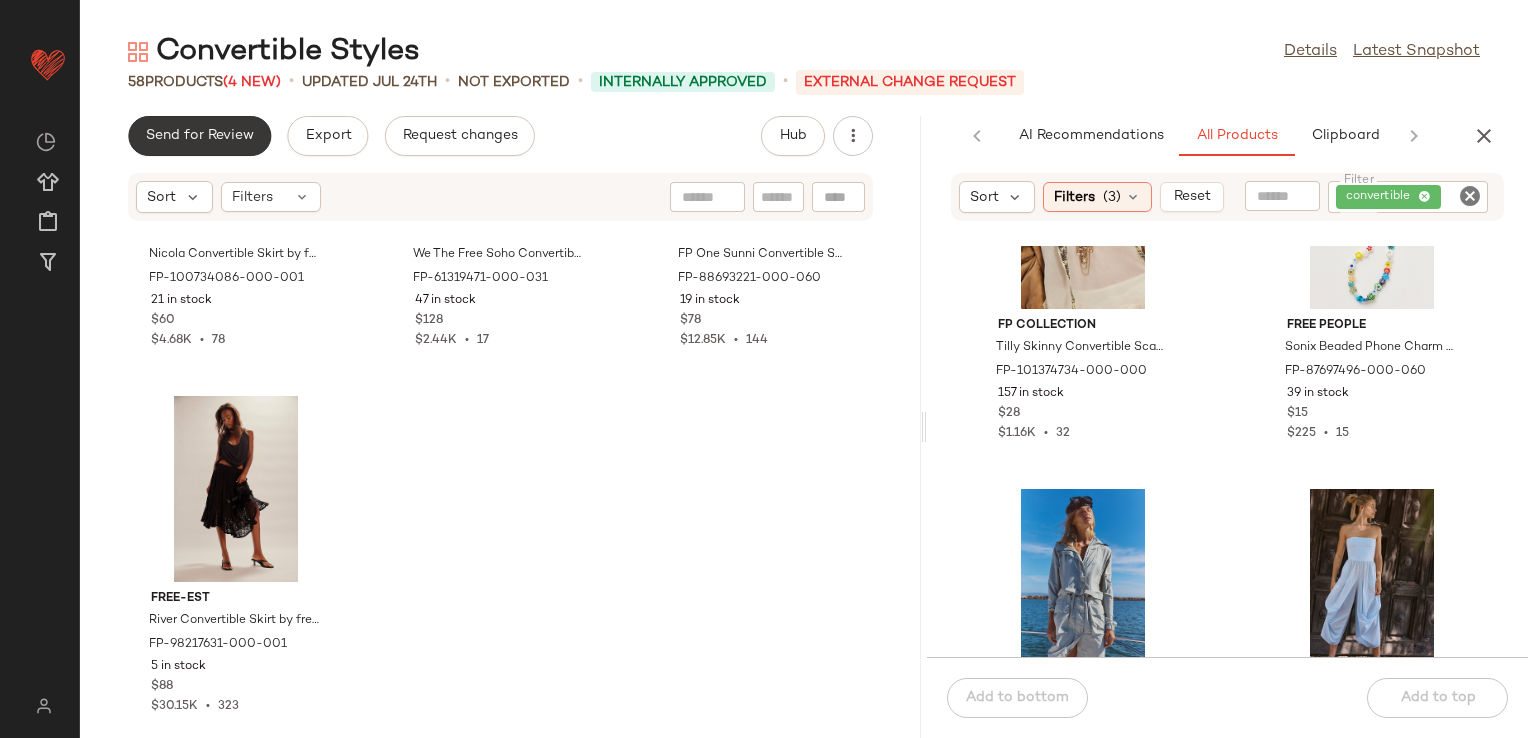 click on "Send for Review" 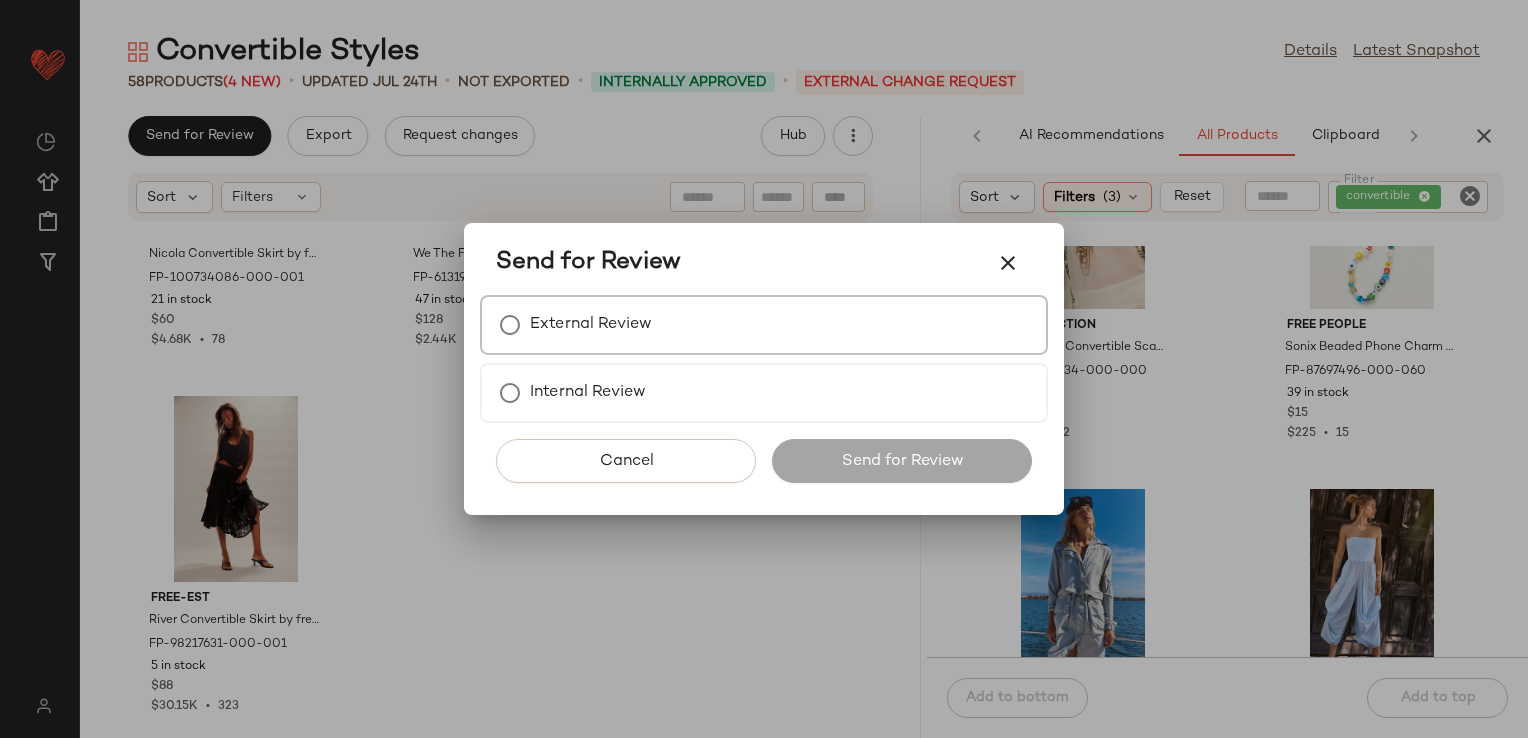 click on "External Review" at bounding box center [591, 325] 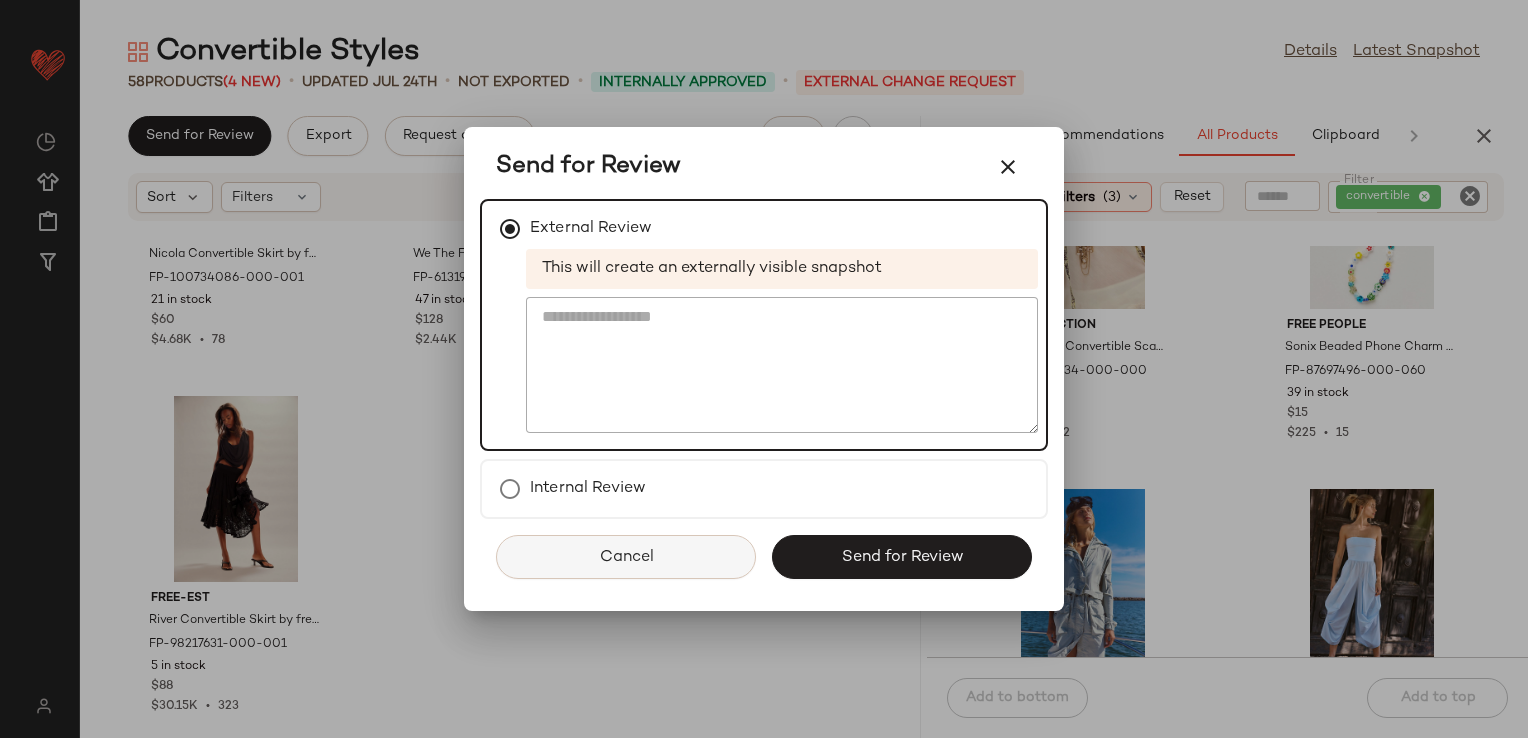 click on "Cancel" 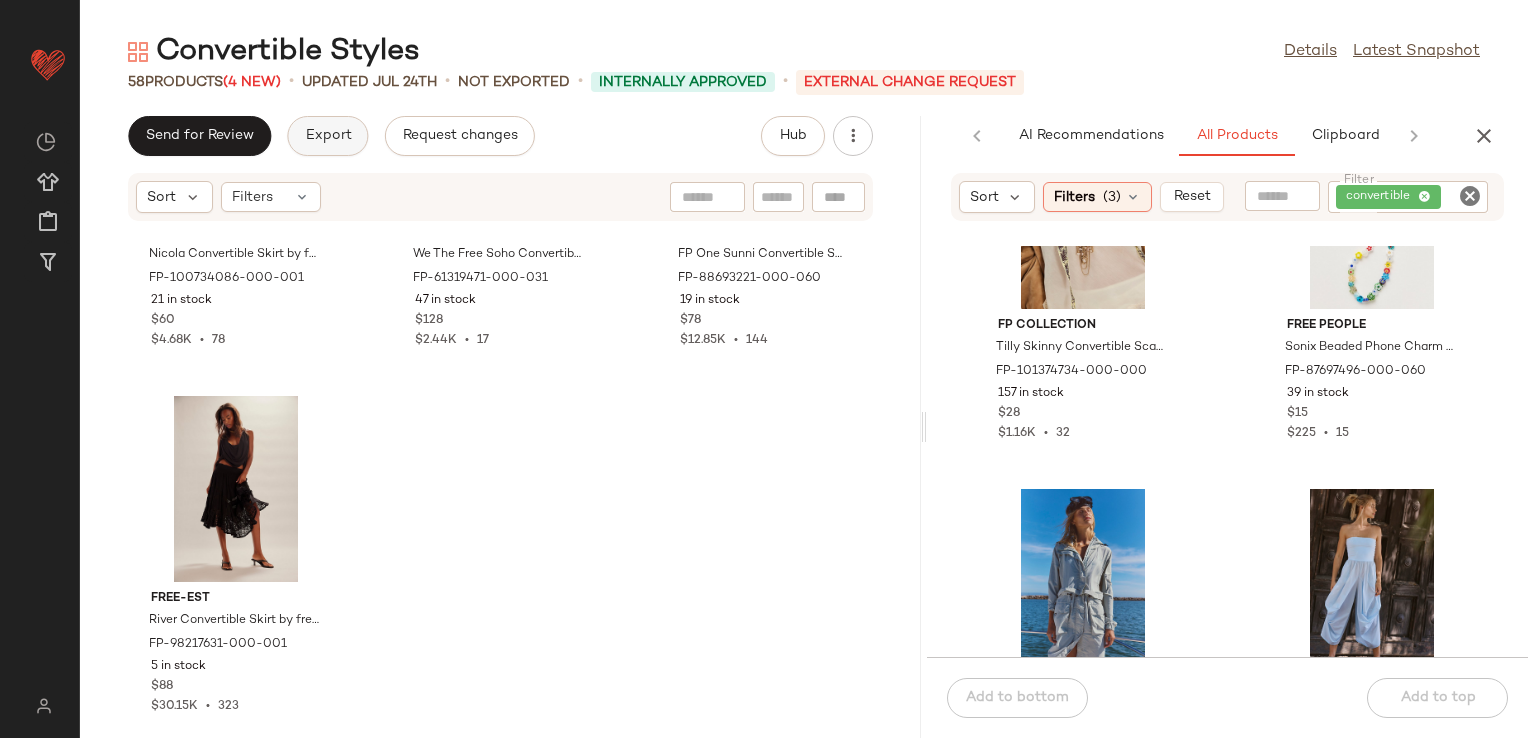 click on "Export" 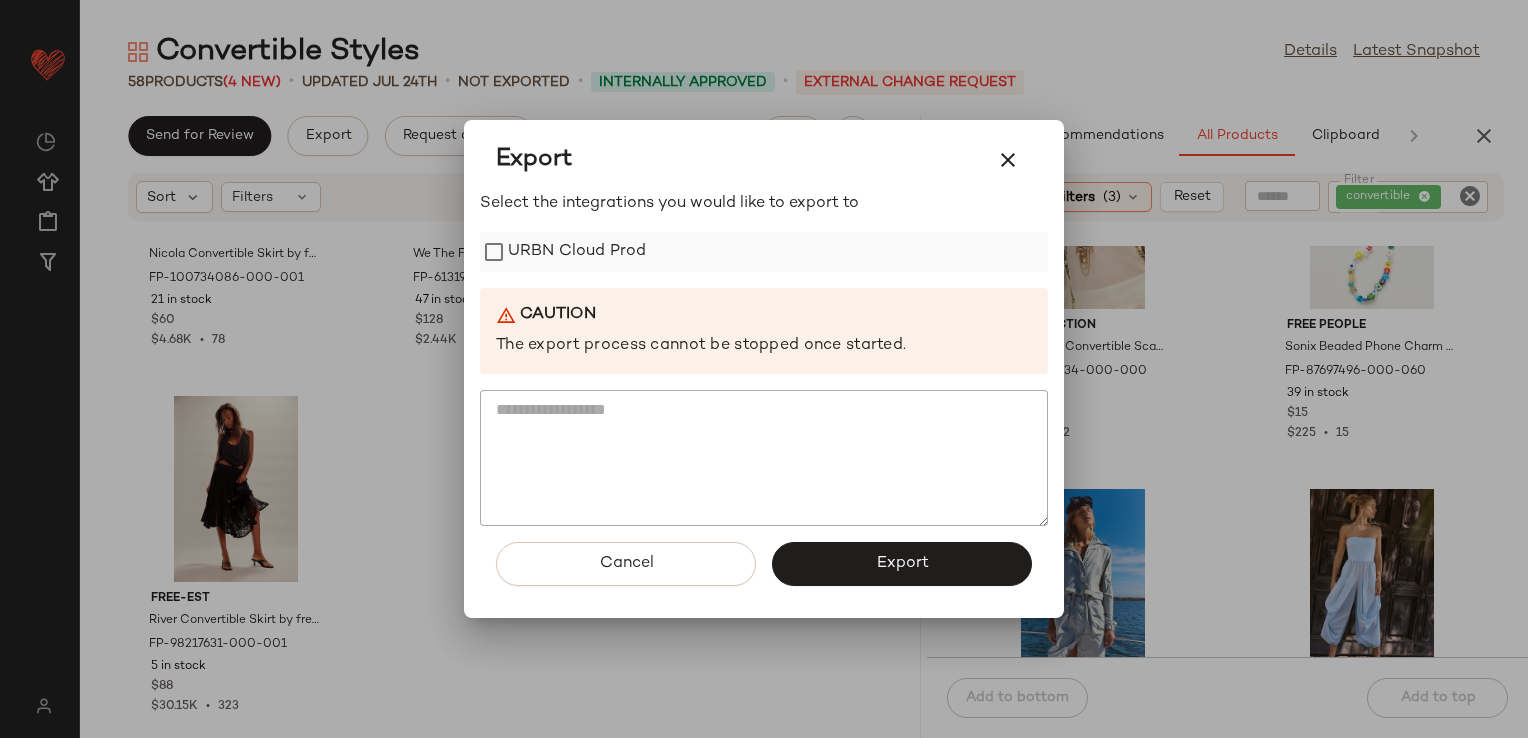 click on "URBN Cloud Prod" at bounding box center [577, 252] 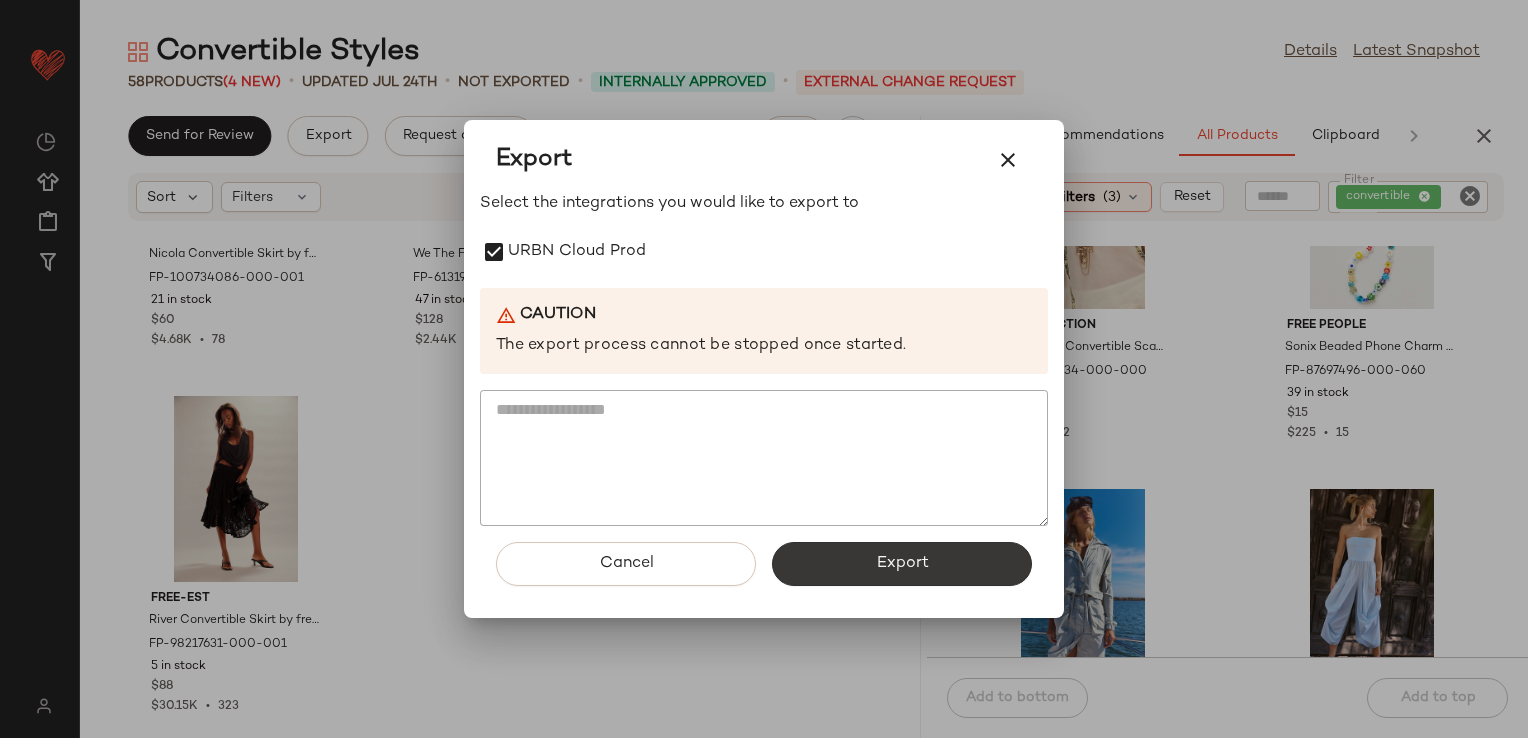 click on "Export" at bounding box center (902, 564) 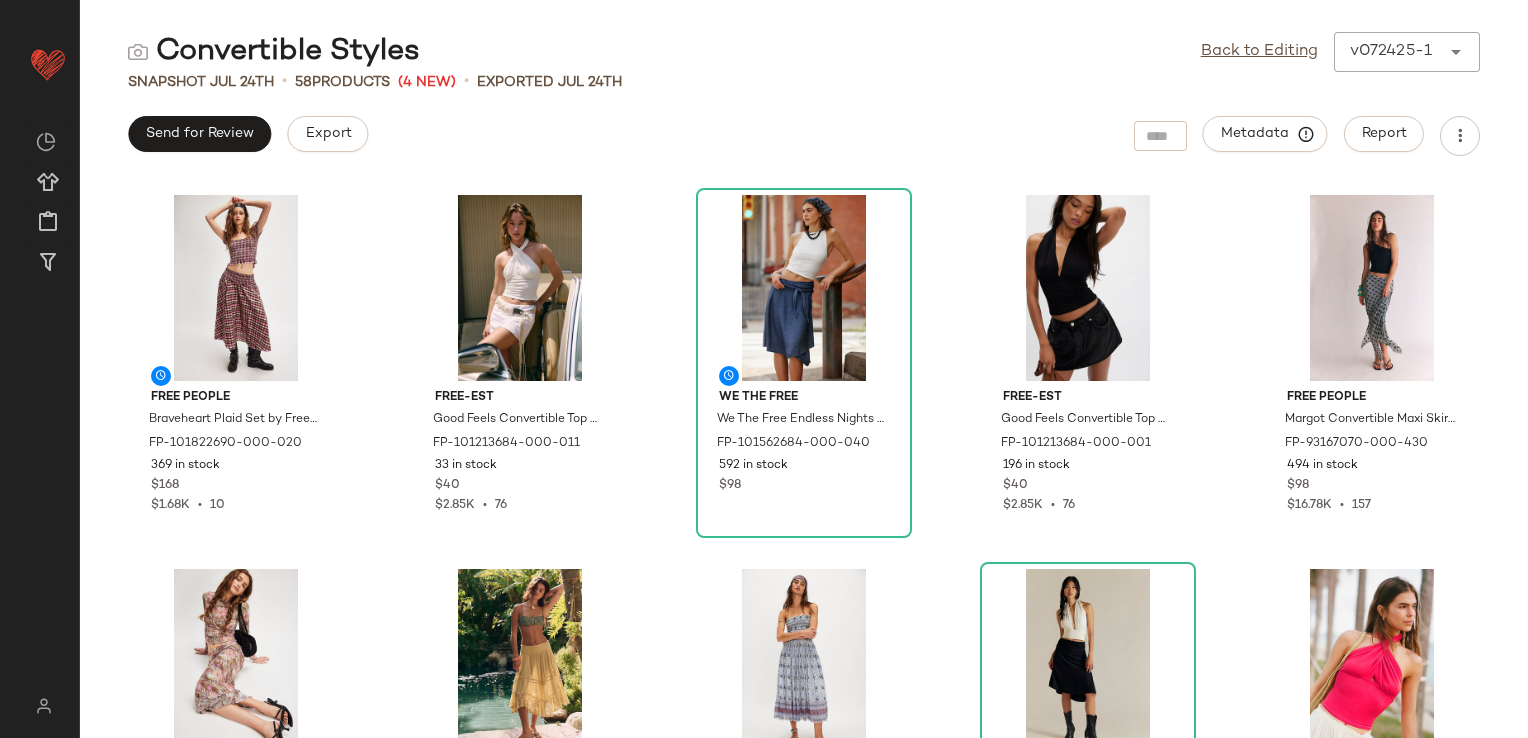 click on "Convertible Styles  Back to Editing  v072425-1 ******  Snapshot Jul 24th  •  58  Products   (4 New)   •  Exported Jul 24th  Send for Review   Export   Metadata   Report  Free People Braveheart Plaid Set by Free People in Brown, Size: L FP-101822690-000-020 369 in stock $168 $1.68K  •  10 free-est Good Feels Convertible Top by free-est at Free People in White, Size: XL FP-101213684-000-011 33 in stock $40 $2.85K  •  76 We The Free We The Free Endless Nights Denim Convertible Skirt at Free People in Blue, Size: XS FP-101562684-000-040 592 in stock $98 free-est Good Feels Convertible Top by free-est at Free People in Black, Size: XS FP-101213684-000-001 196 in stock $40 $2.85K  •  76 Free People Margot Convertible Maxi Skirt by Free People in Blue, Size: XS FP-93167070-000-430 494 in stock $98 $16.78K  •  157 Free People Upside Down Inside Out Convertible Set by Free People in Pink, Size: XS FP-97863476-000-014 292 in stock $148 $3.7K  •  25 free-est FP-98217631-000-237 516 in stock $88 $30.15K 3" at bounding box center (804, 385) 